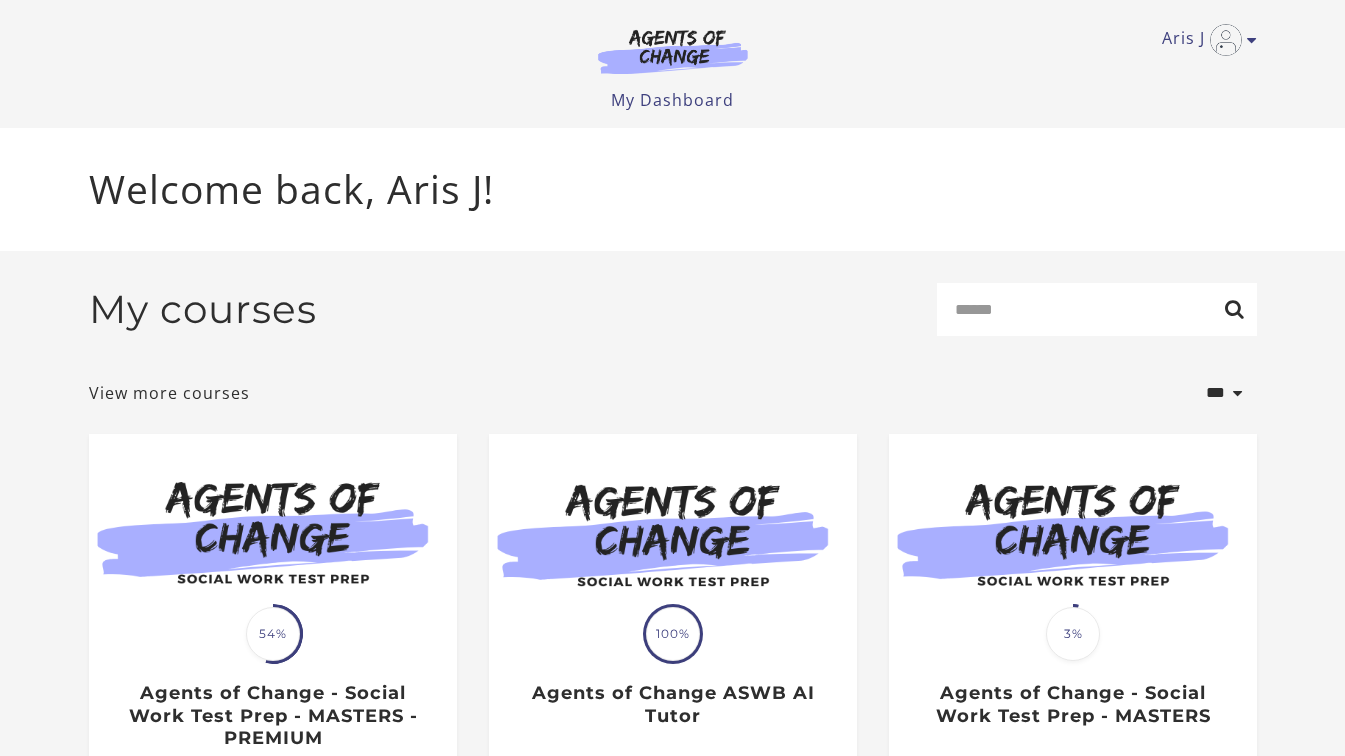 scroll, scrollTop: 0, scrollLeft: 0, axis: both 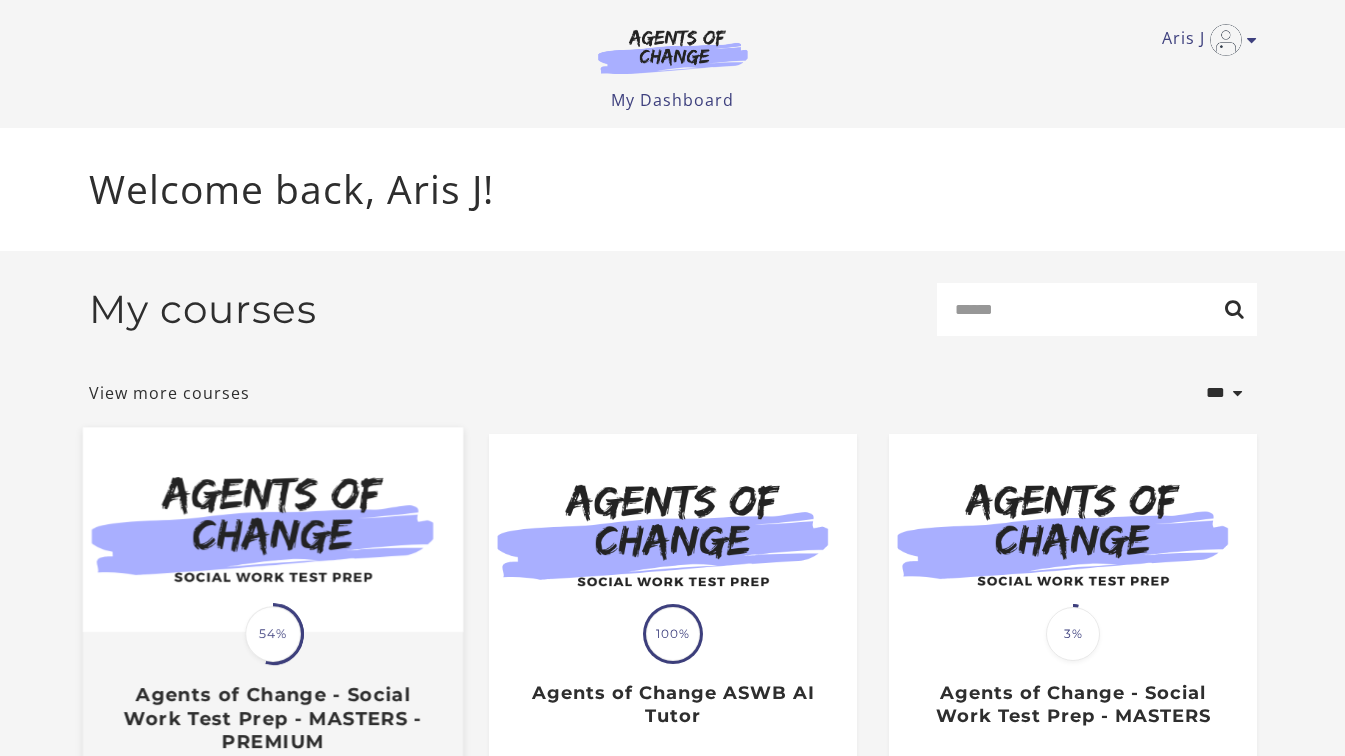 click on "54%" at bounding box center (273, 634) 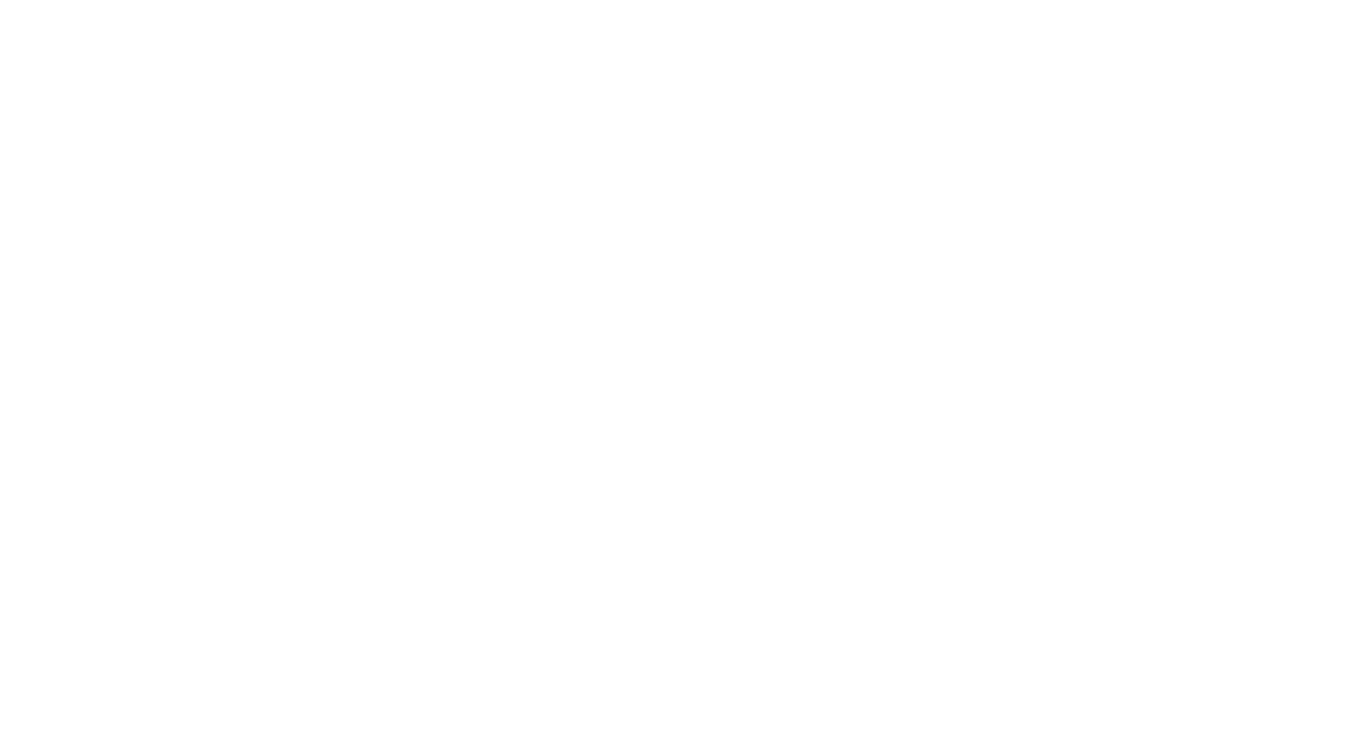 scroll, scrollTop: 0, scrollLeft: 0, axis: both 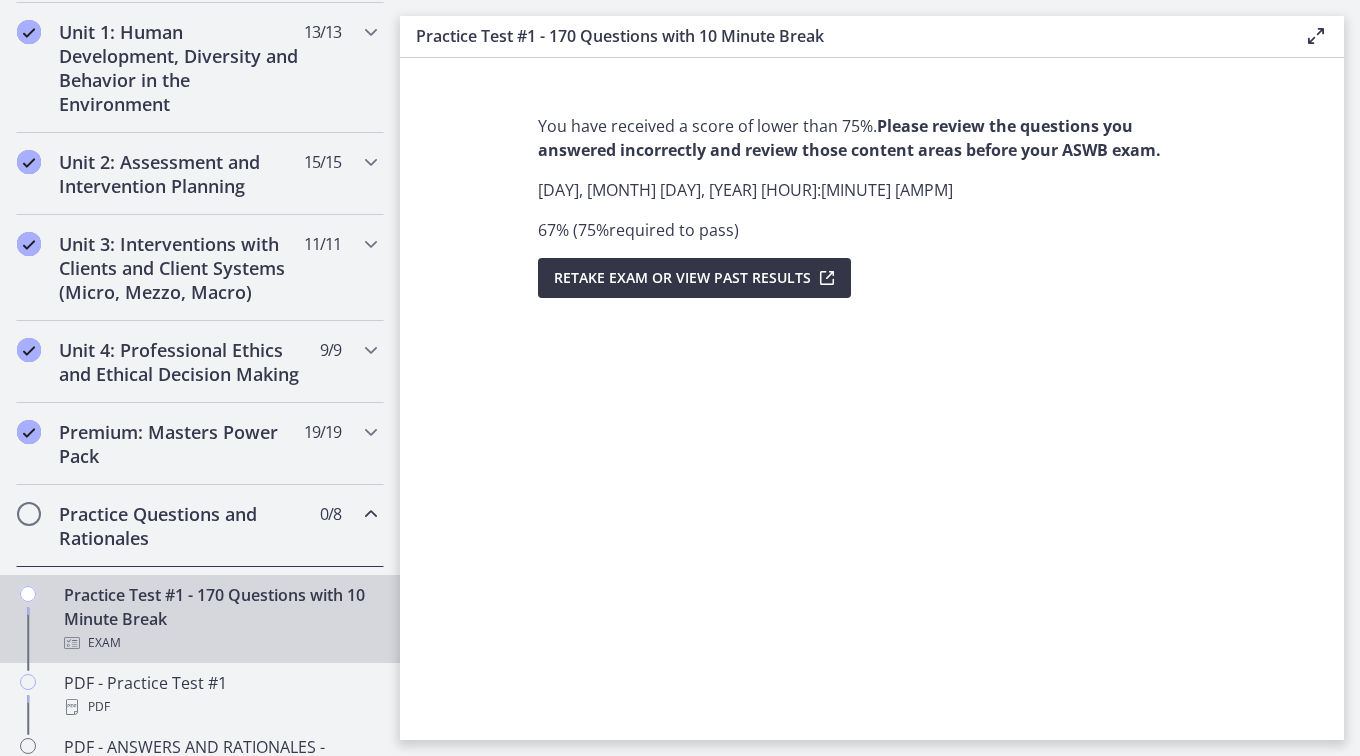 click on "Retake Exam OR View Past Results" at bounding box center (682, 278) 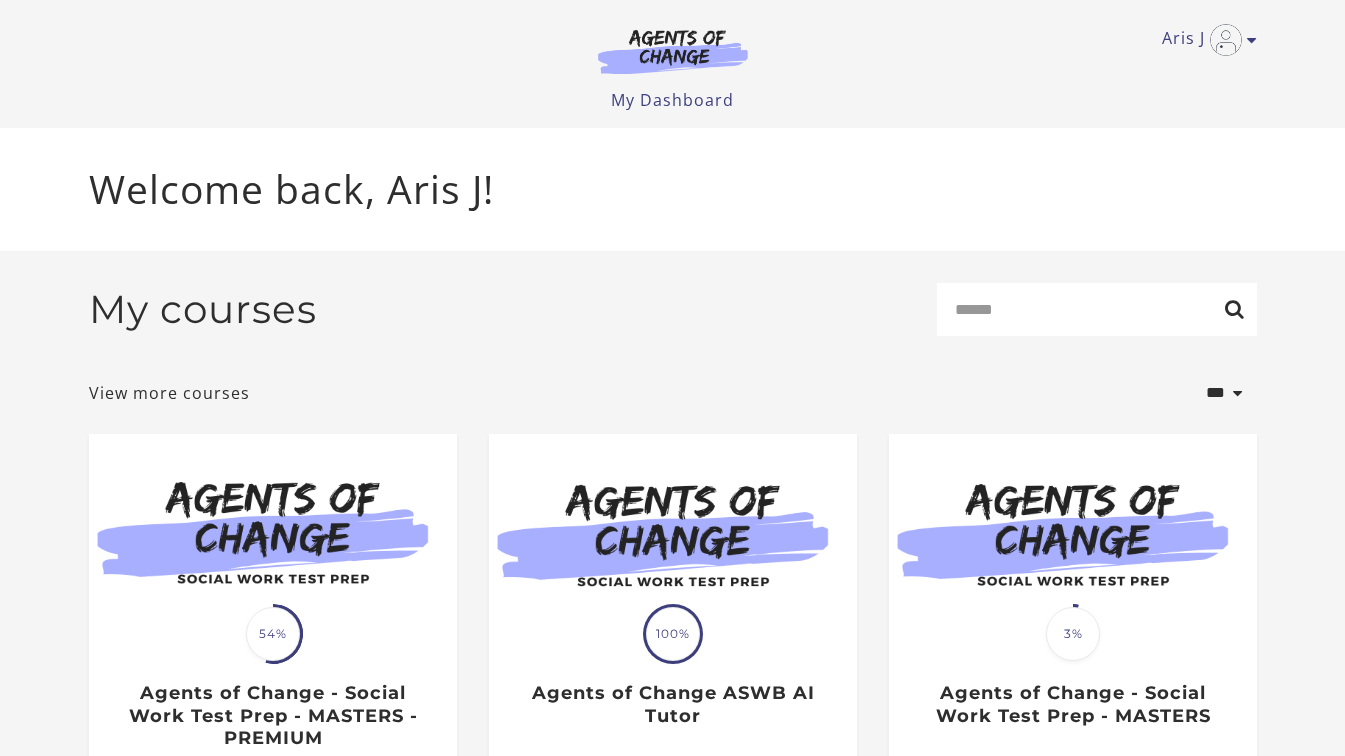 scroll, scrollTop: 0, scrollLeft: 0, axis: both 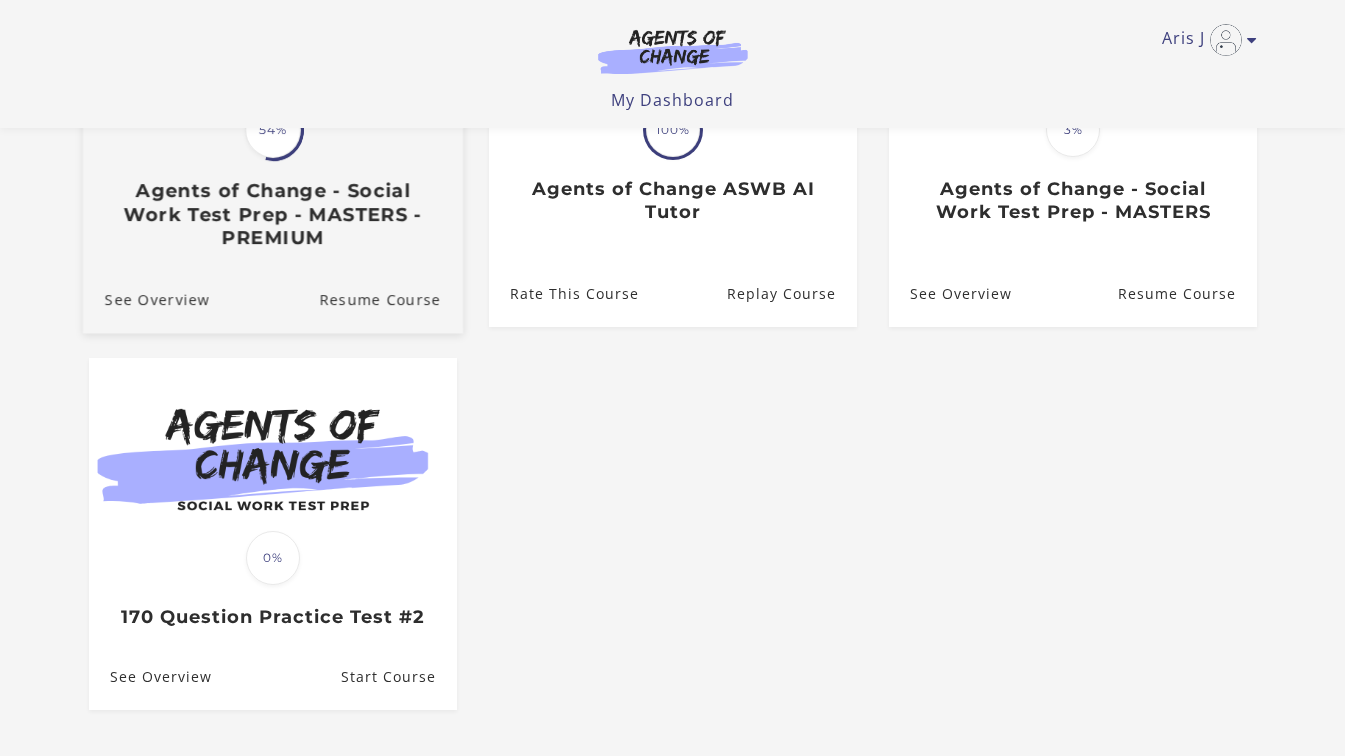 click at bounding box center [272, 129] 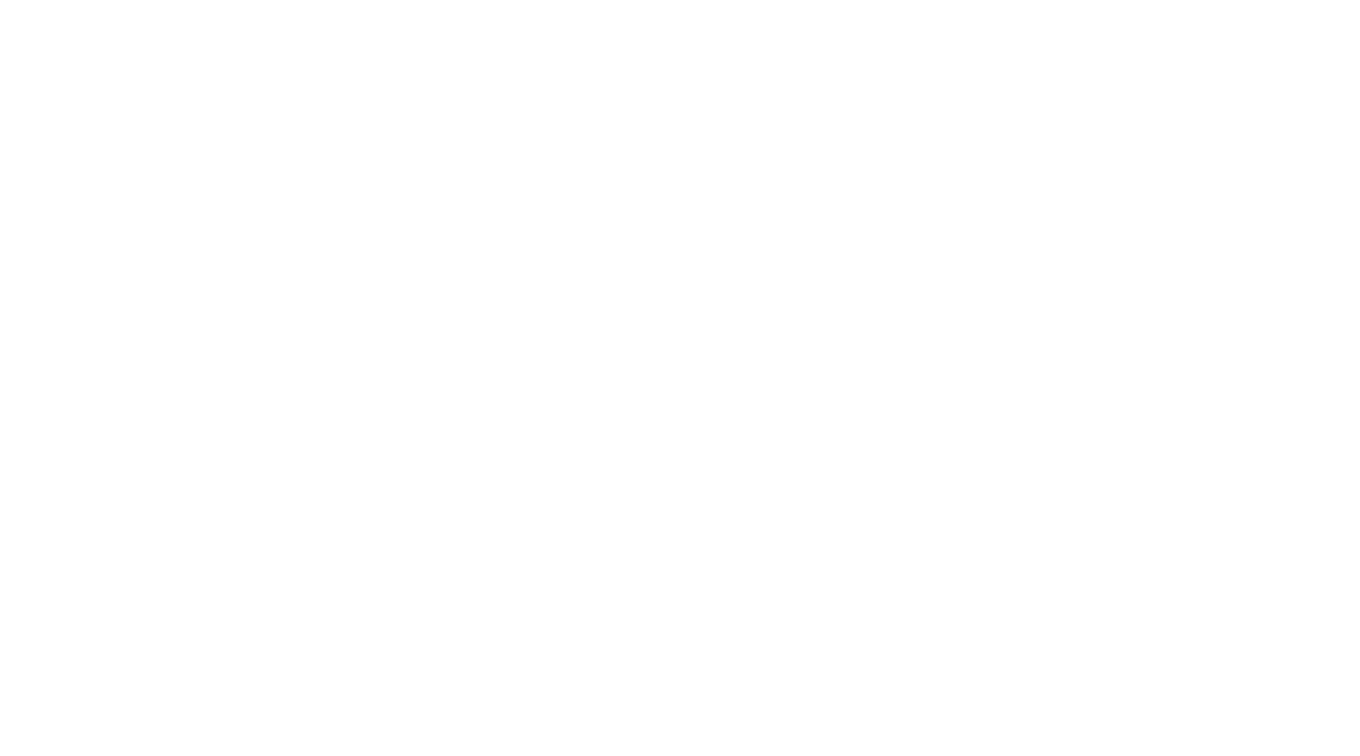 scroll, scrollTop: 0, scrollLeft: 0, axis: both 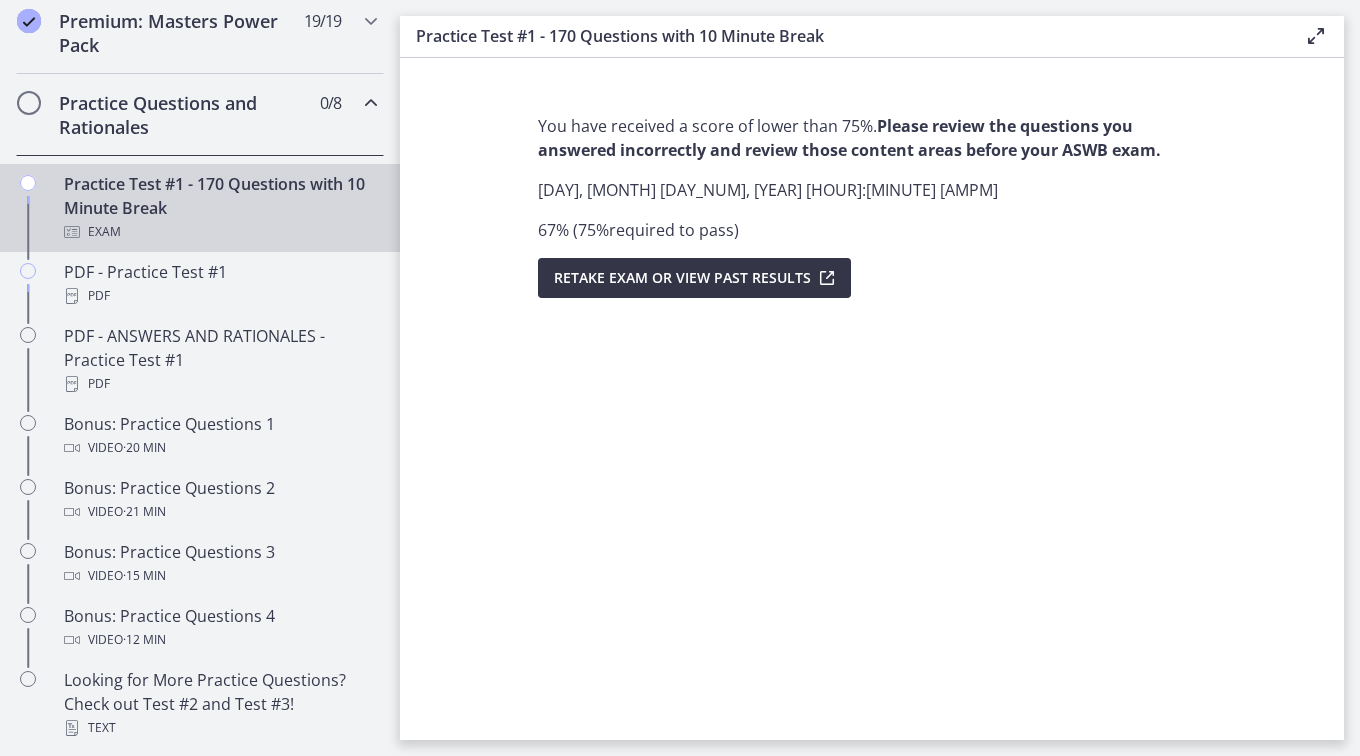 click on "Retake Exam OR View Past Results" at bounding box center (682, 278) 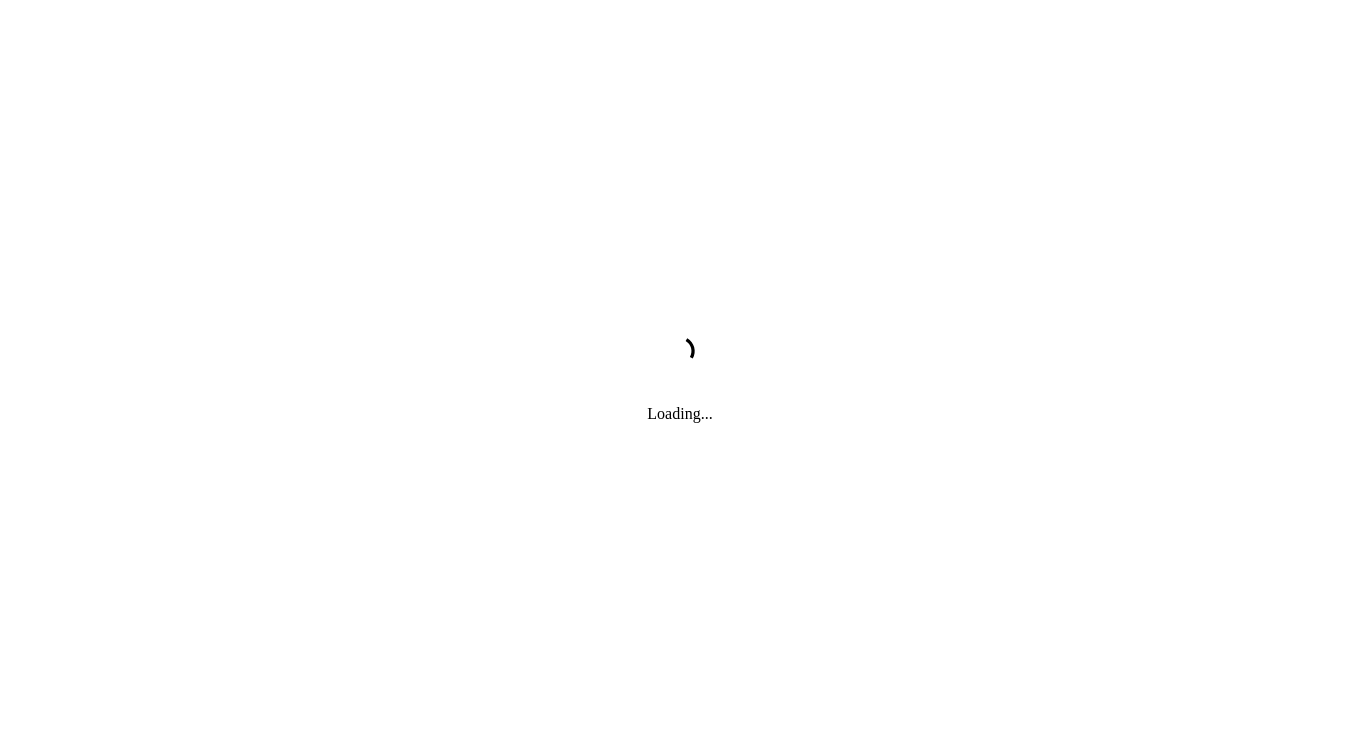 scroll, scrollTop: 0, scrollLeft: 0, axis: both 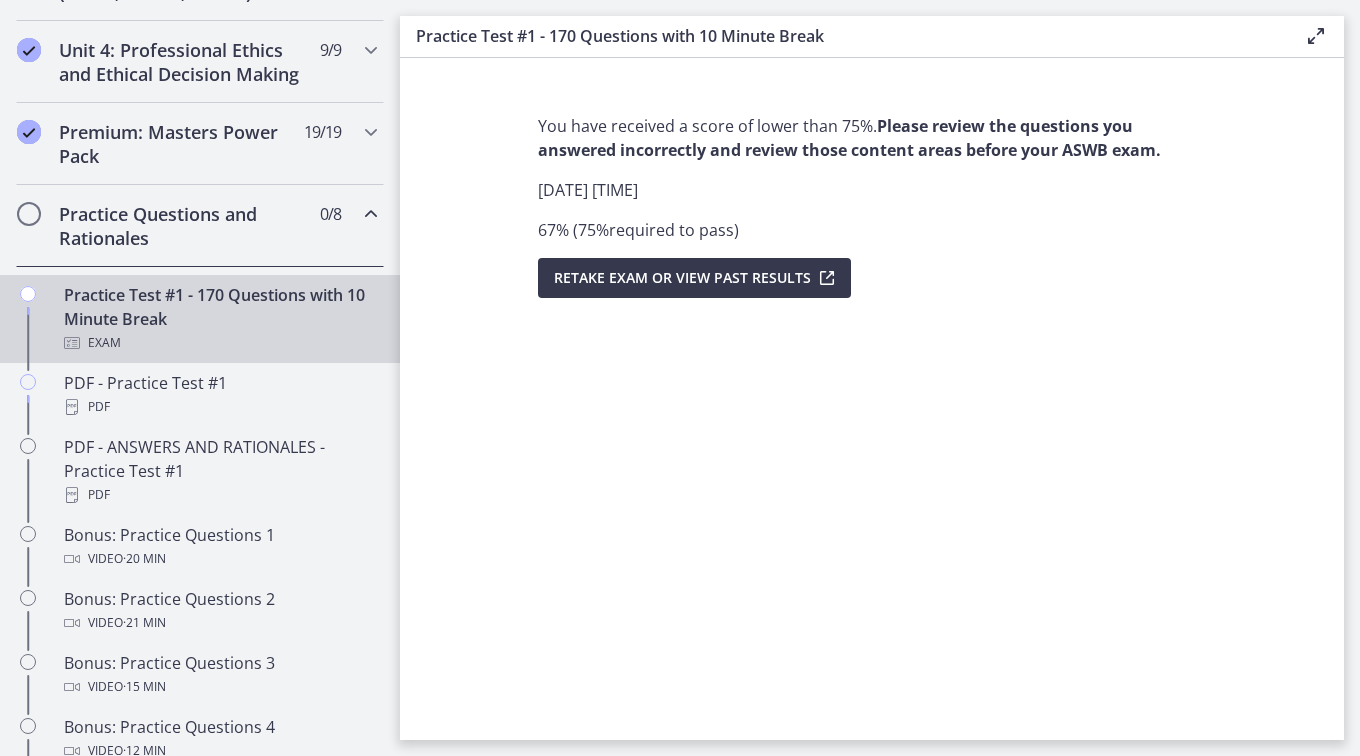 click on "Practice Test #1 - 170 Questions with 10 Minute Break
Exam" at bounding box center [220, 319] 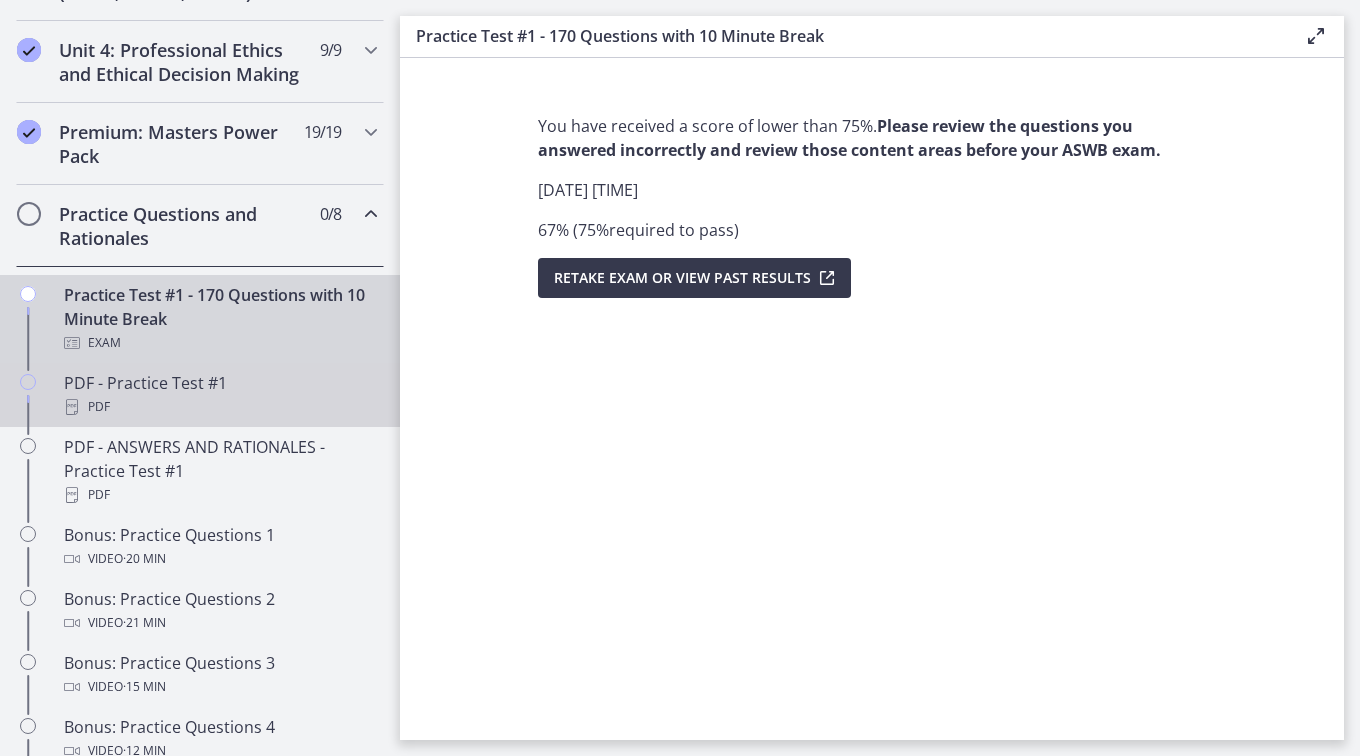 click on "PDF" at bounding box center [220, 407] 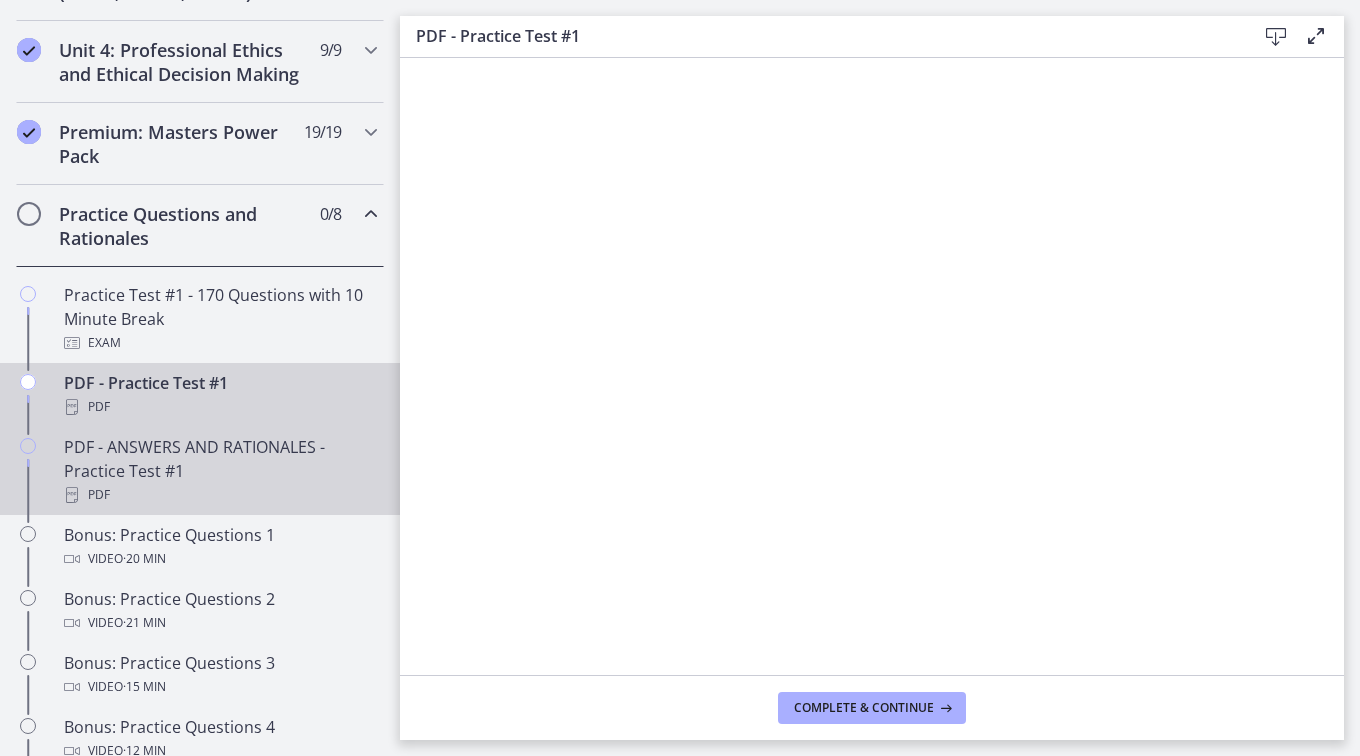 click on "PDF - ANSWERS AND RATIONALES - Practice Test #1
PDF" at bounding box center [220, 471] 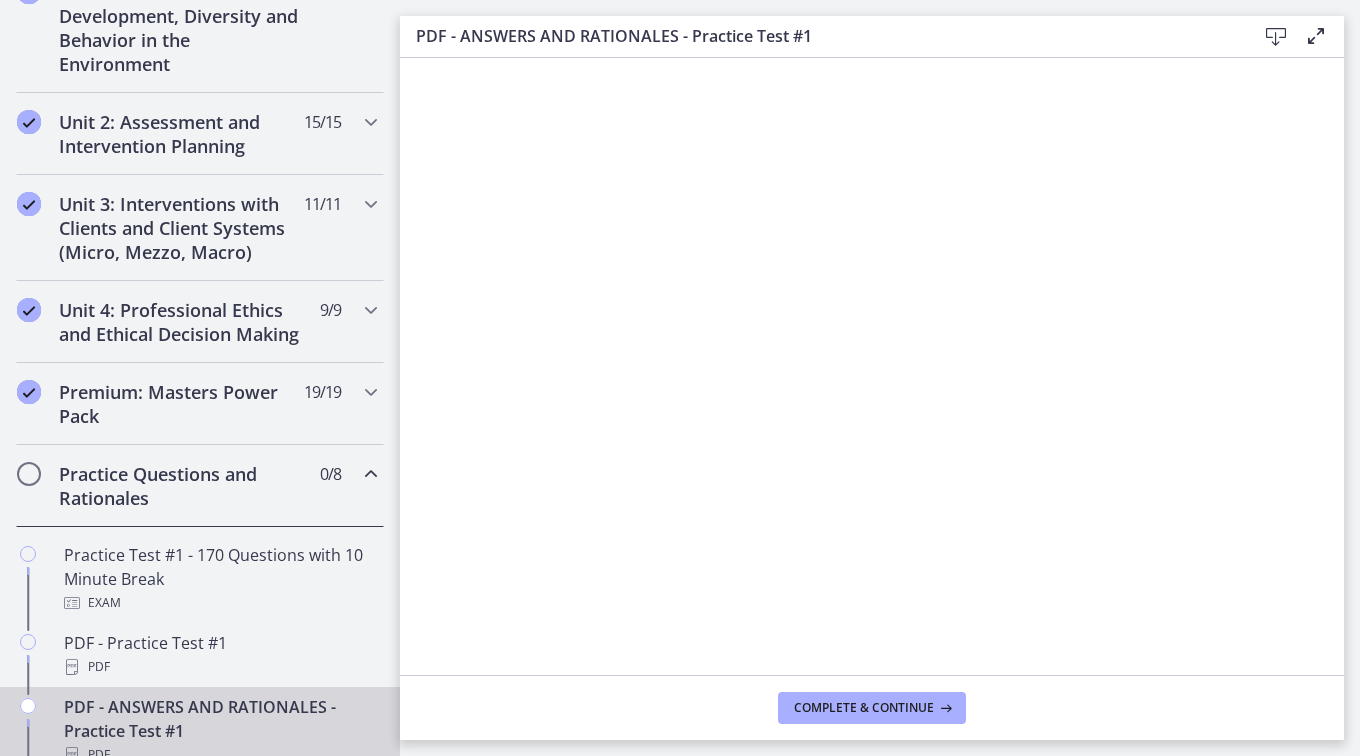 scroll, scrollTop: 603, scrollLeft: 0, axis: vertical 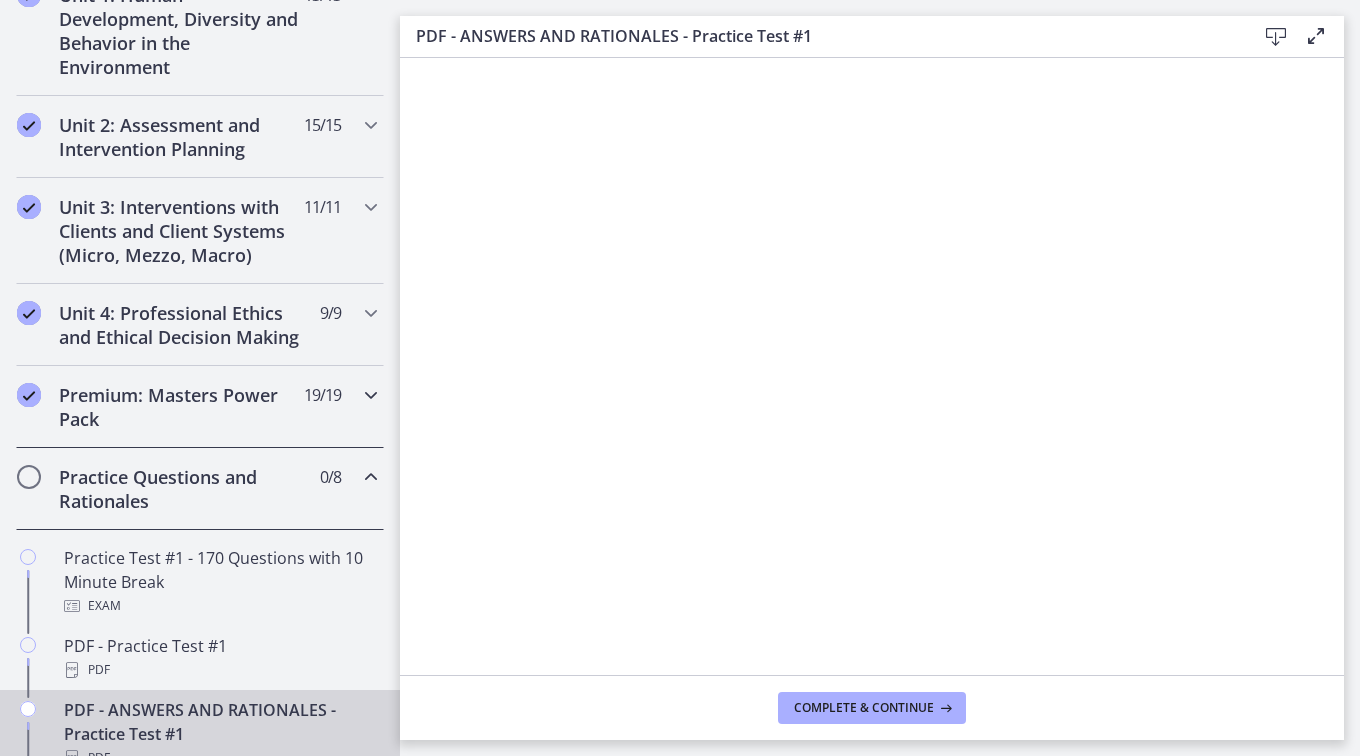 click on "Premium: Masters Power Pack" at bounding box center (181, 407) 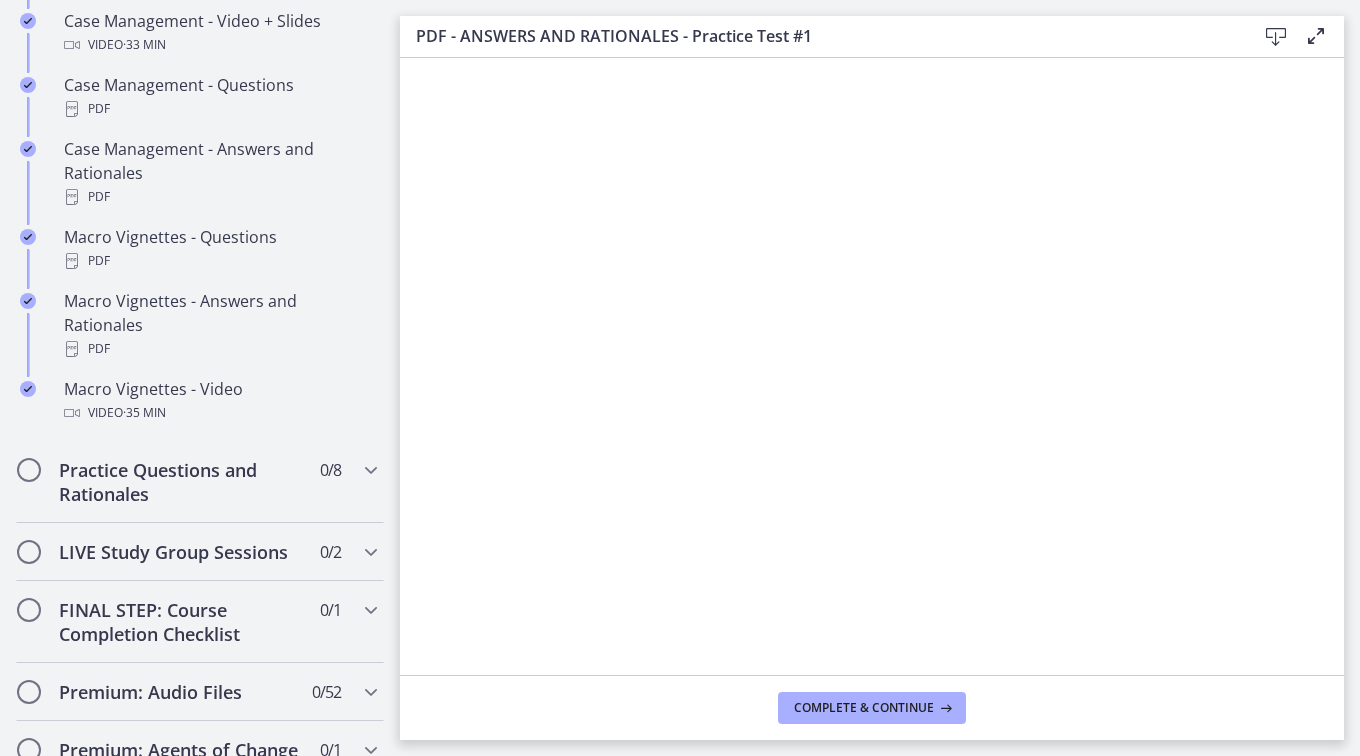 scroll, scrollTop: 1963, scrollLeft: 0, axis: vertical 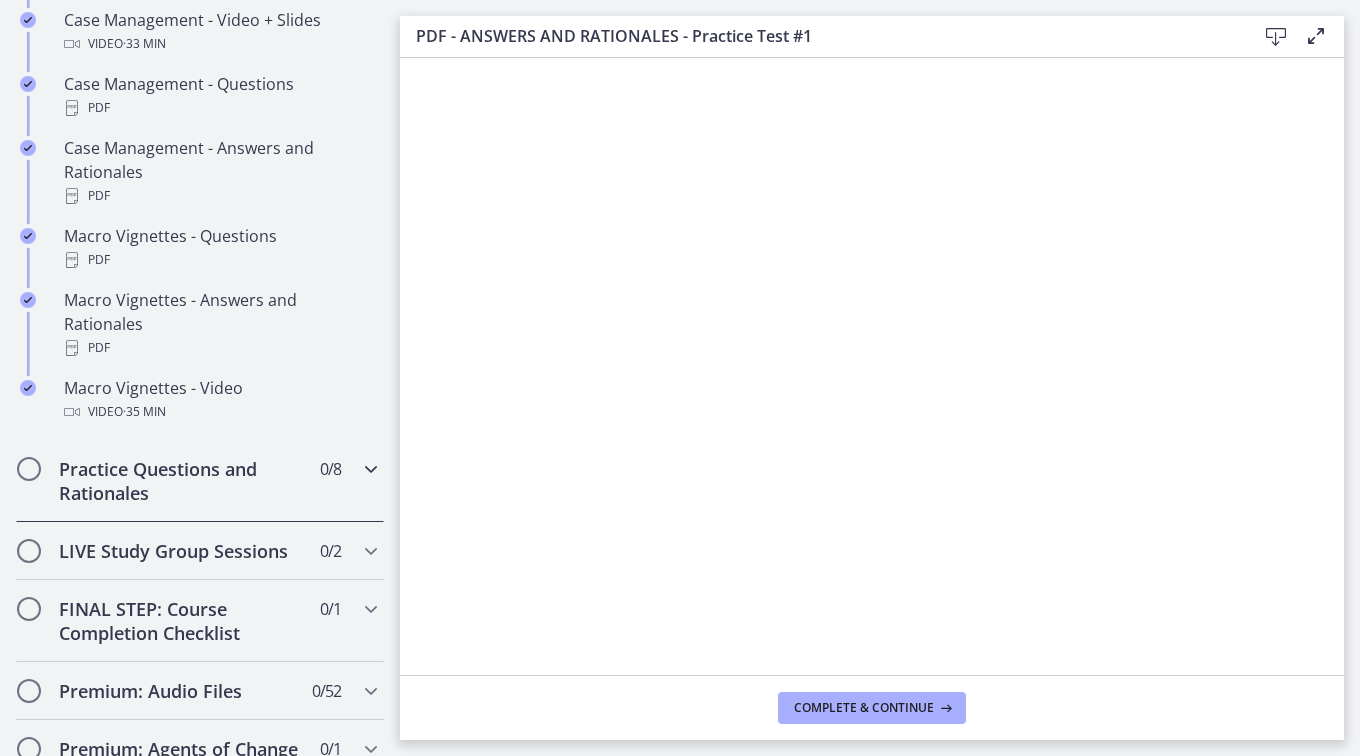click on "Practice Questions and Rationales" at bounding box center [181, 481] 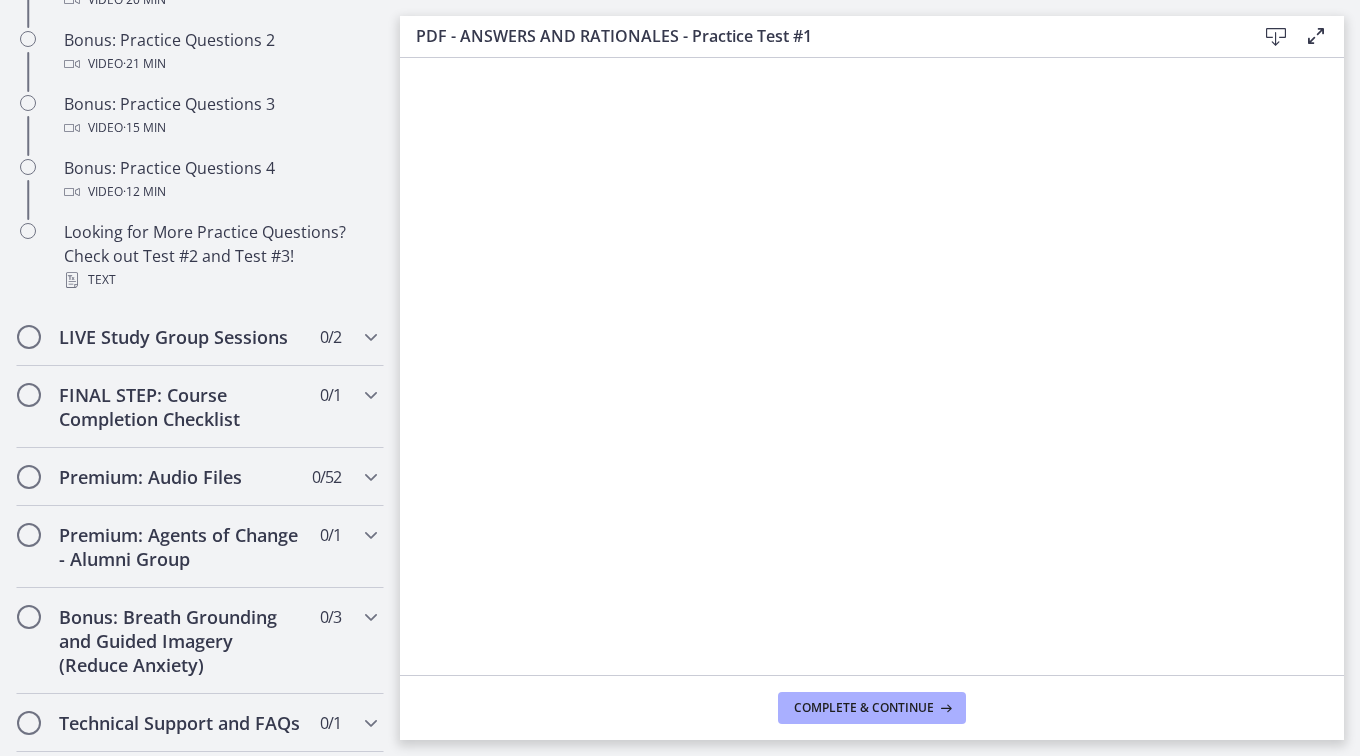 scroll, scrollTop: 1420, scrollLeft: 0, axis: vertical 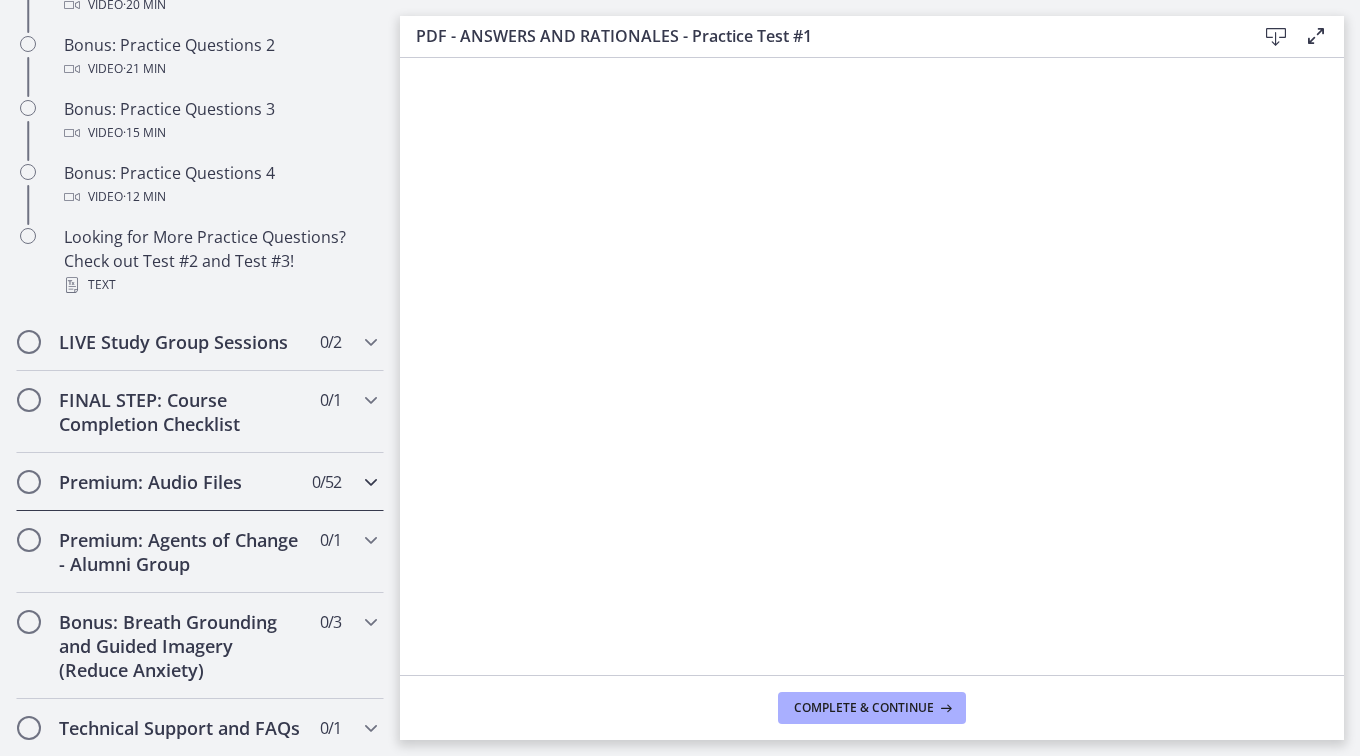click on "Premium: Audio Files
0  /  52
Completed" at bounding box center [200, 482] 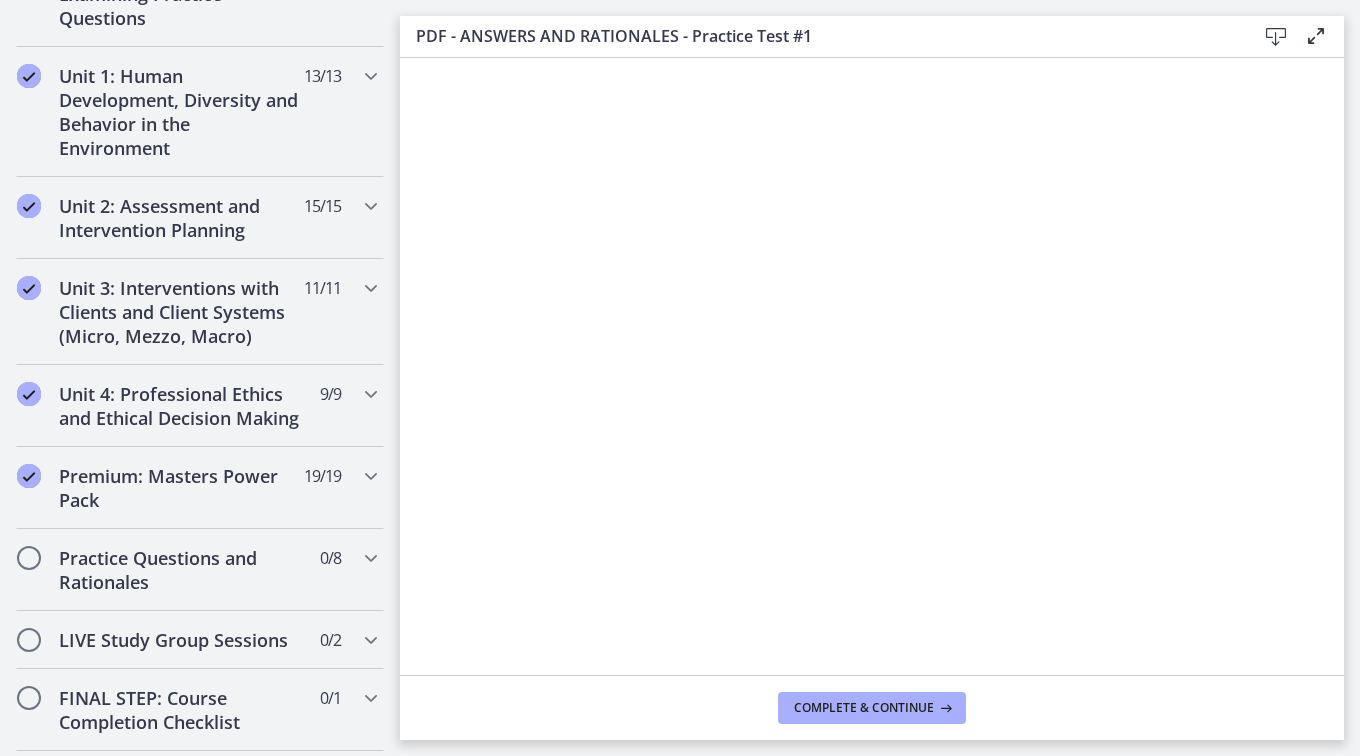 scroll, scrollTop: 533, scrollLeft: 0, axis: vertical 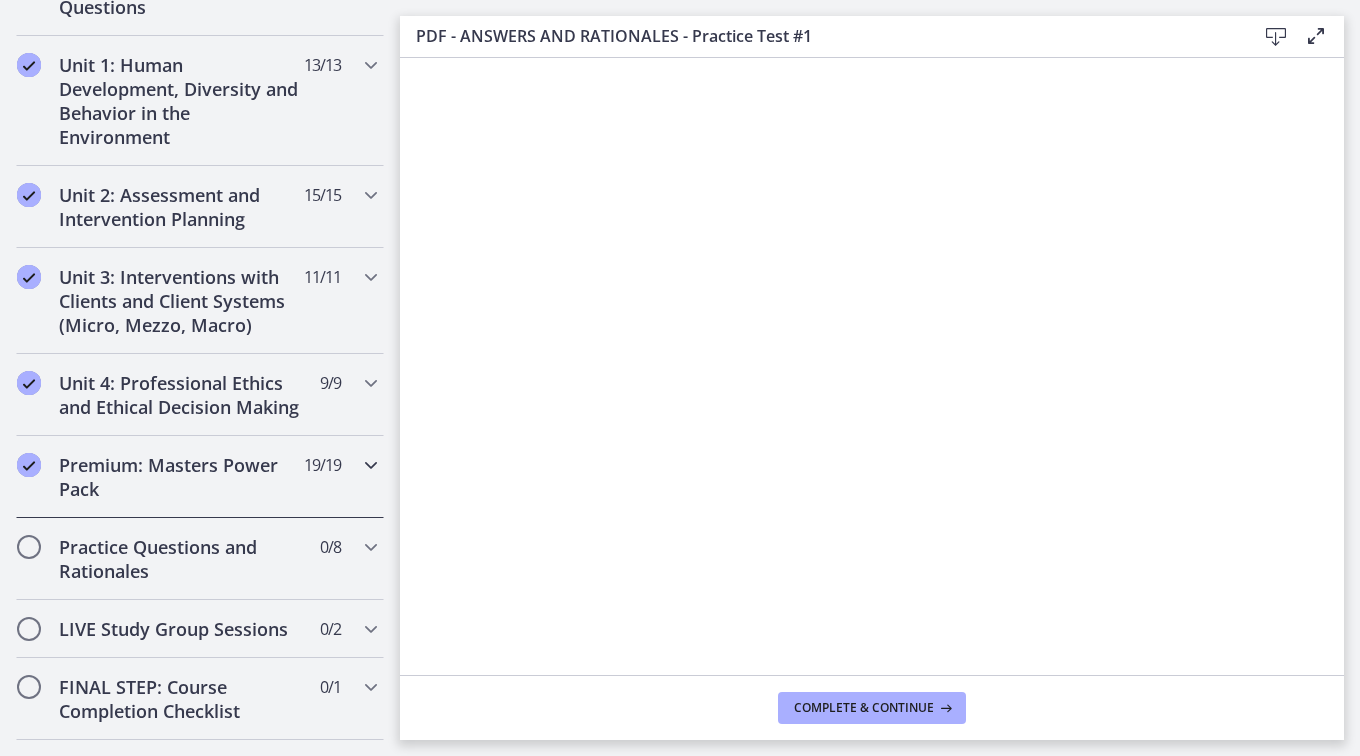 click on "Premium: Masters Power Pack" at bounding box center [181, 477] 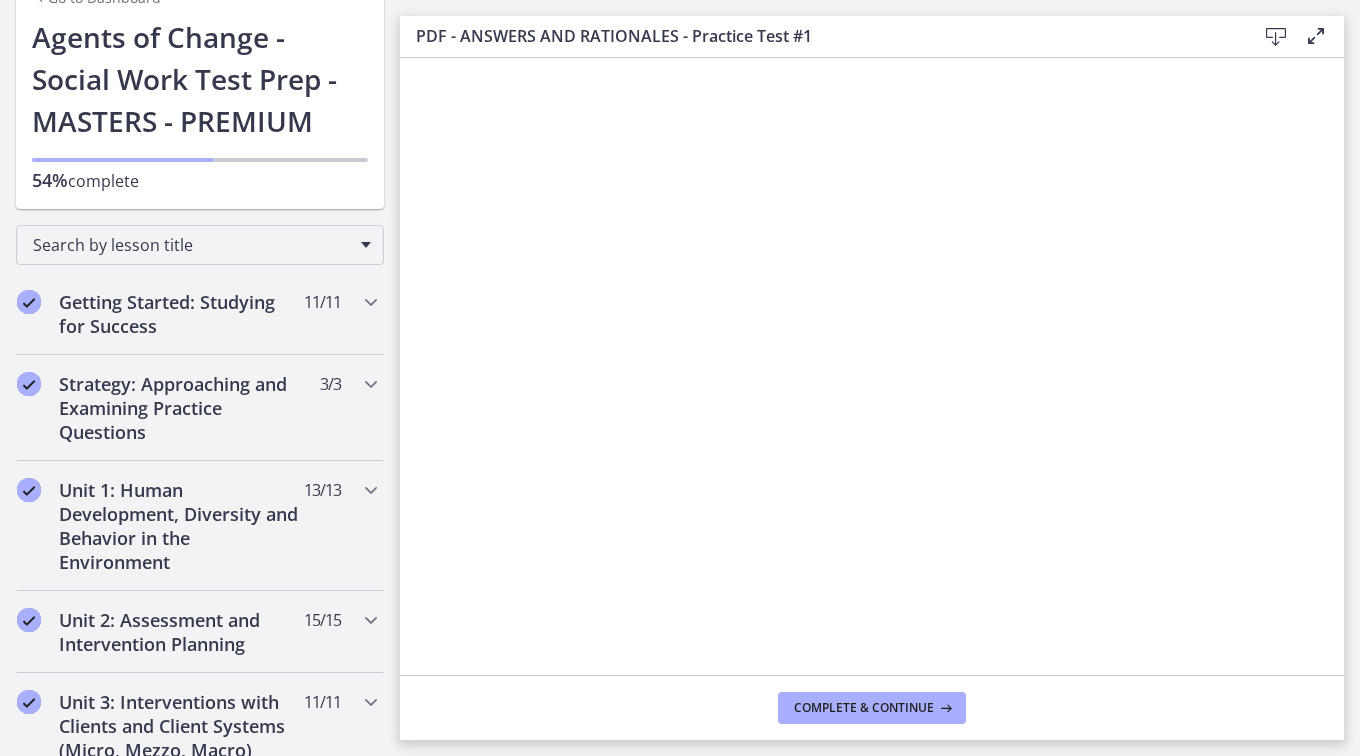 scroll, scrollTop: 0, scrollLeft: 0, axis: both 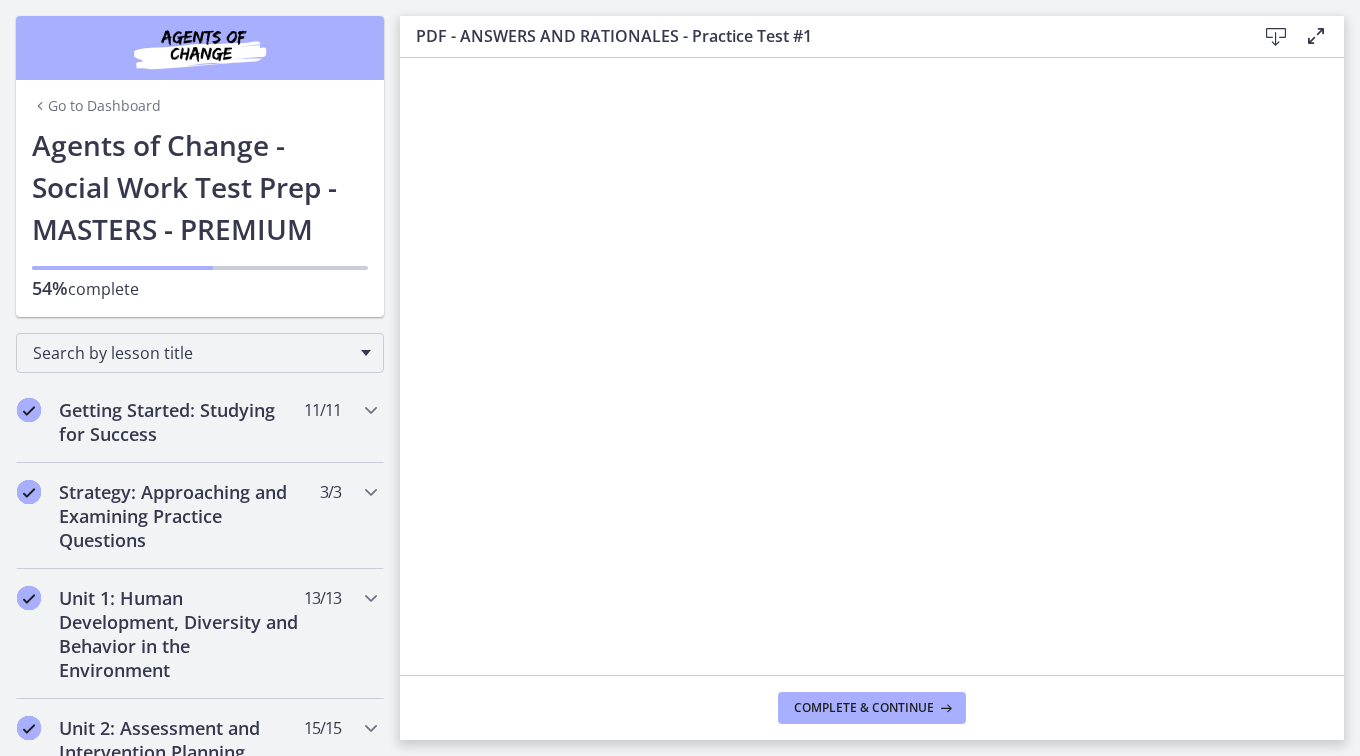 click on "Go to Dashboard" at bounding box center (96, 106) 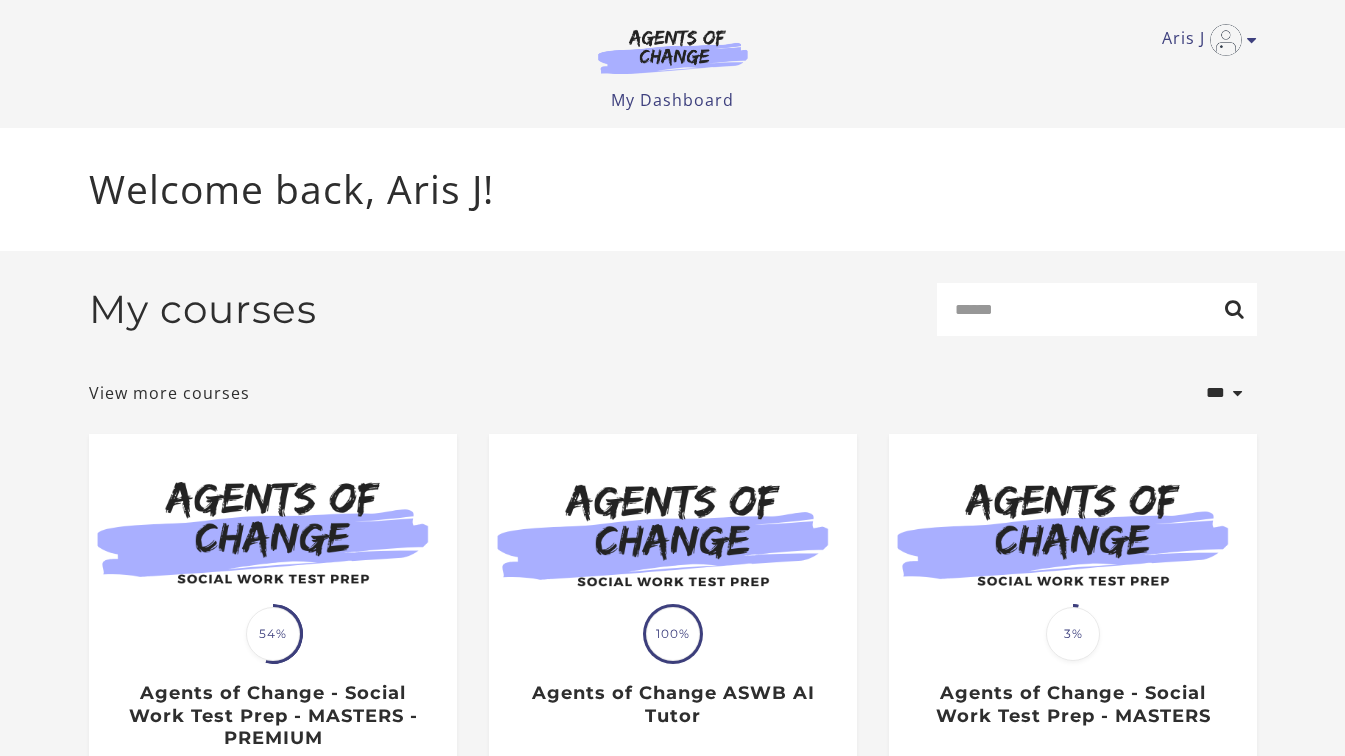 scroll, scrollTop: 0, scrollLeft: 0, axis: both 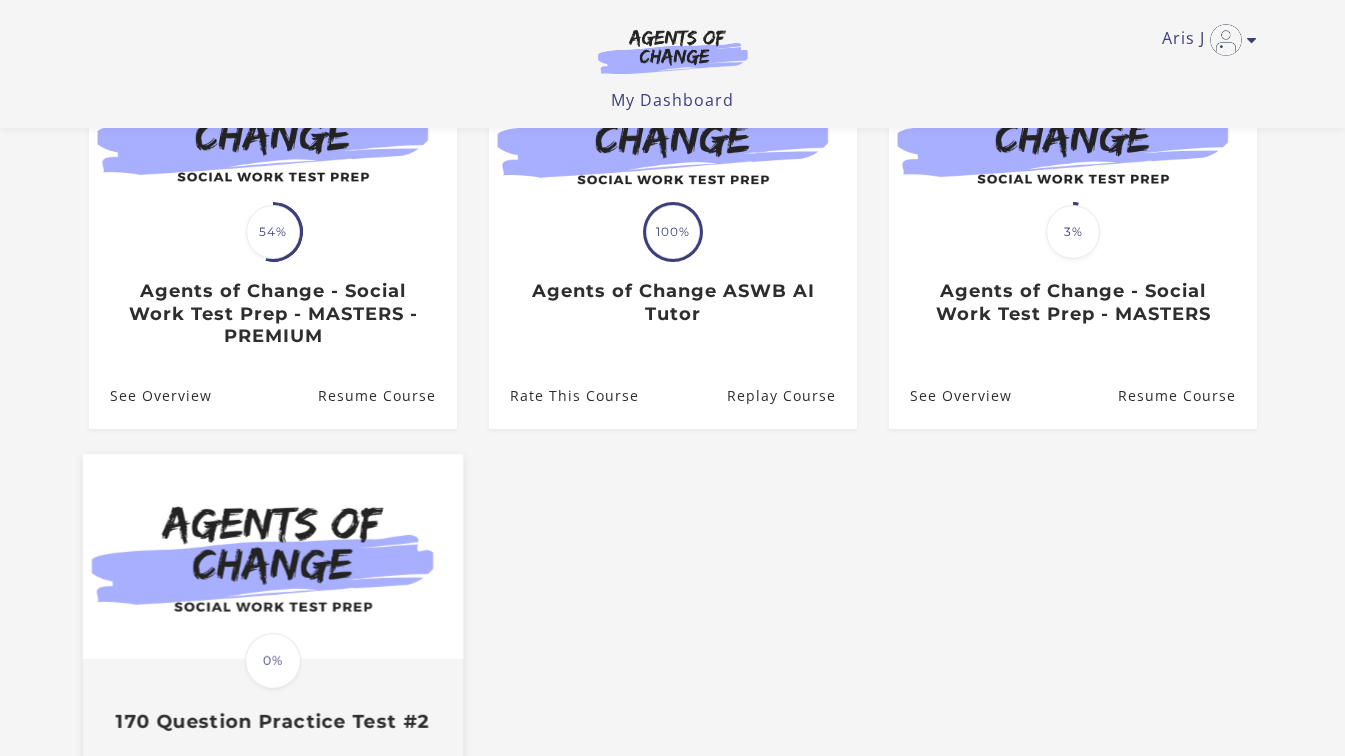 click at bounding box center [272, 556] 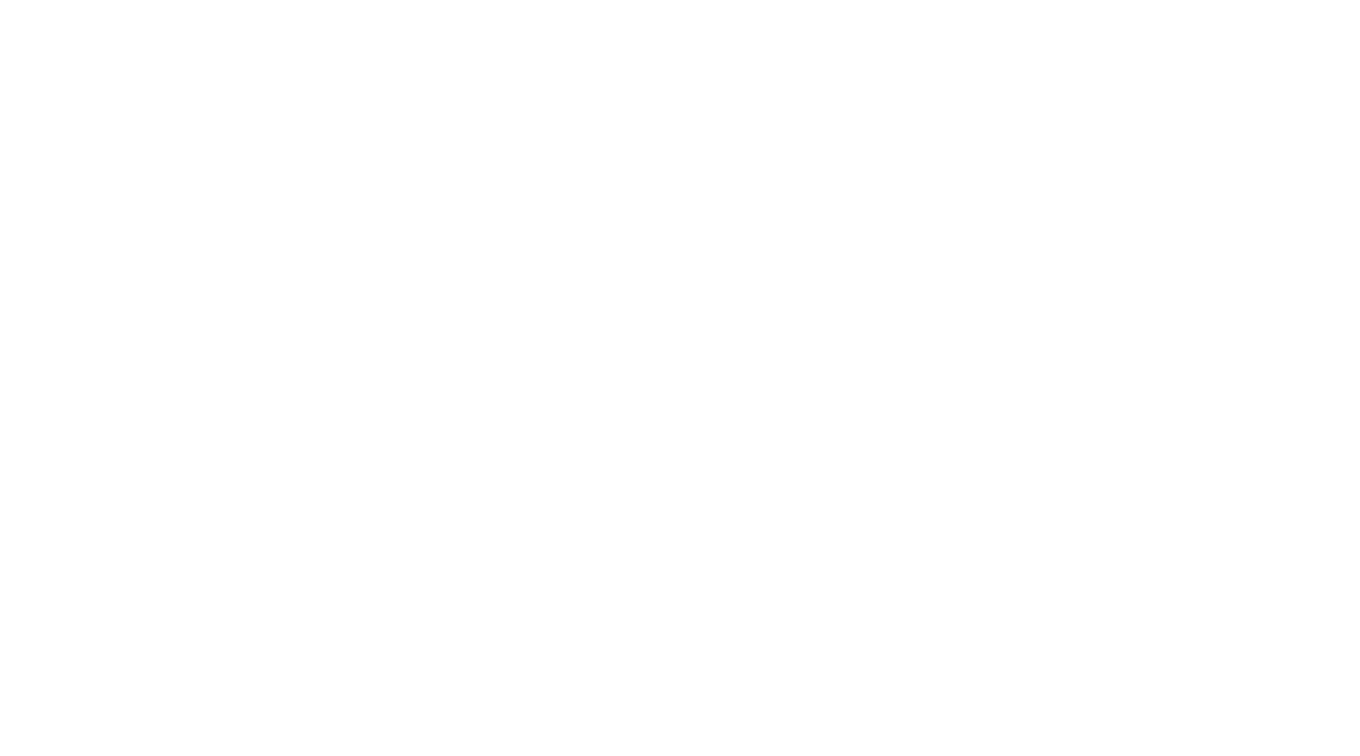 scroll, scrollTop: 0, scrollLeft: 0, axis: both 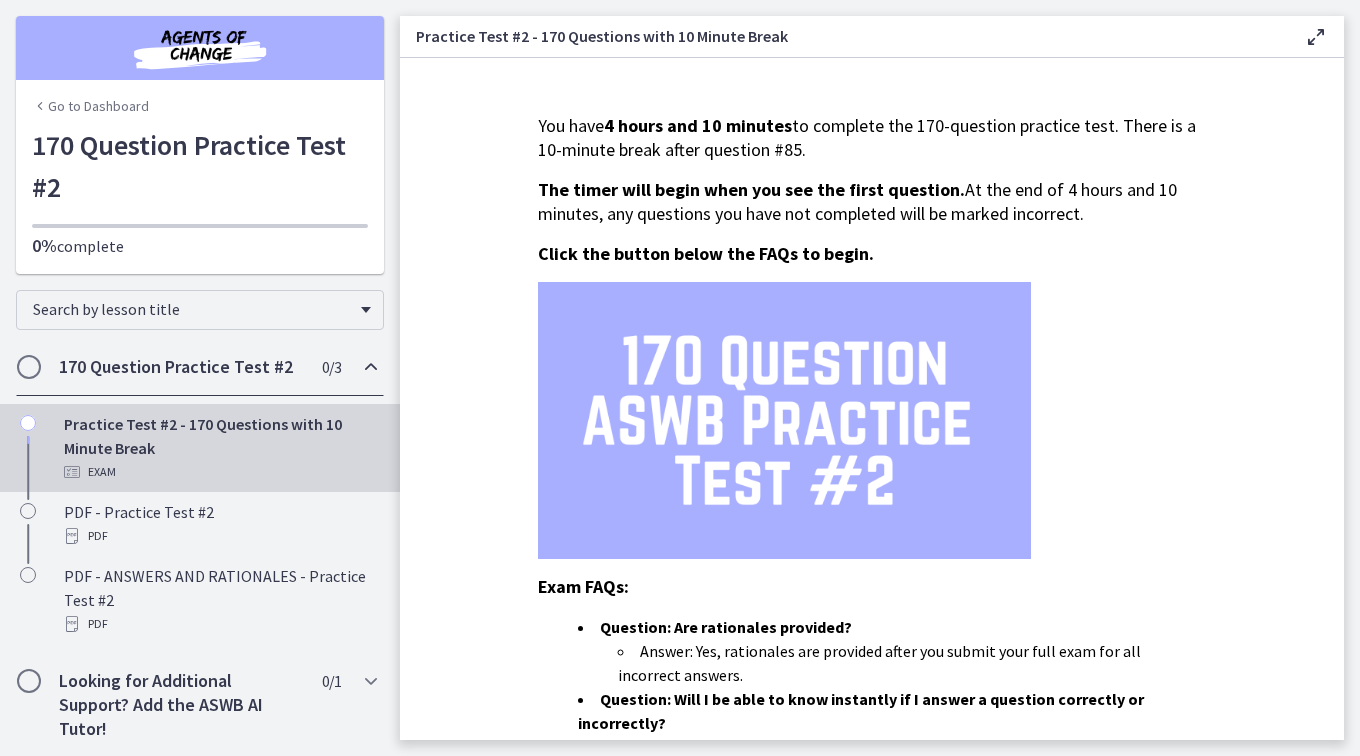 click at bounding box center [40, 106] 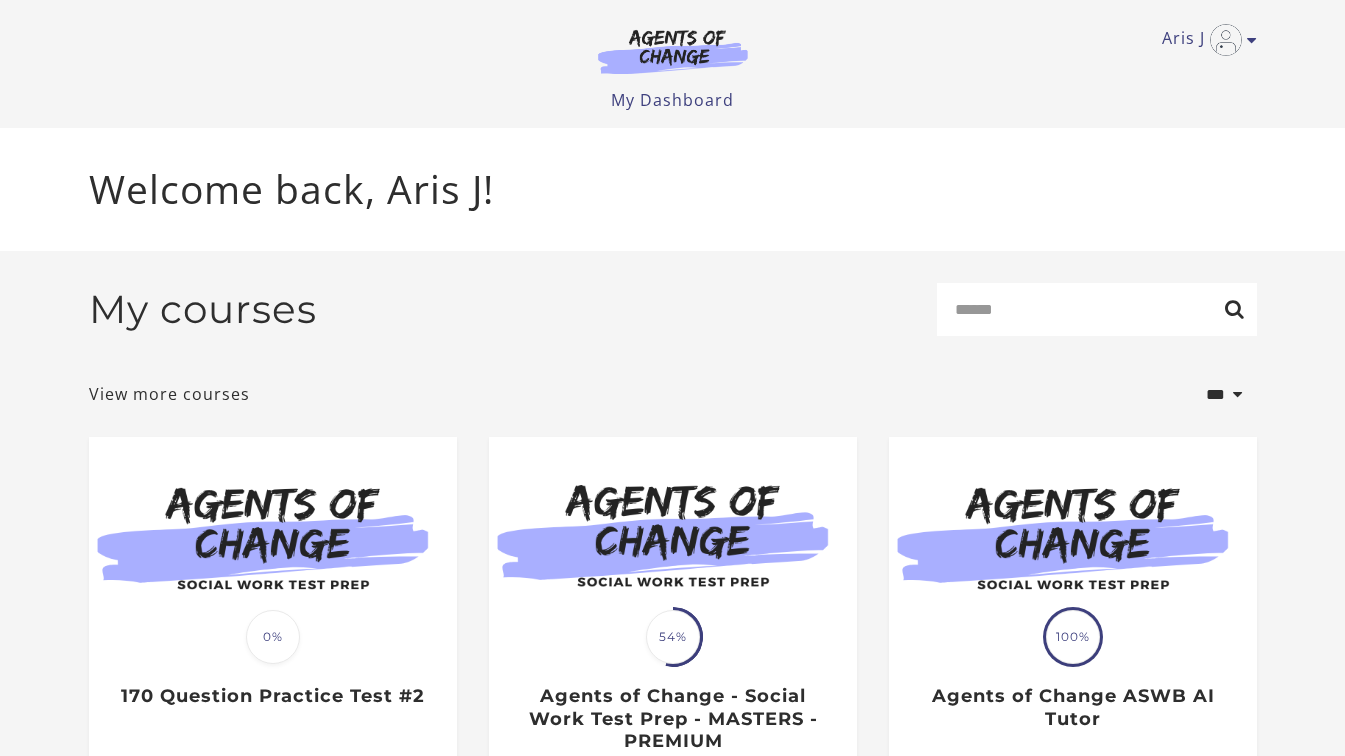 scroll, scrollTop: 0, scrollLeft: 0, axis: both 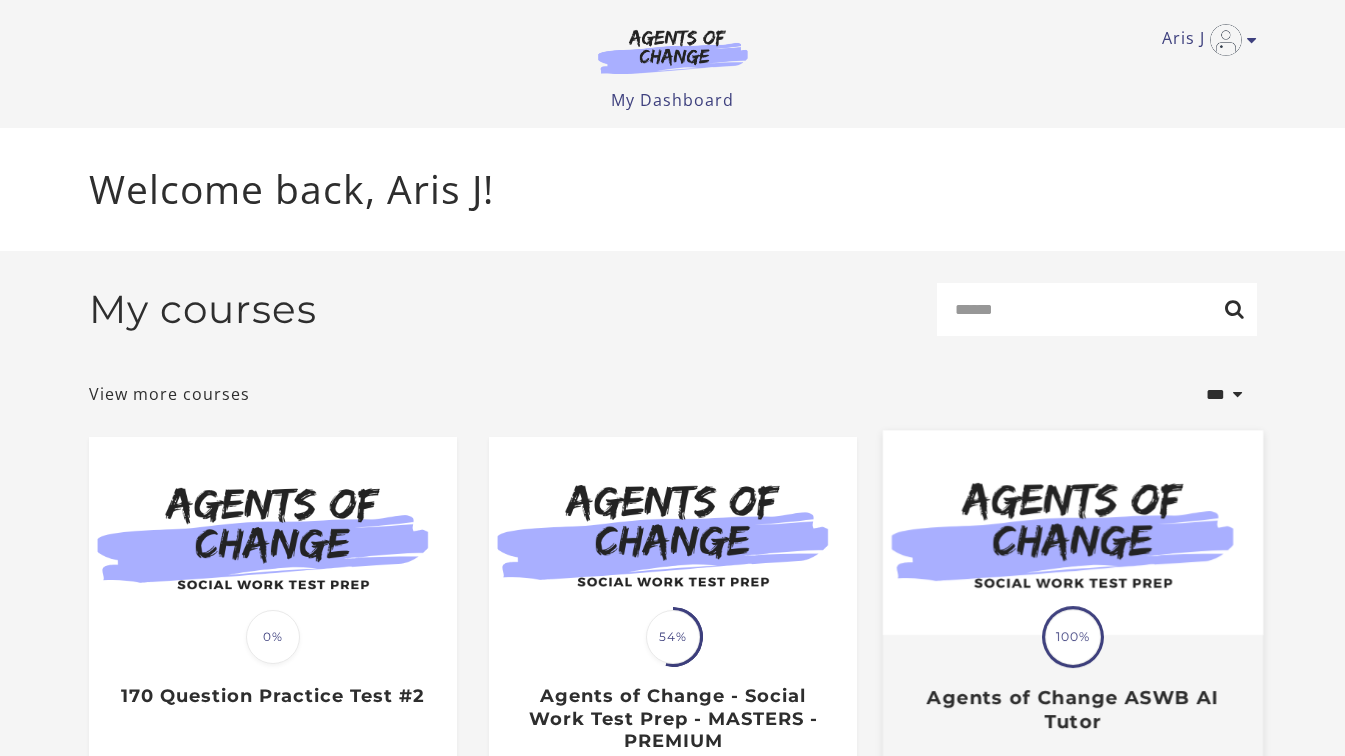 click at bounding box center (1072, 533) 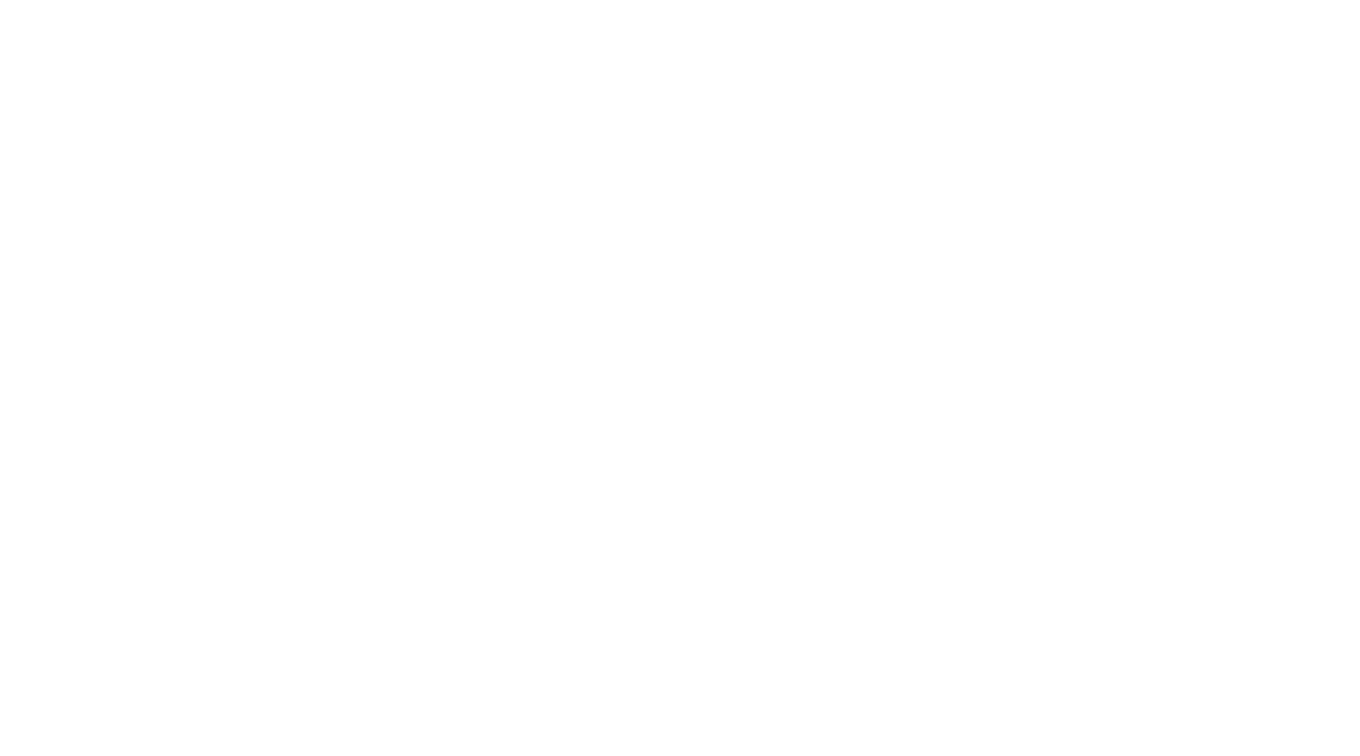 scroll, scrollTop: 0, scrollLeft: 0, axis: both 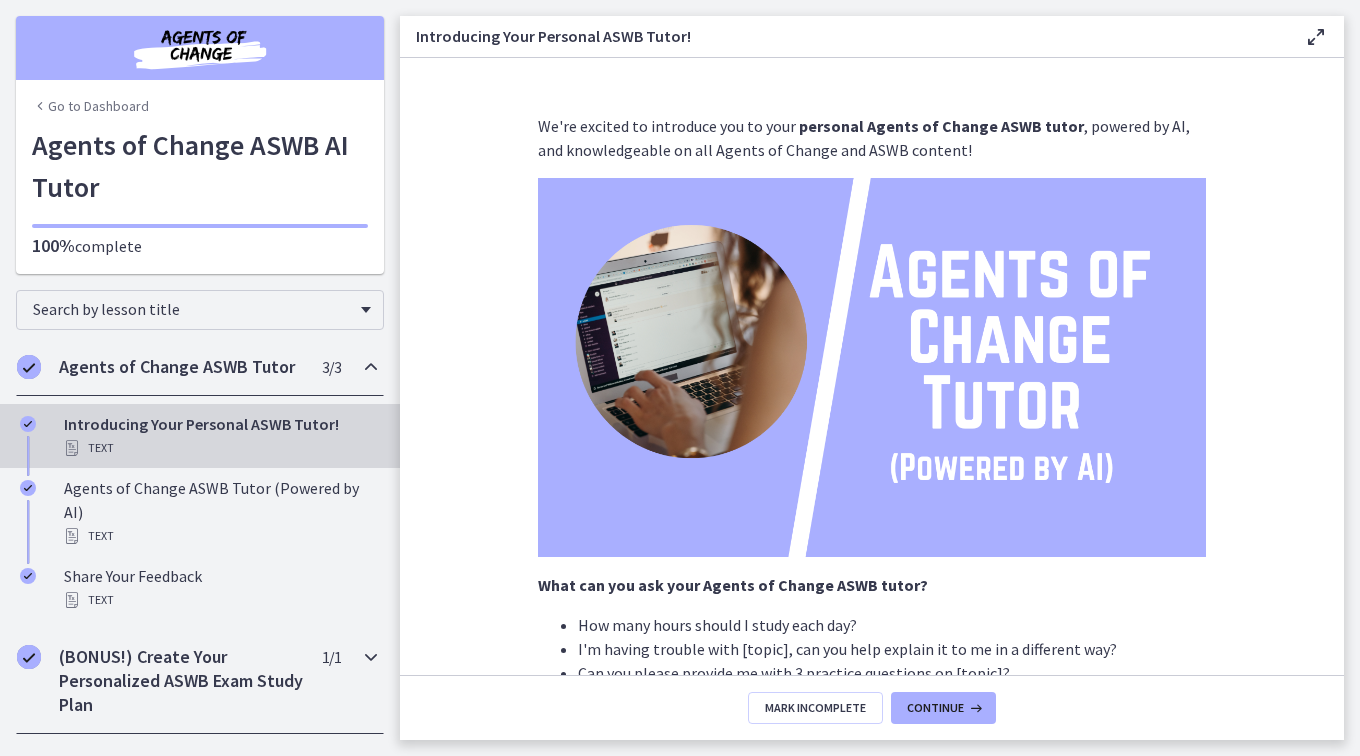 click on "(BONUS!) Create Your Personalized ASWB Exam Study Plan" at bounding box center [181, 681] 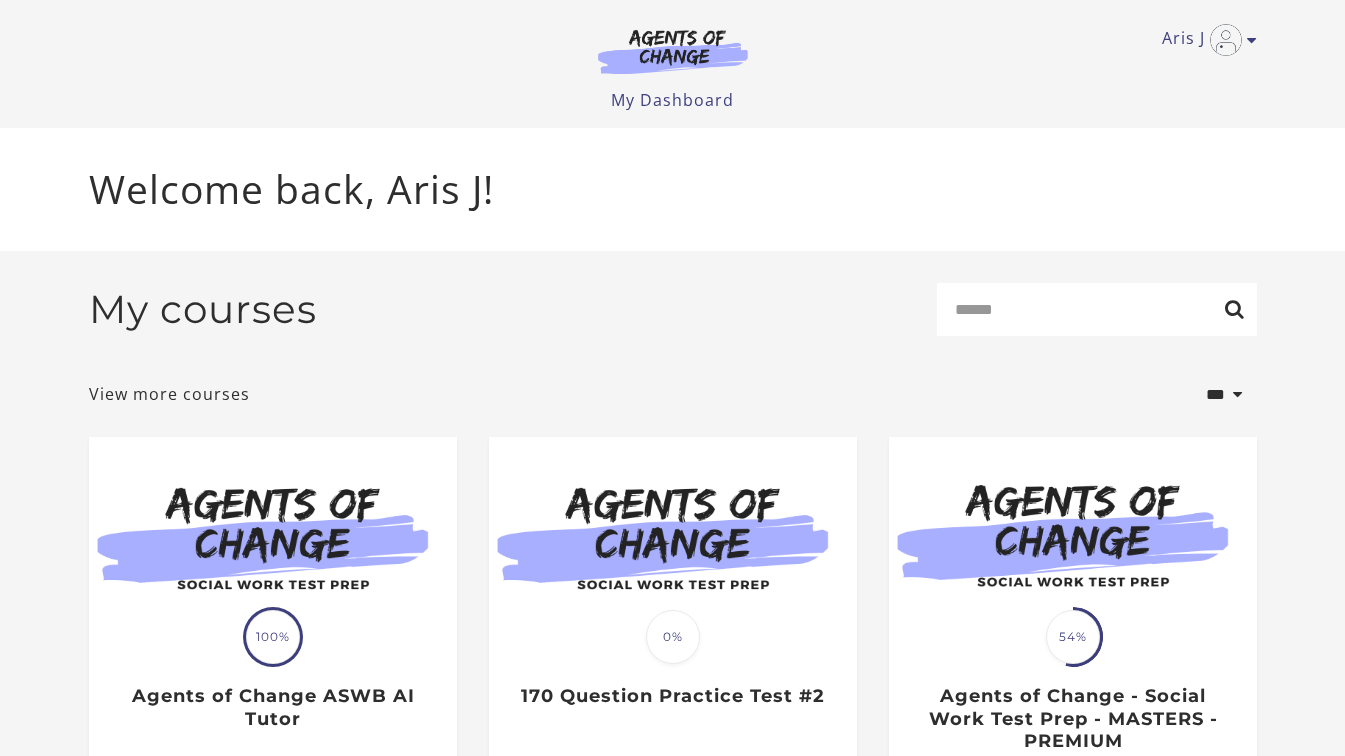 scroll, scrollTop: 0, scrollLeft: 0, axis: both 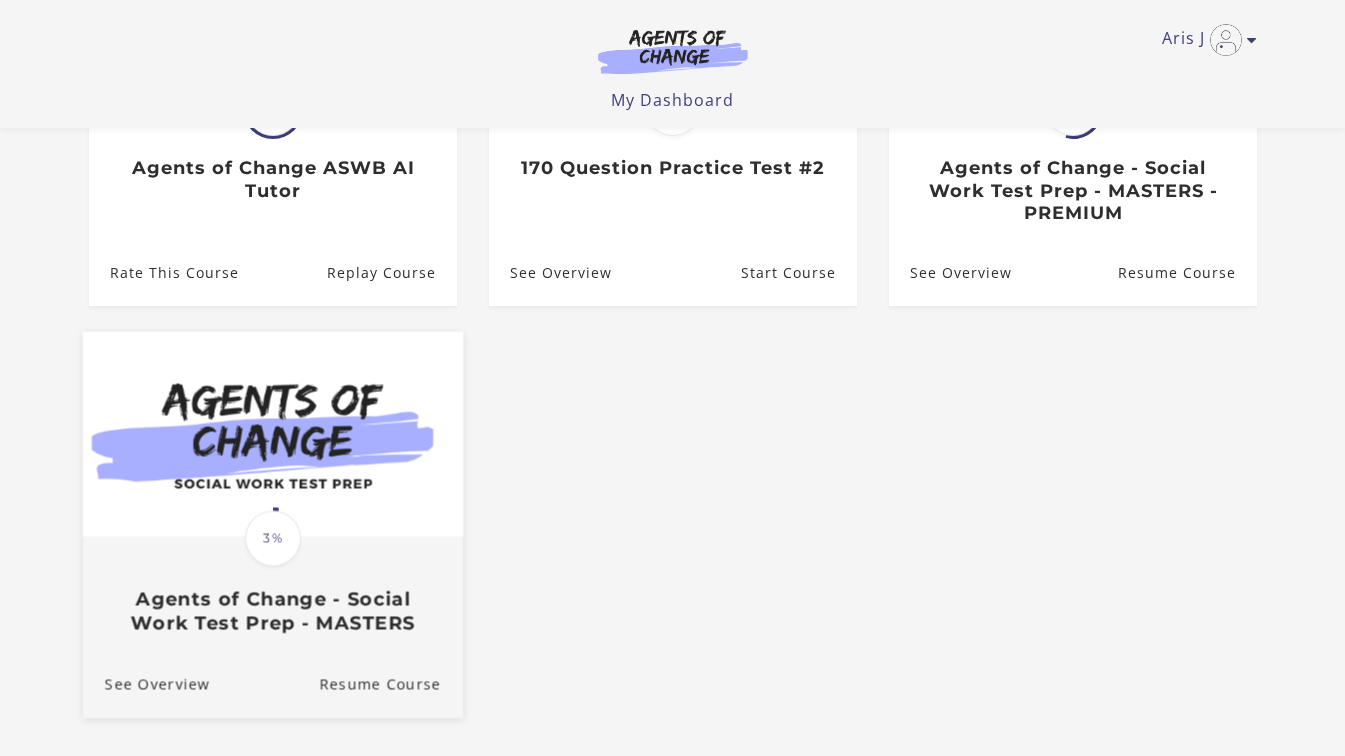 click at bounding box center [272, 434] 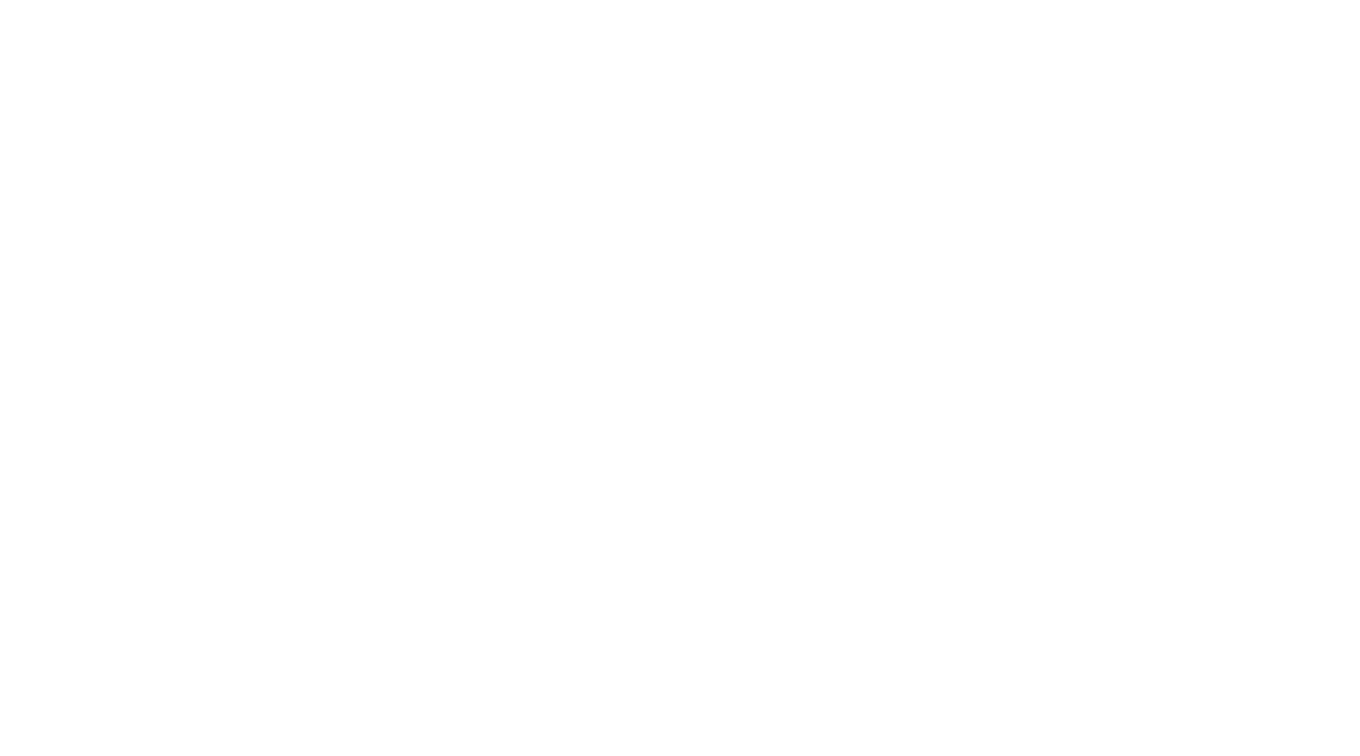 scroll, scrollTop: 0, scrollLeft: 0, axis: both 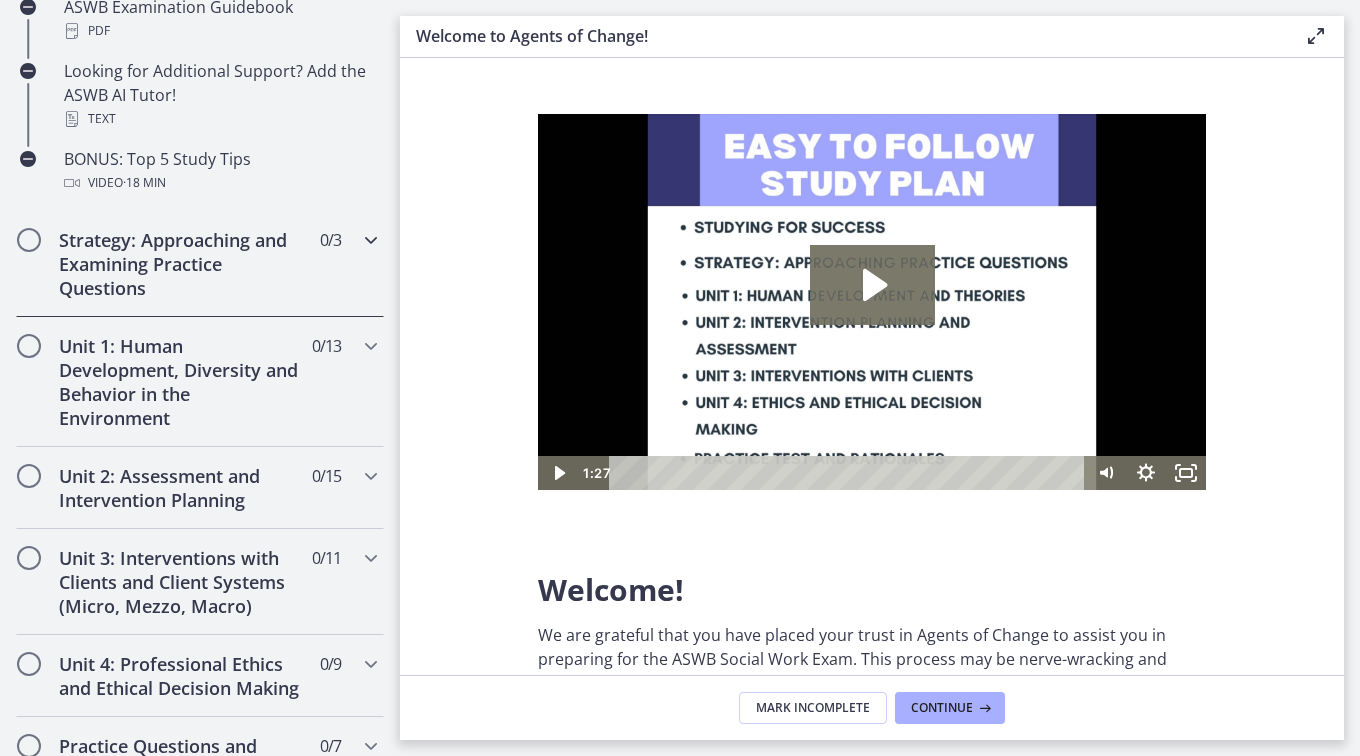 click on "Strategy: Approaching and Examining Practice Questions
0  /  3
Completed" at bounding box center (200, 264) 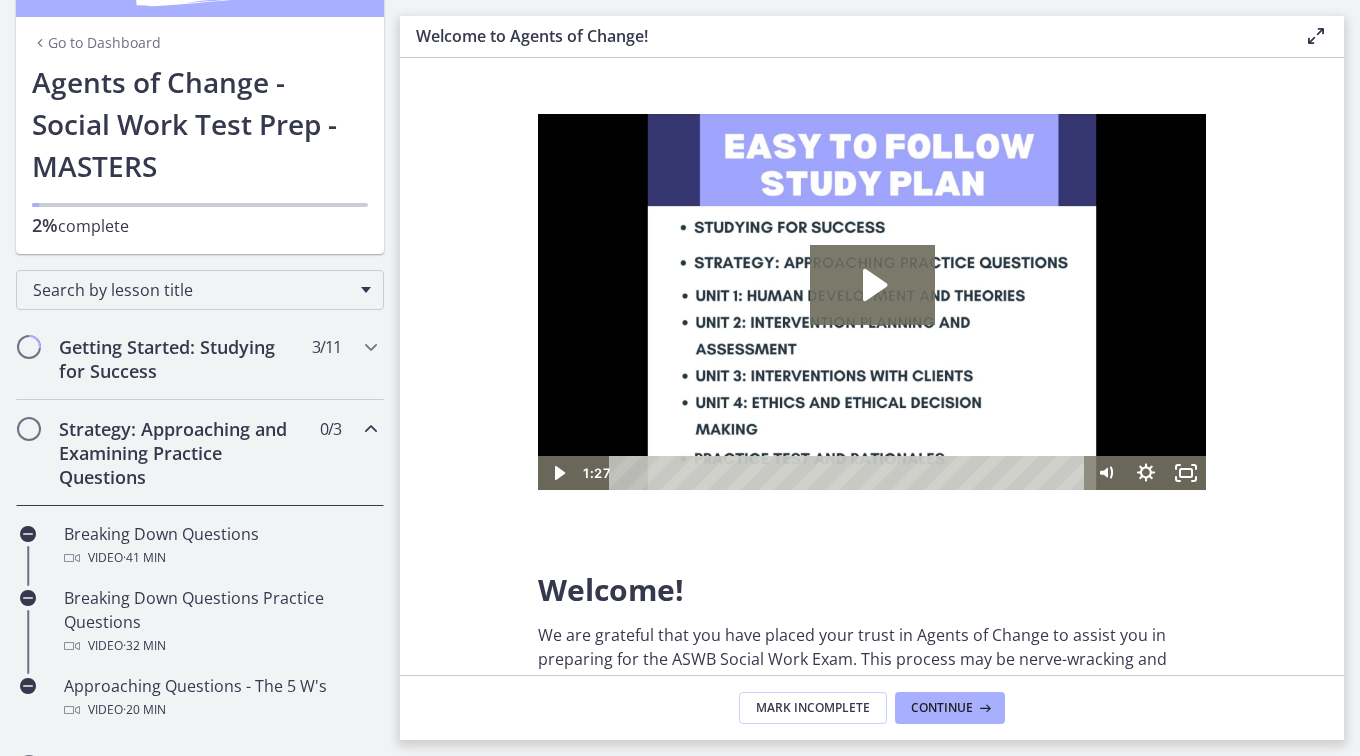scroll, scrollTop: 0, scrollLeft: 0, axis: both 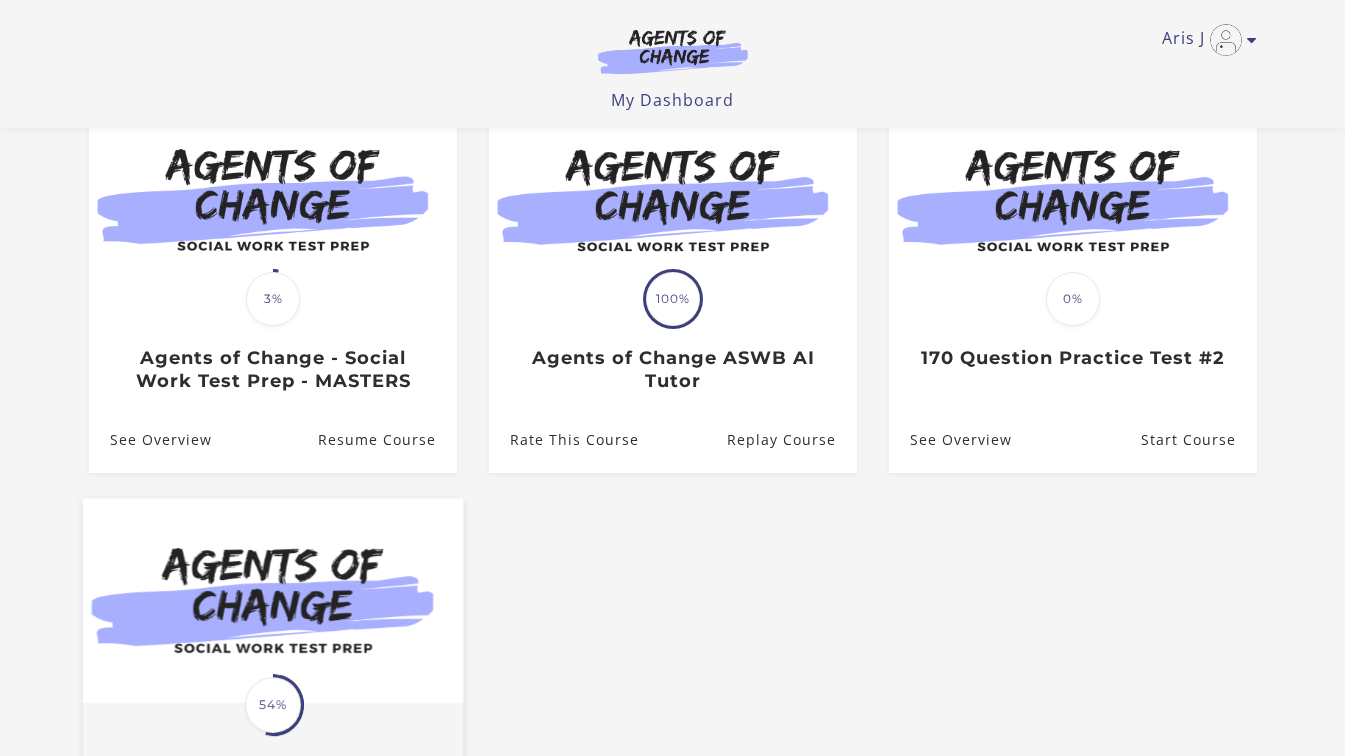 click at bounding box center [272, 601] 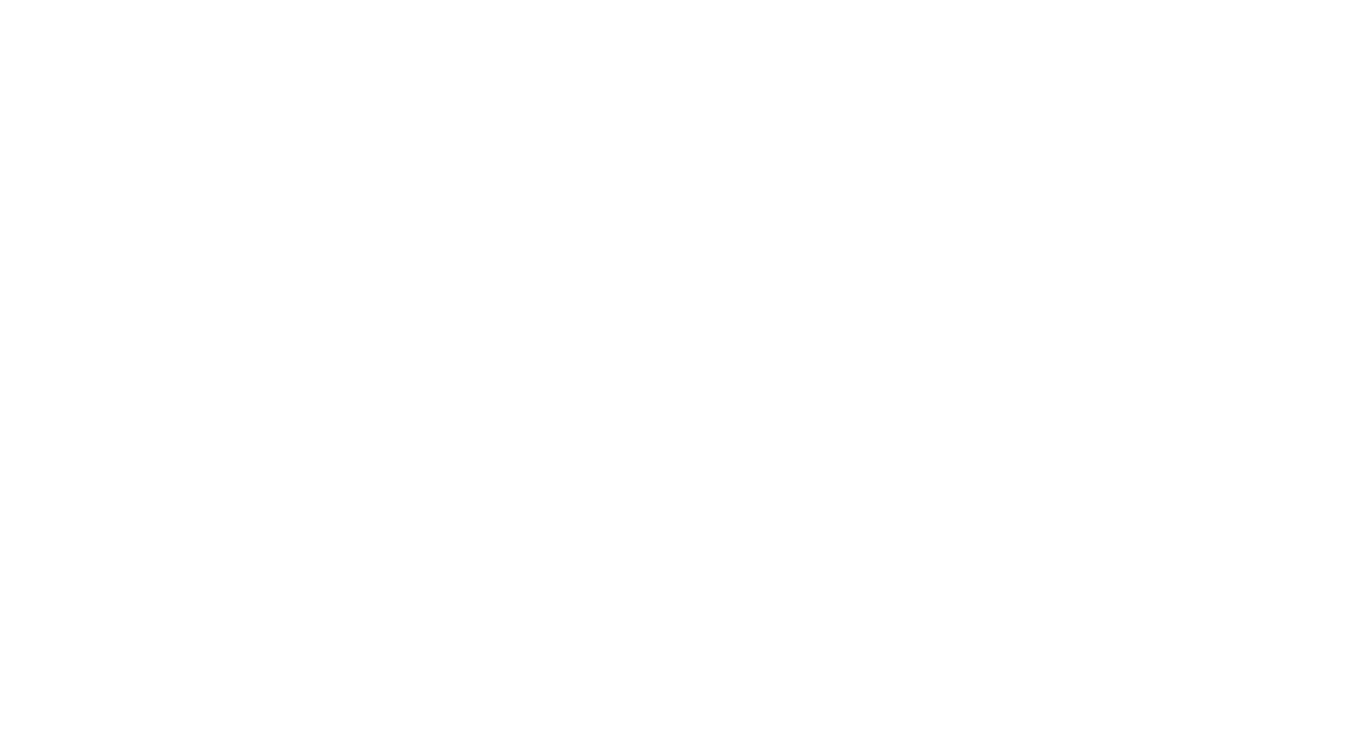 scroll, scrollTop: 0, scrollLeft: 0, axis: both 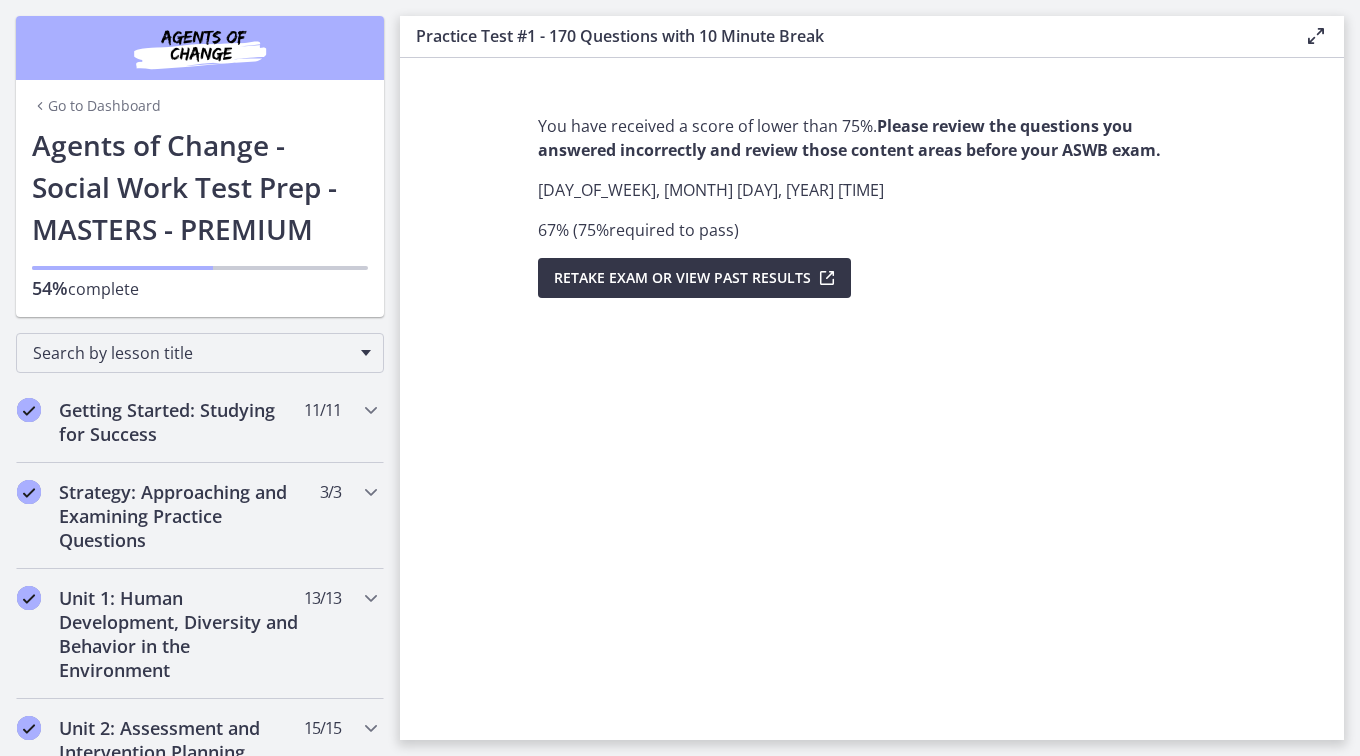 click at bounding box center (825, 278) 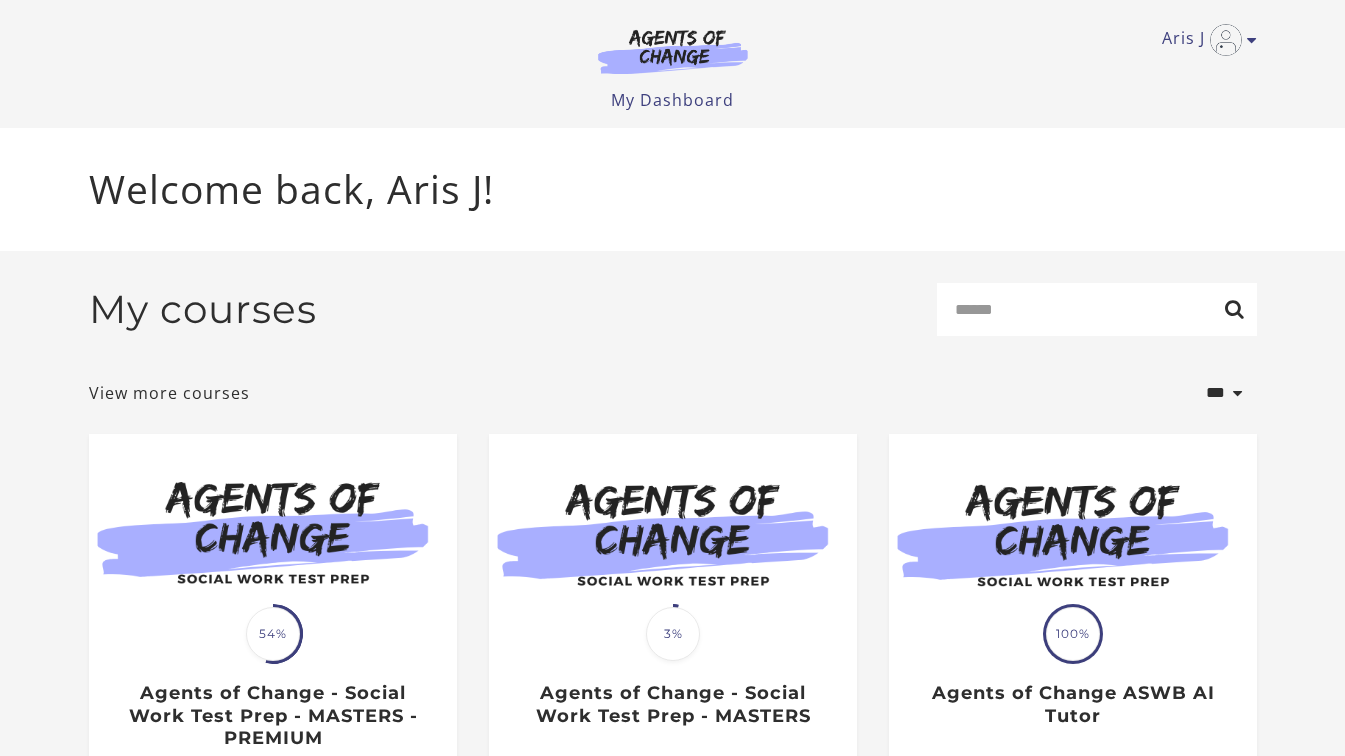 scroll, scrollTop: 0, scrollLeft: 0, axis: both 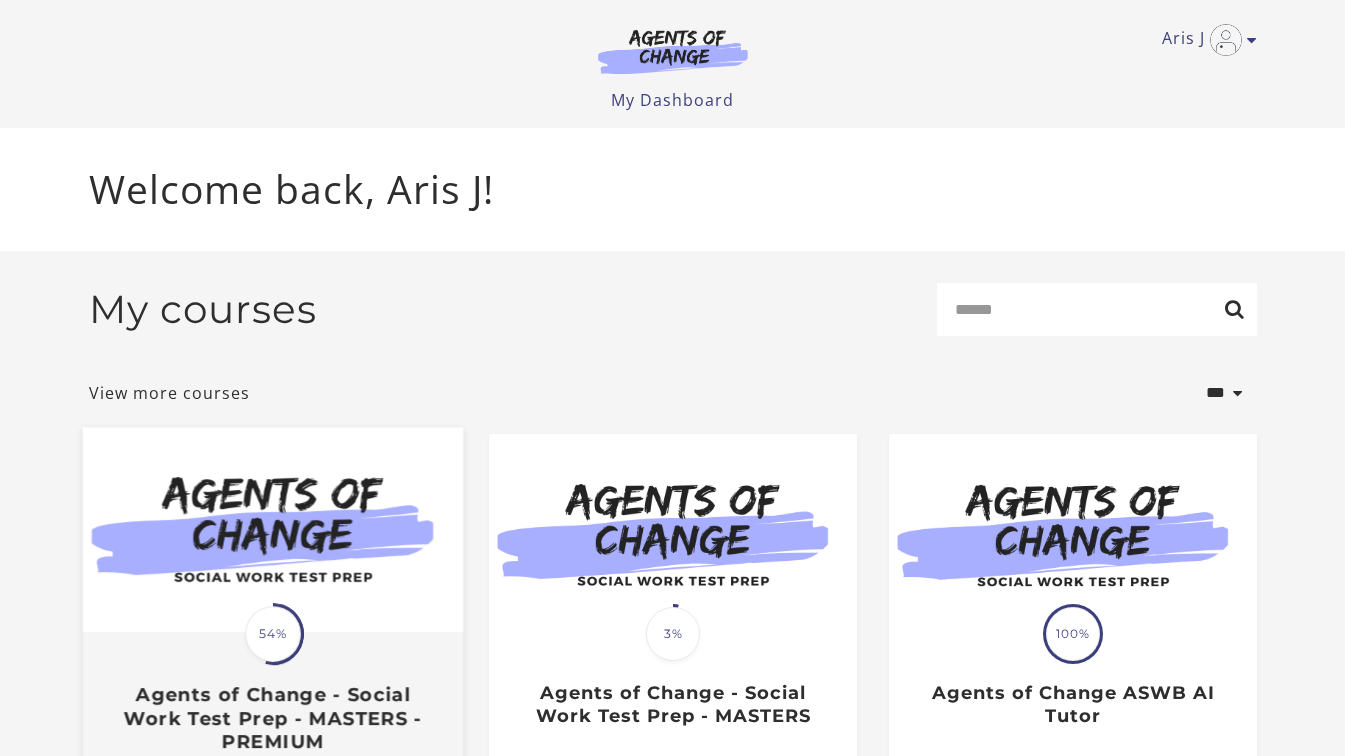 click on "Translation missing: en.liquid.partials.dashboard_course_card.progress_description: 54%
54%
Agents of Change - Social Work Test Prep - MASTERS - PREMIUM" at bounding box center [272, 693] 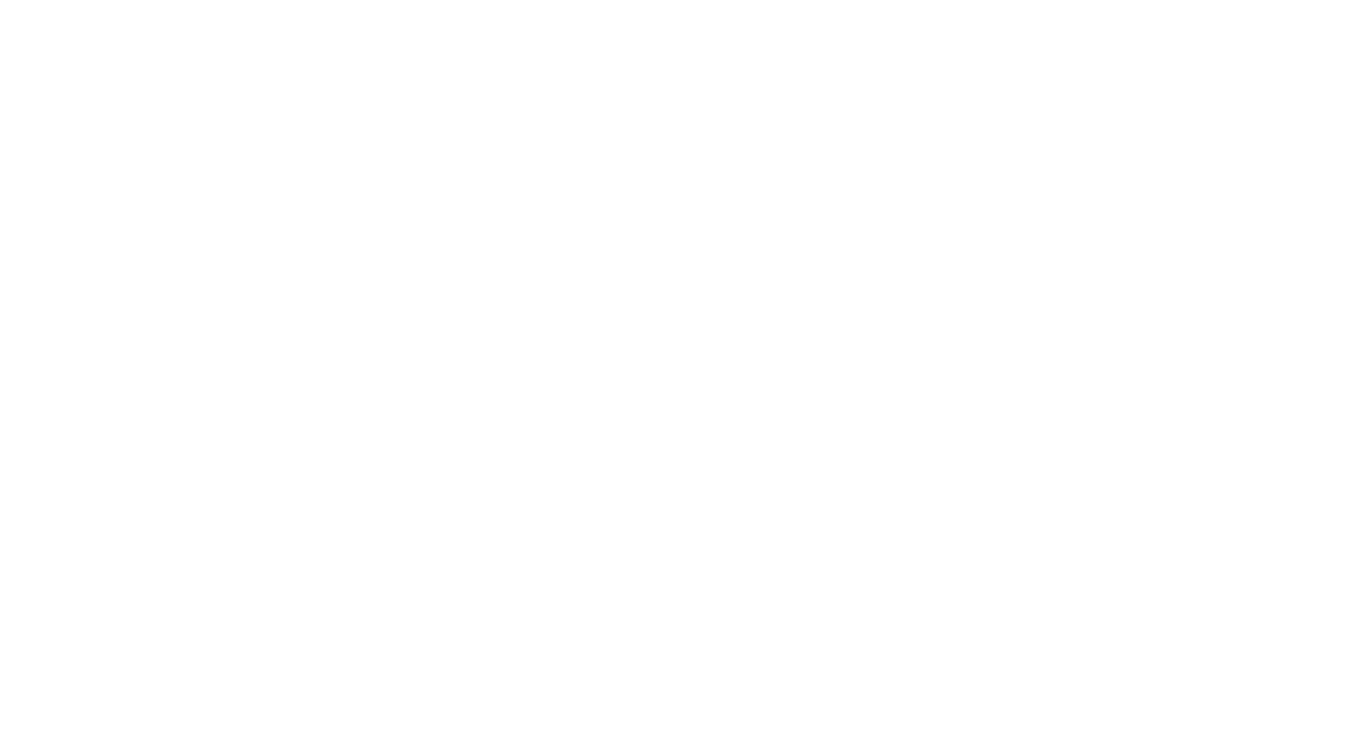 scroll, scrollTop: 0, scrollLeft: 0, axis: both 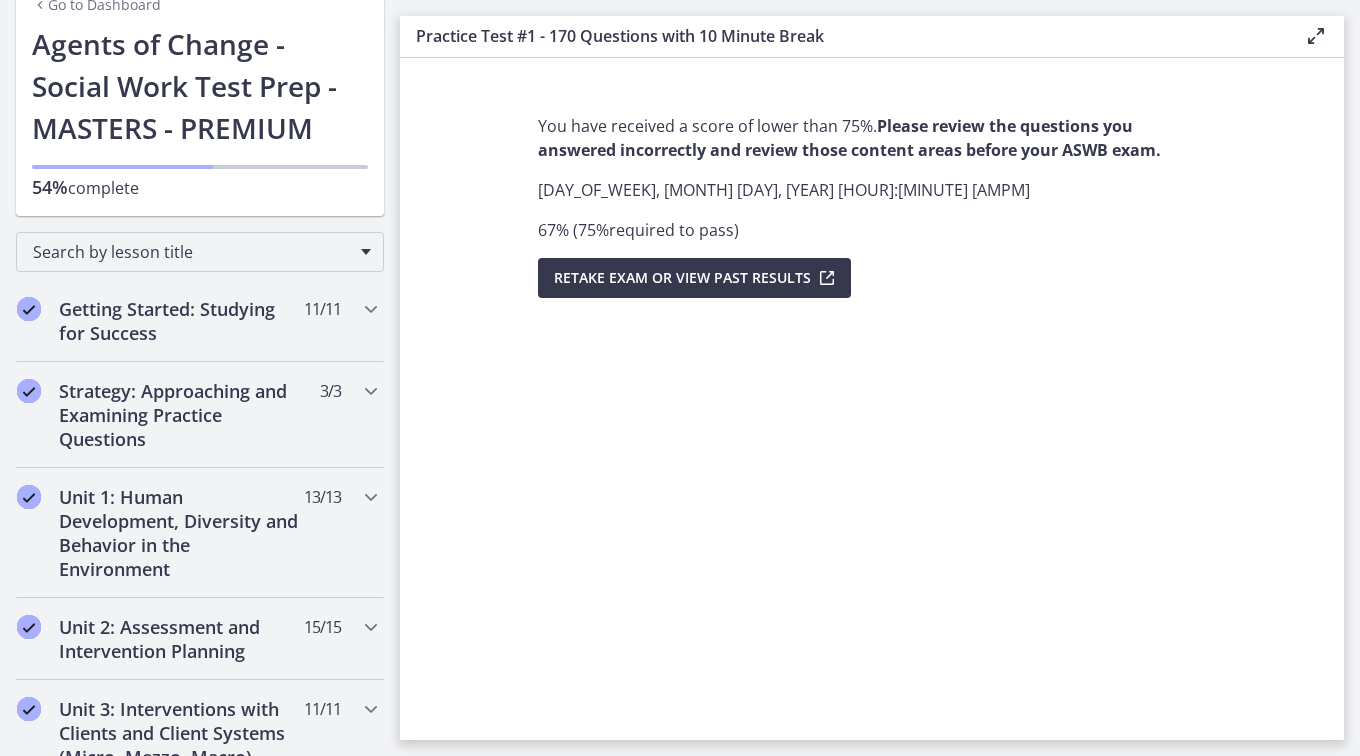 click on "You have received a score of lower than 75%.  Please review the questions you answered incorrectly and review those content areas before your ASWB exam.
[DATE] [TIME]
67 % ( 75 %  required to pass )
Retake Exam OR View Past Results" 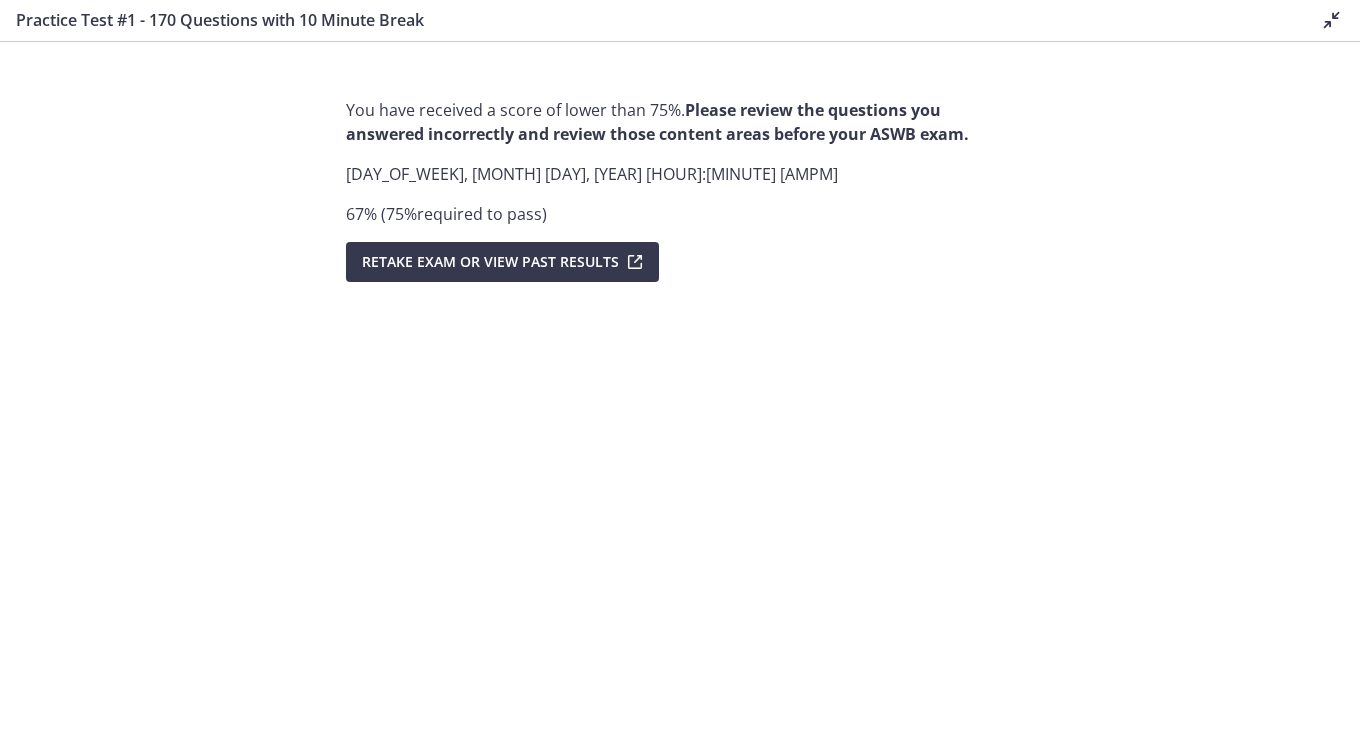 click at bounding box center (1332, 20) 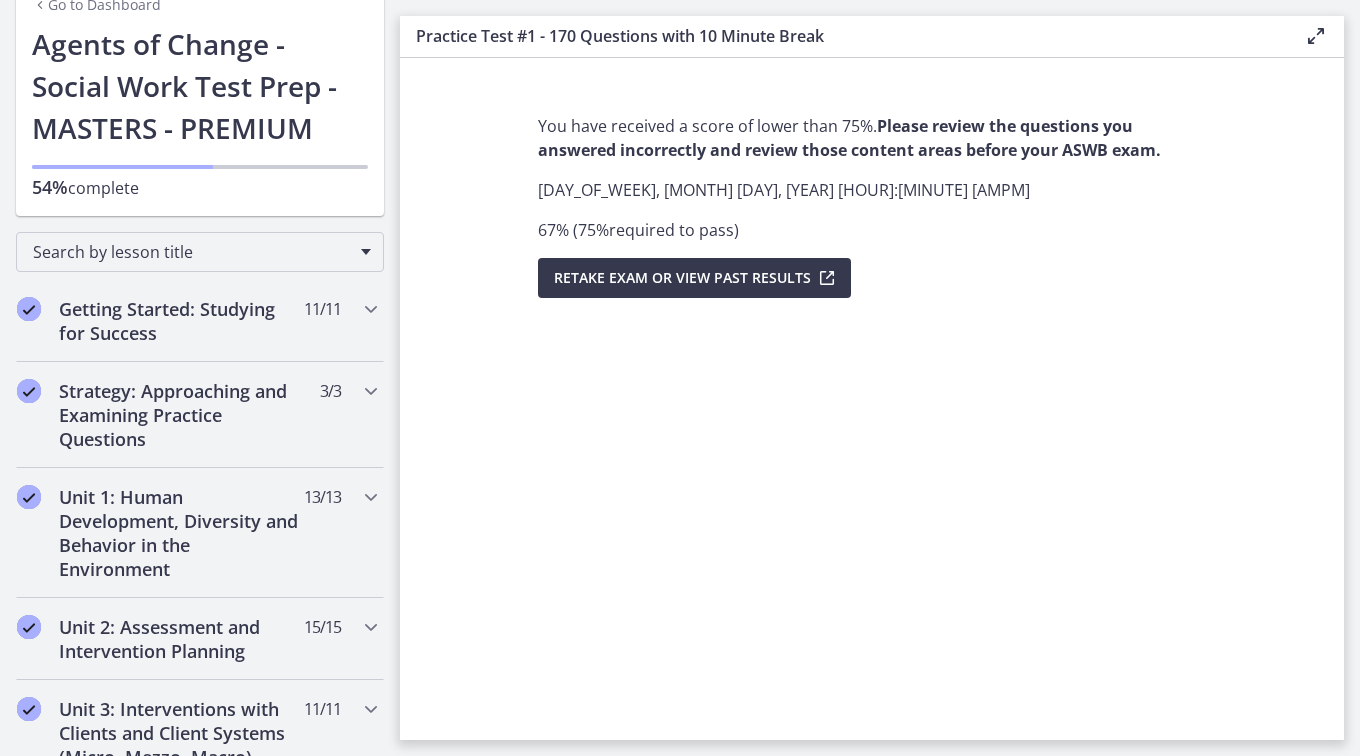 click at bounding box center [1316, 36] 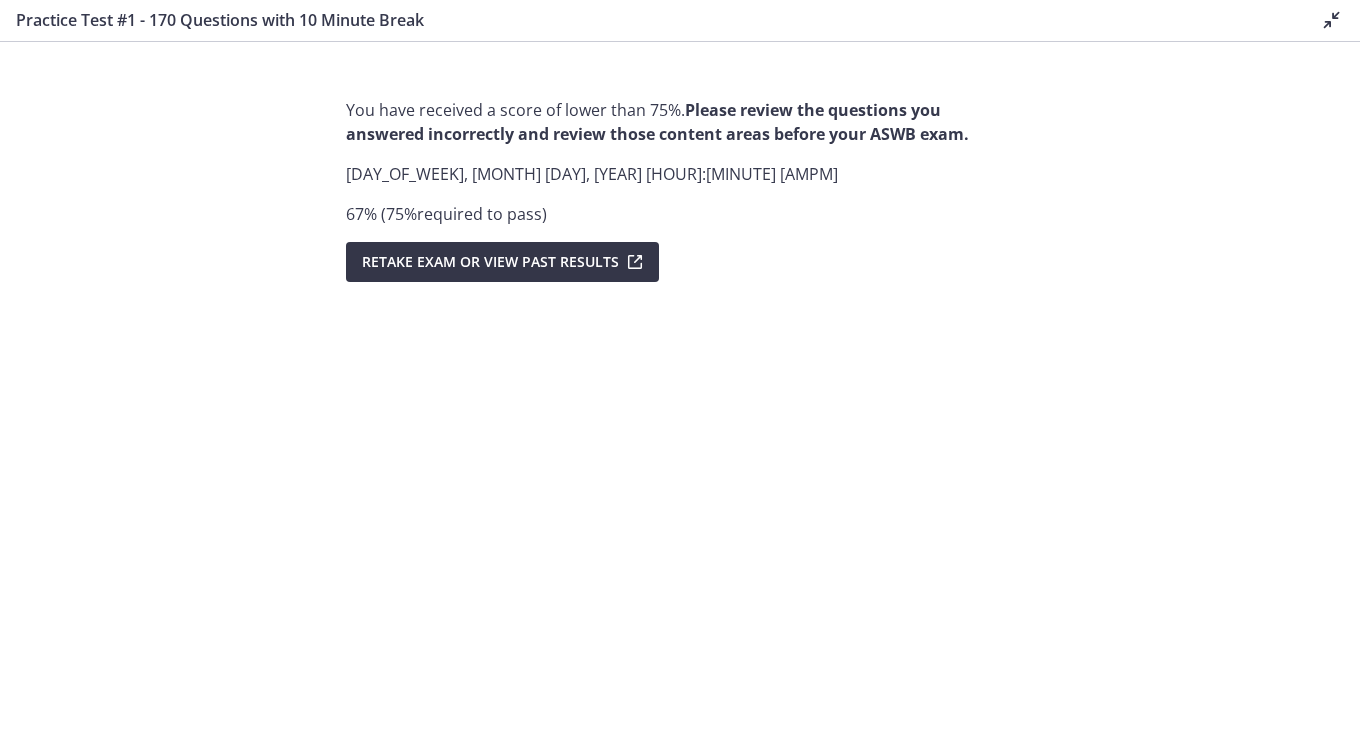 click on "Retake Exam OR View Past Results" at bounding box center (502, 262) 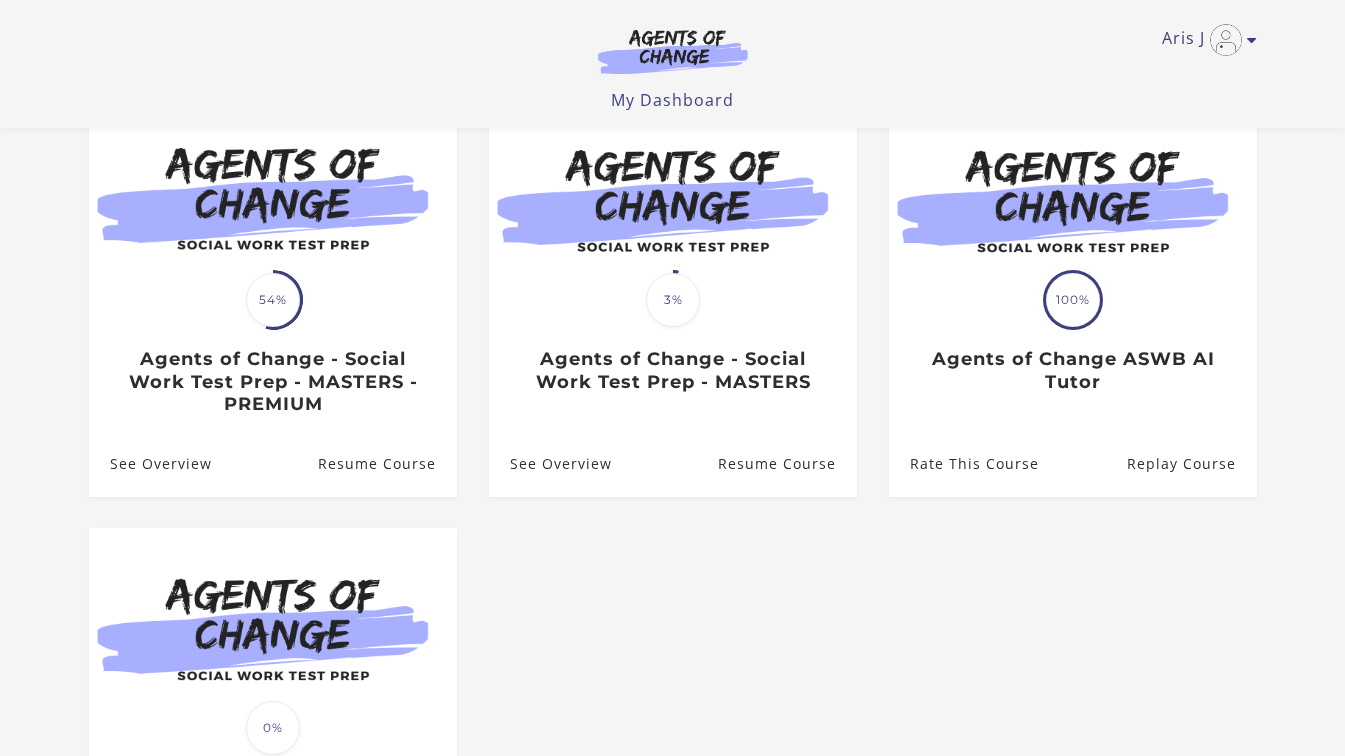 scroll, scrollTop: 0, scrollLeft: 0, axis: both 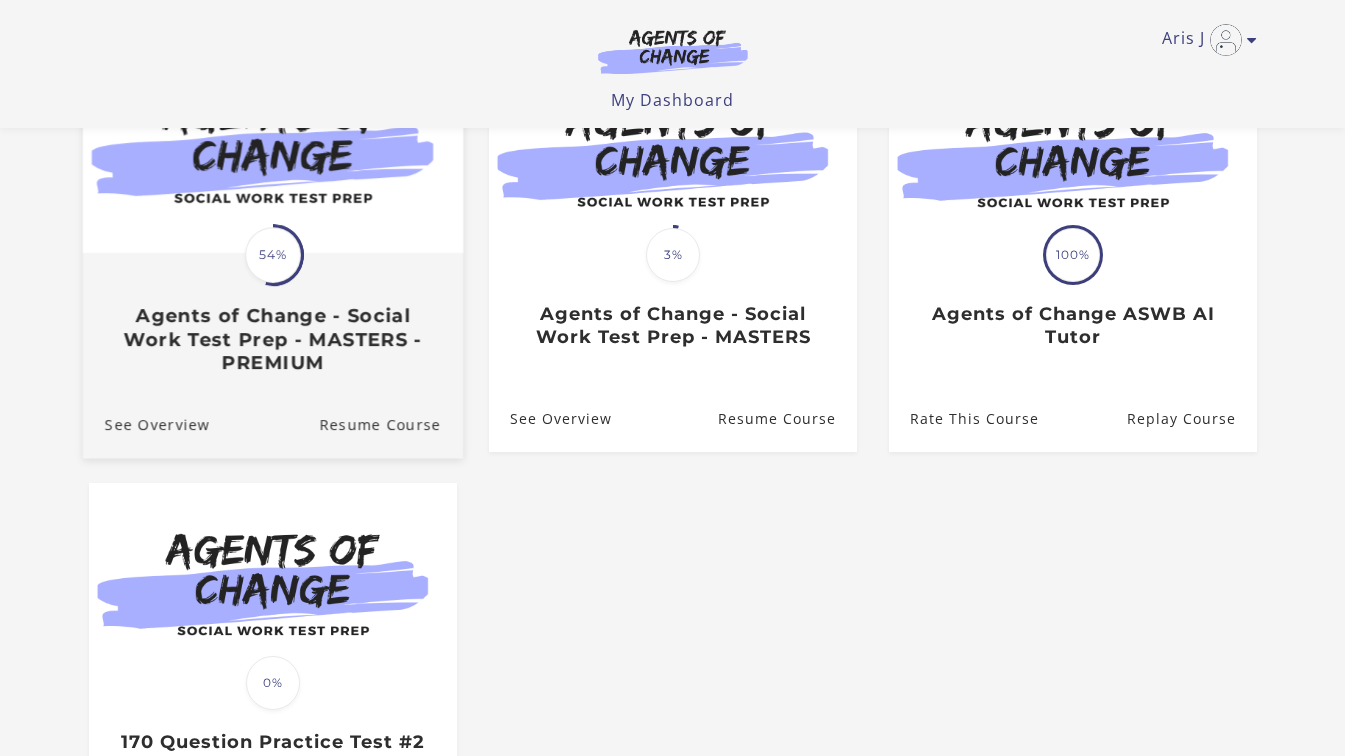 click on "Agents of Change - Social Work Test Prep - MASTERS - PREMIUM" at bounding box center (272, 339) 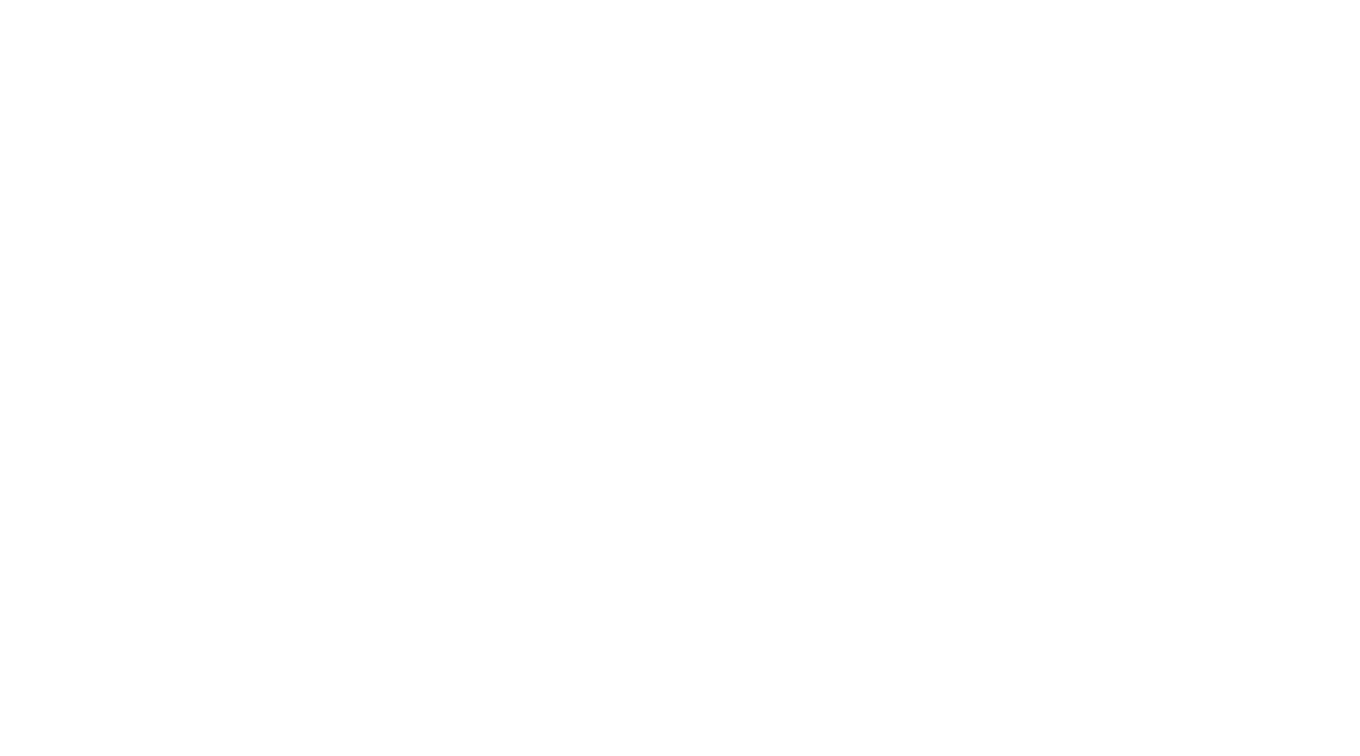 scroll, scrollTop: 0, scrollLeft: 0, axis: both 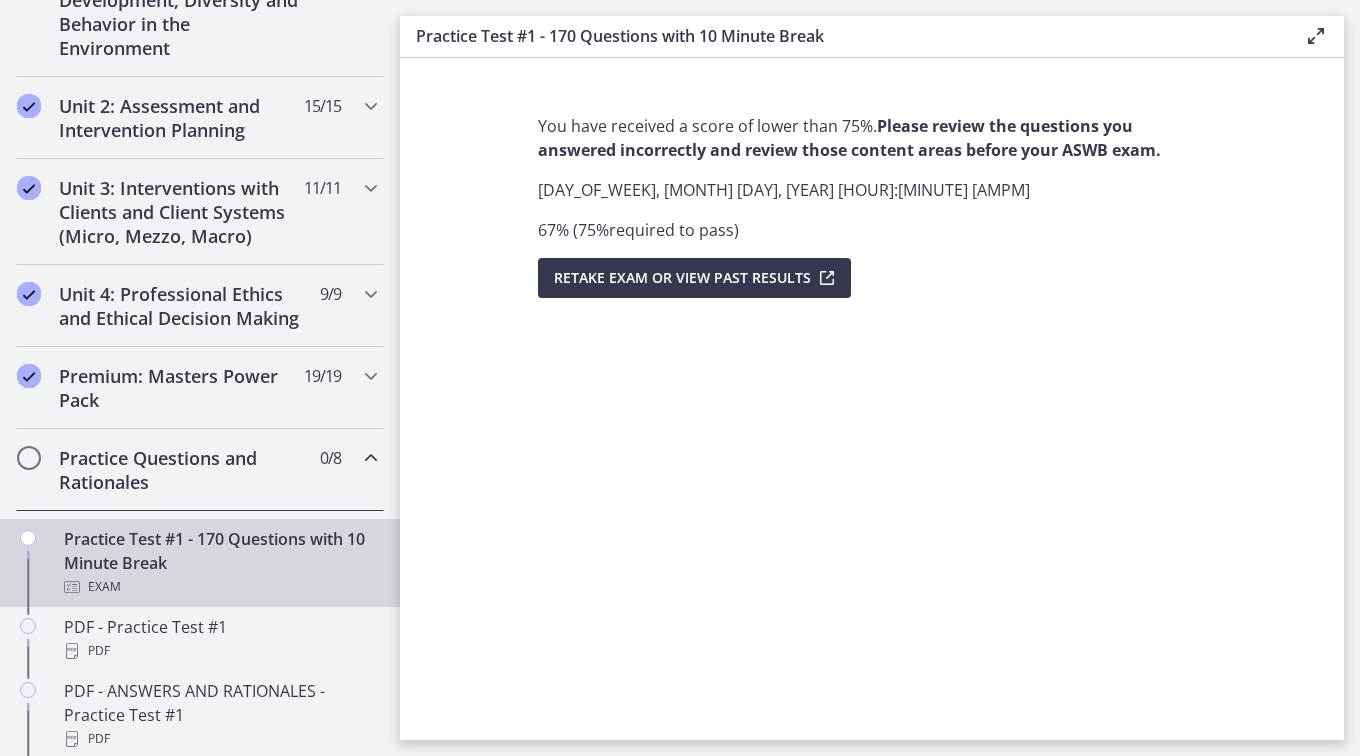 click on "Practice Test #1 - 170 Questions with 10 Minute Break
Exam" at bounding box center [220, 563] 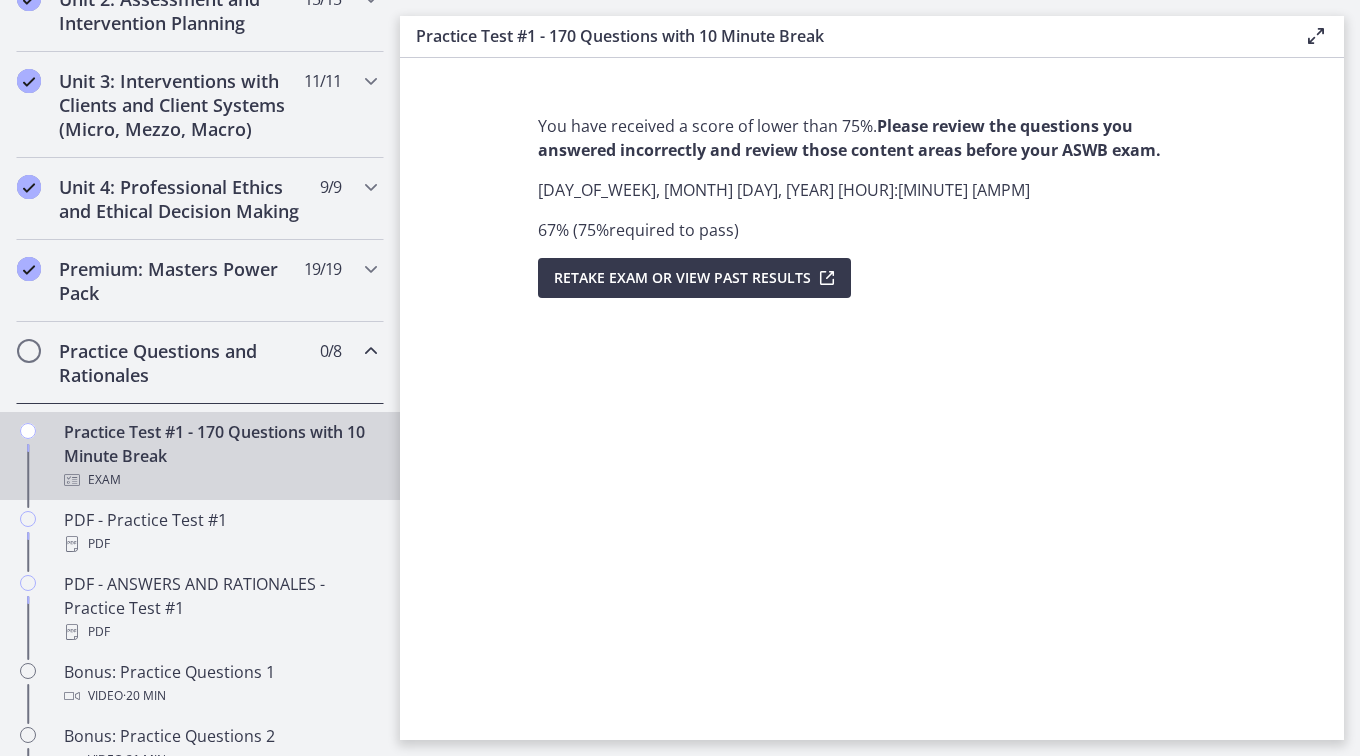 scroll, scrollTop: 731, scrollLeft: 0, axis: vertical 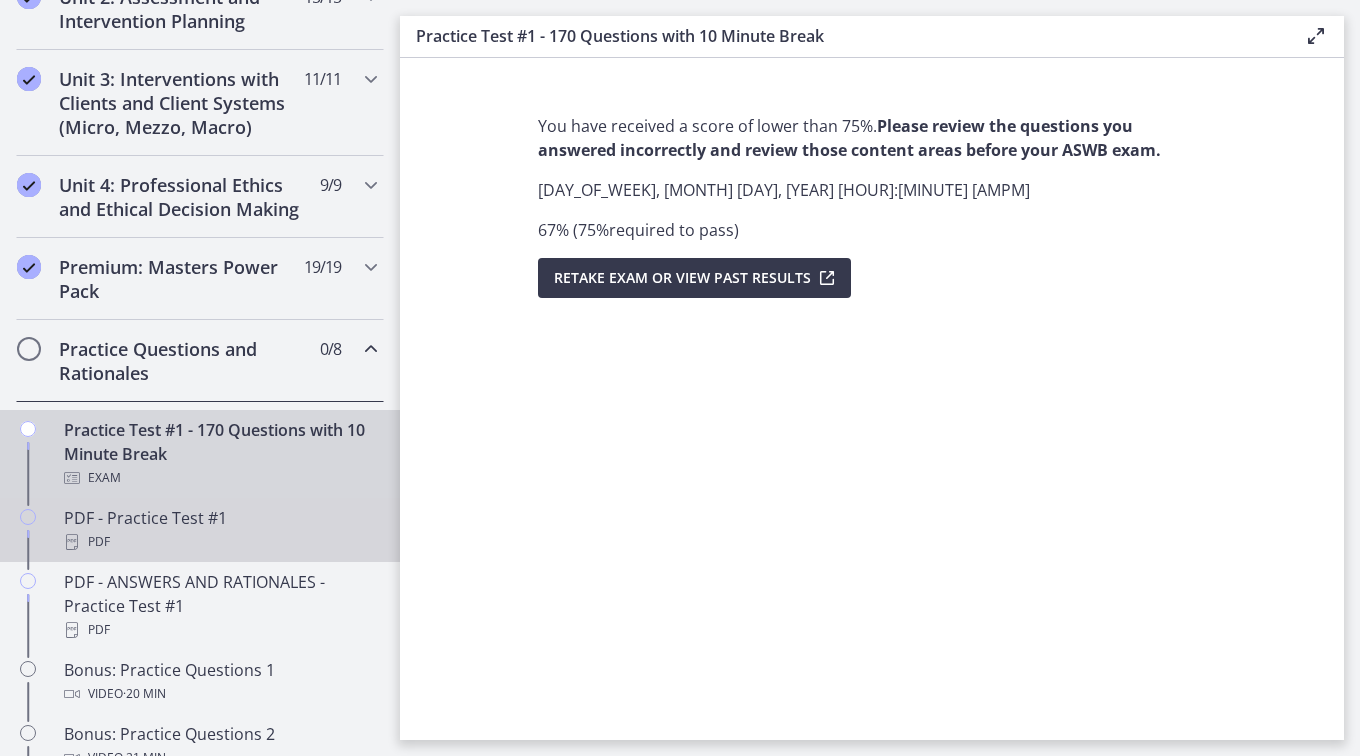 click on "PDF" at bounding box center (220, 542) 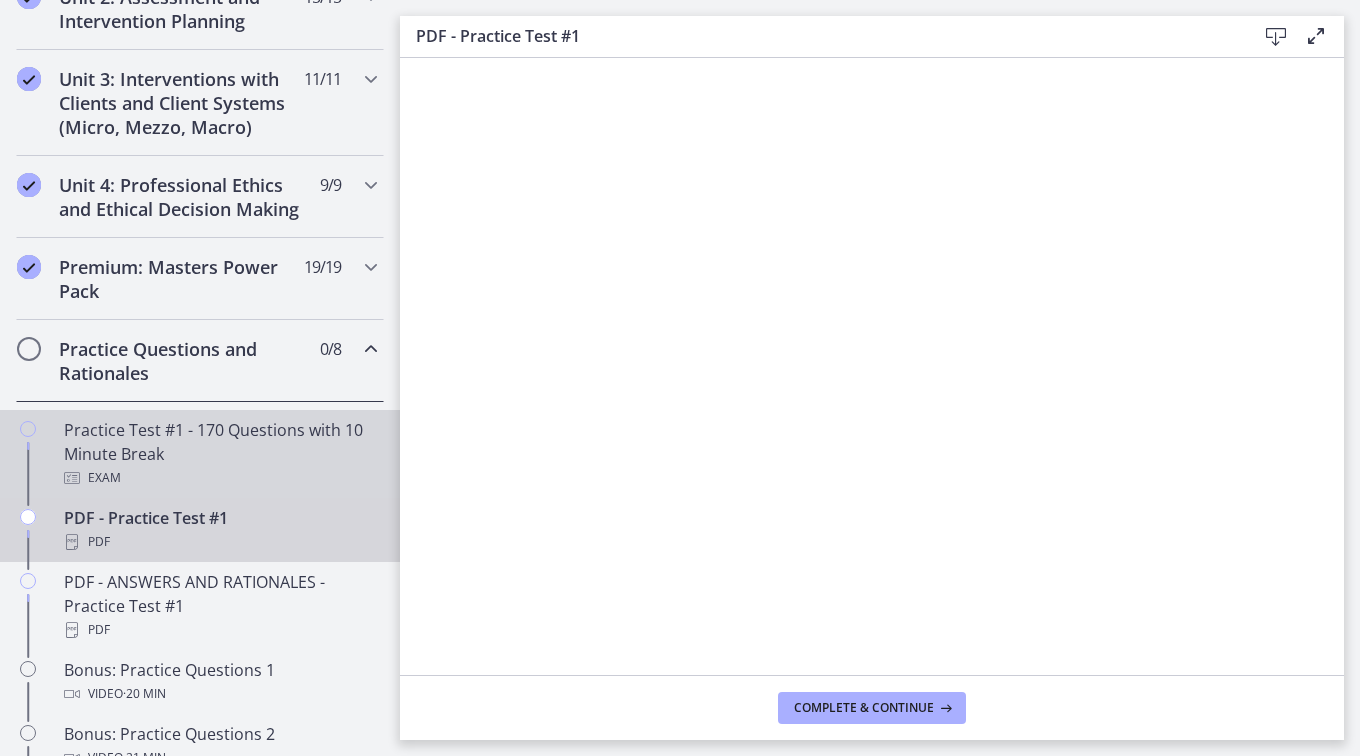 click on "Practice Test #1 - 170 Questions with 10 Minute Break
Exam" at bounding box center (220, 454) 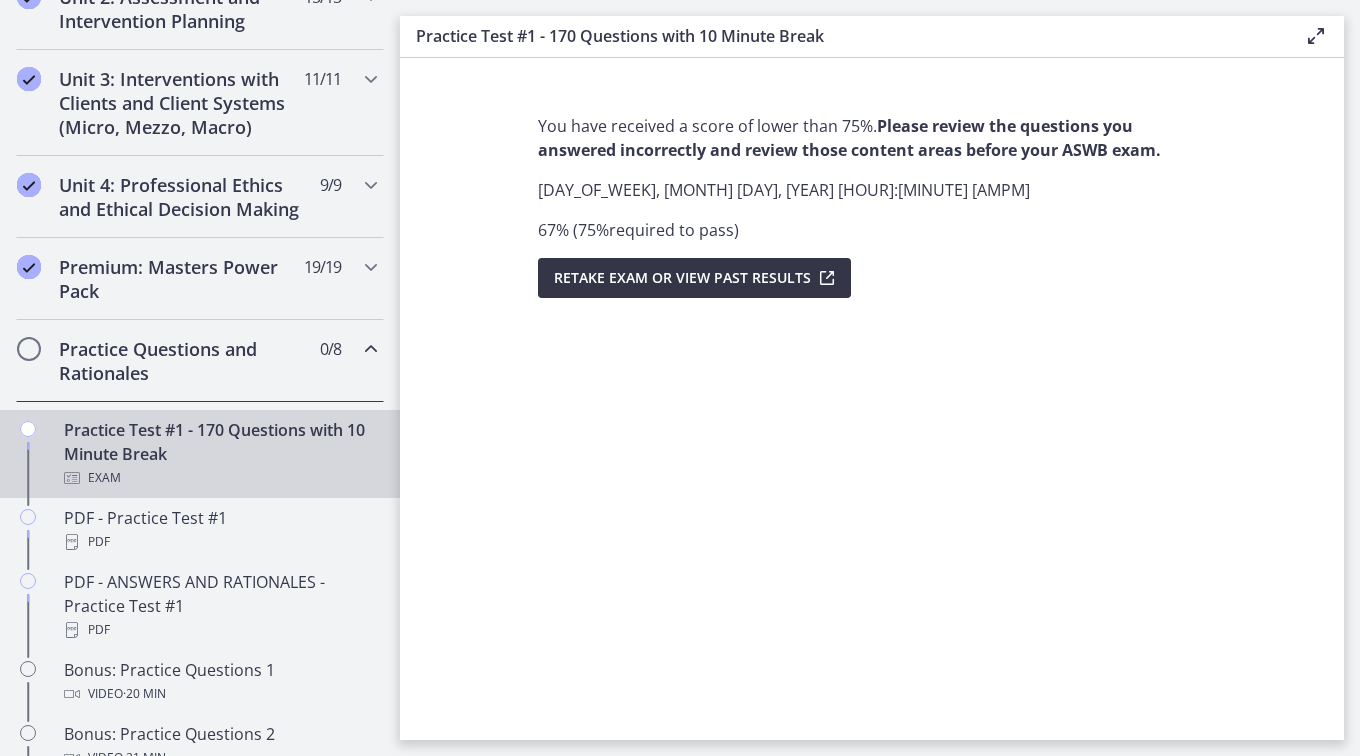 click on "Retake Exam OR View Past Results" at bounding box center [694, 278] 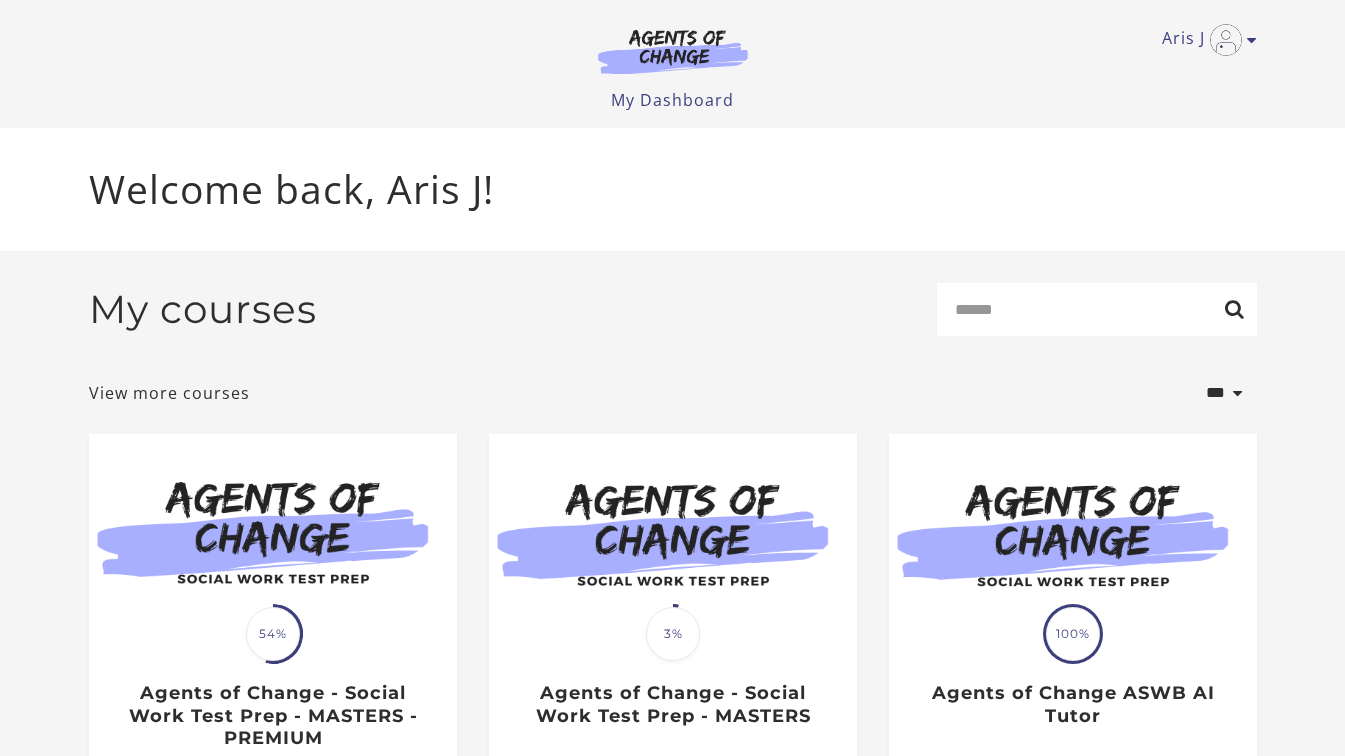 scroll, scrollTop: 0, scrollLeft: 0, axis: both 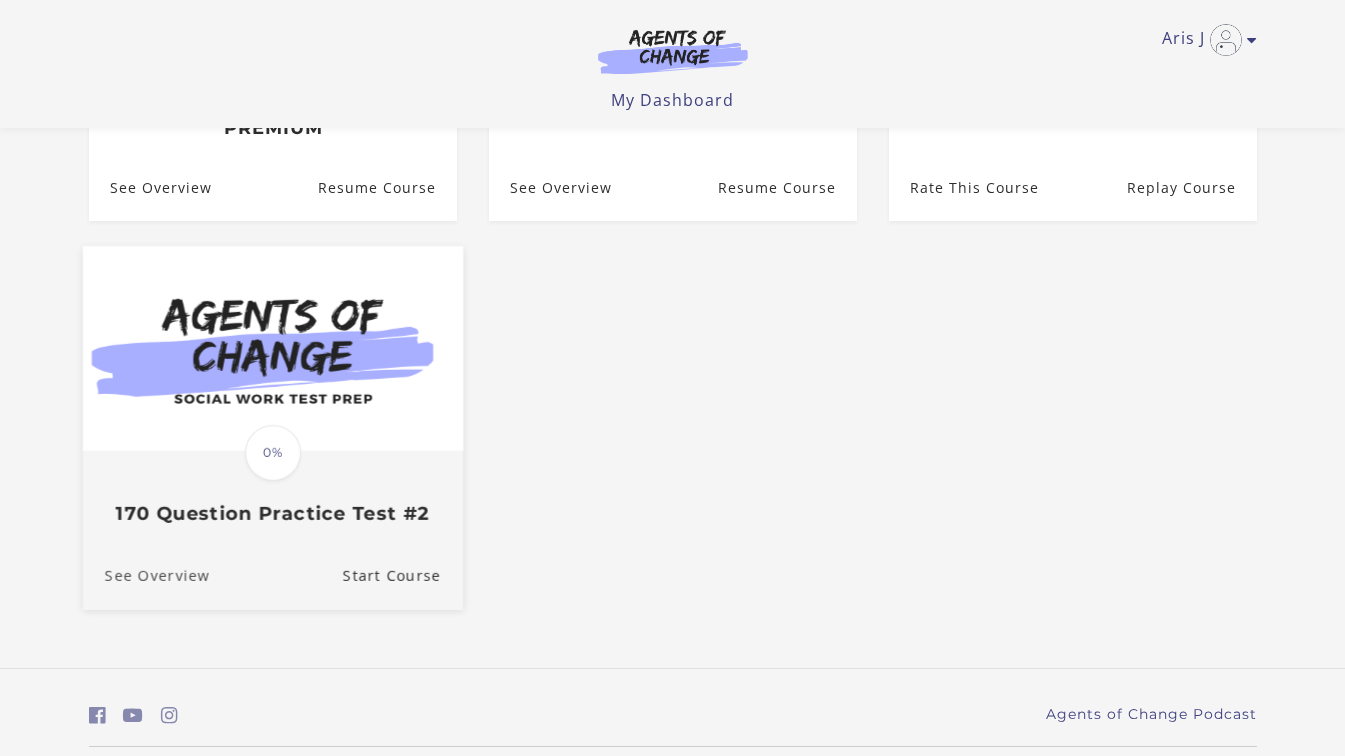click on "See Overview" at bounding box center (145, 575) 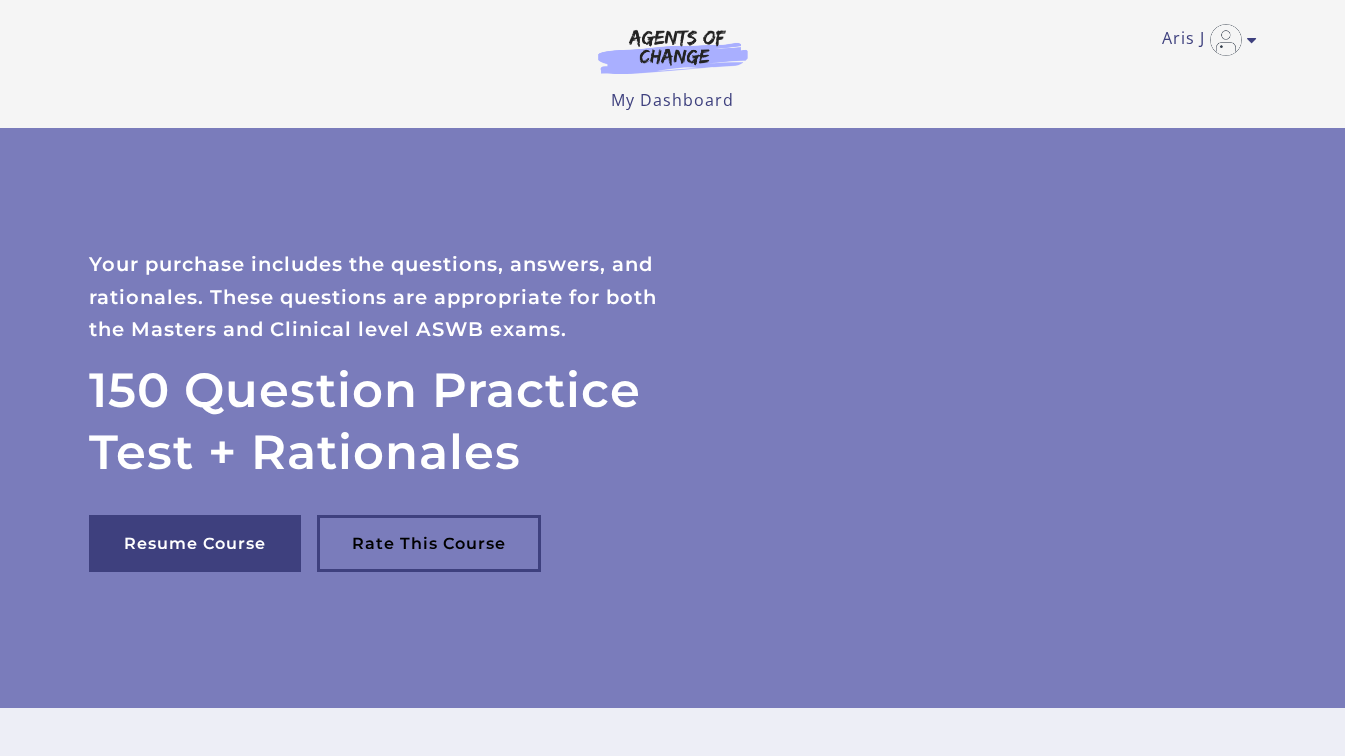 scroll, scrollTop: 0, scrollLeft: 0, axis: both 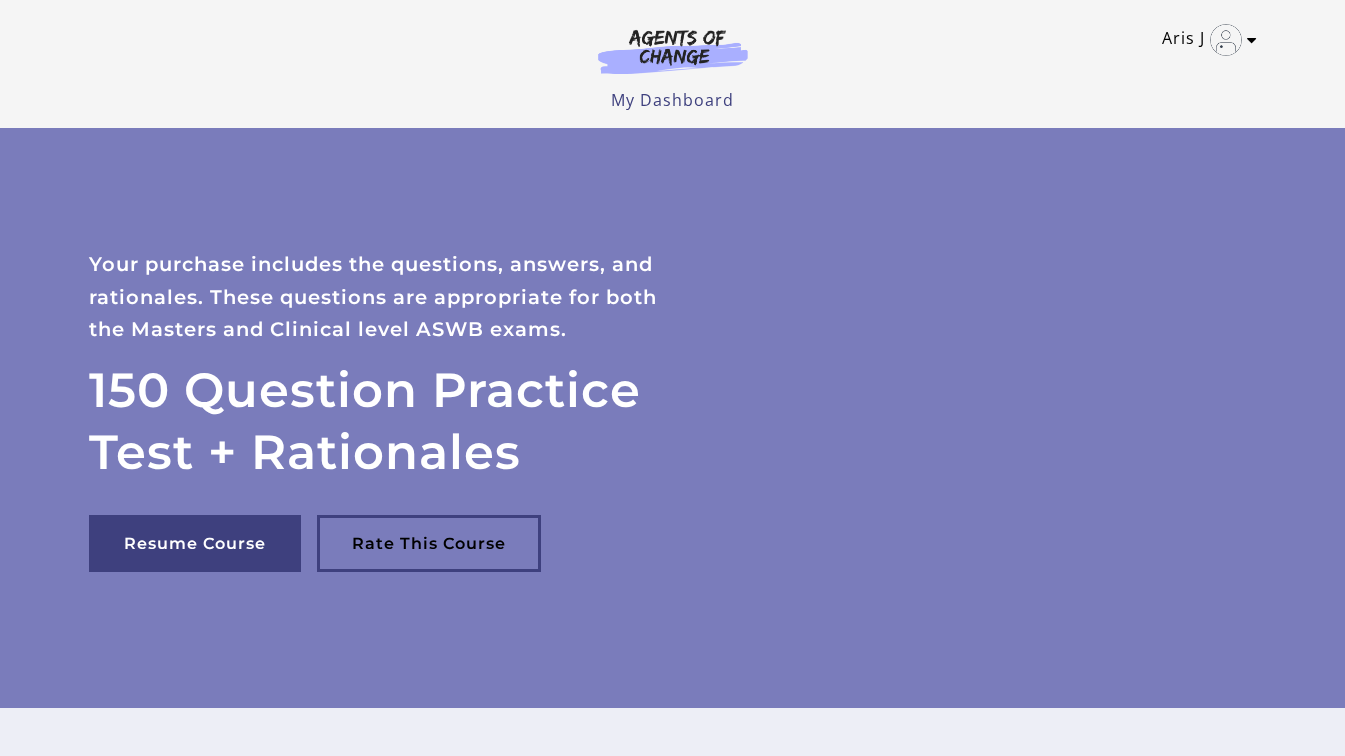 click at bounding box center (1252, 40) 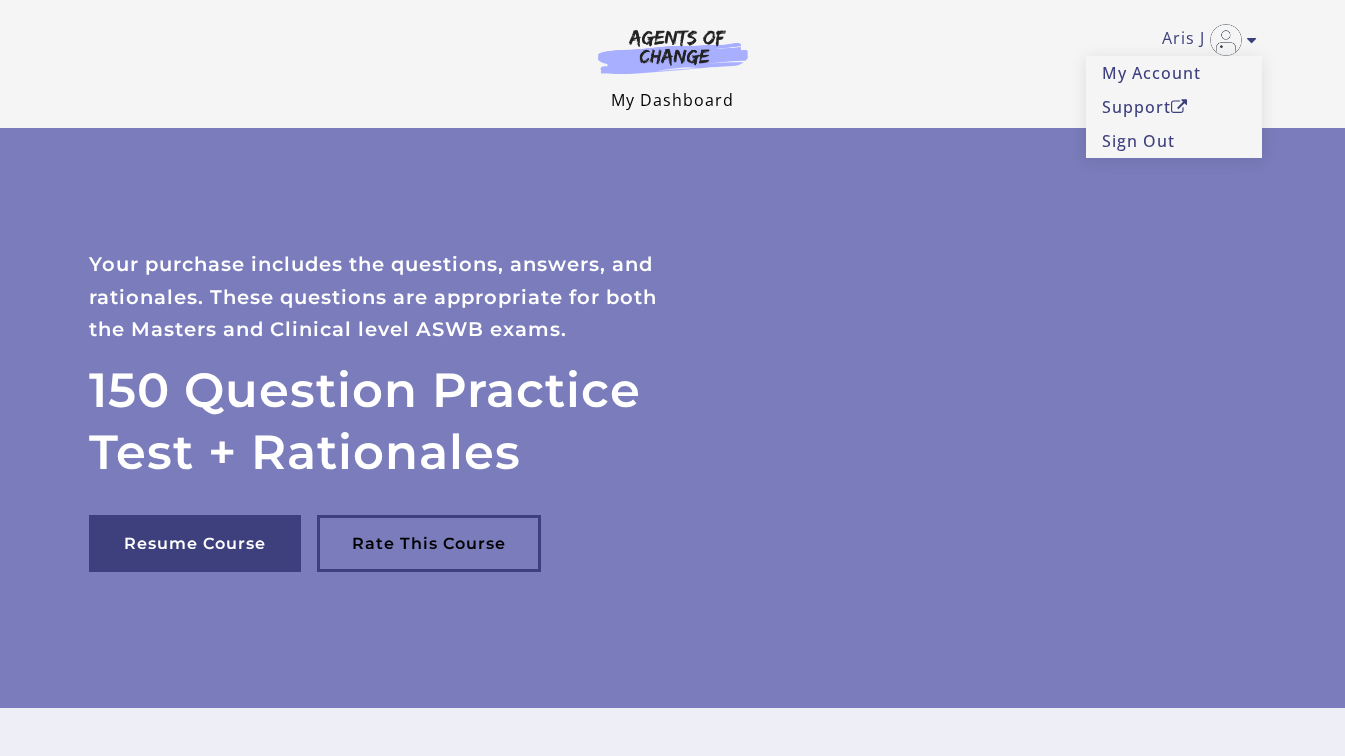 click on "My Dashboard" at bounding box center [672, 100] 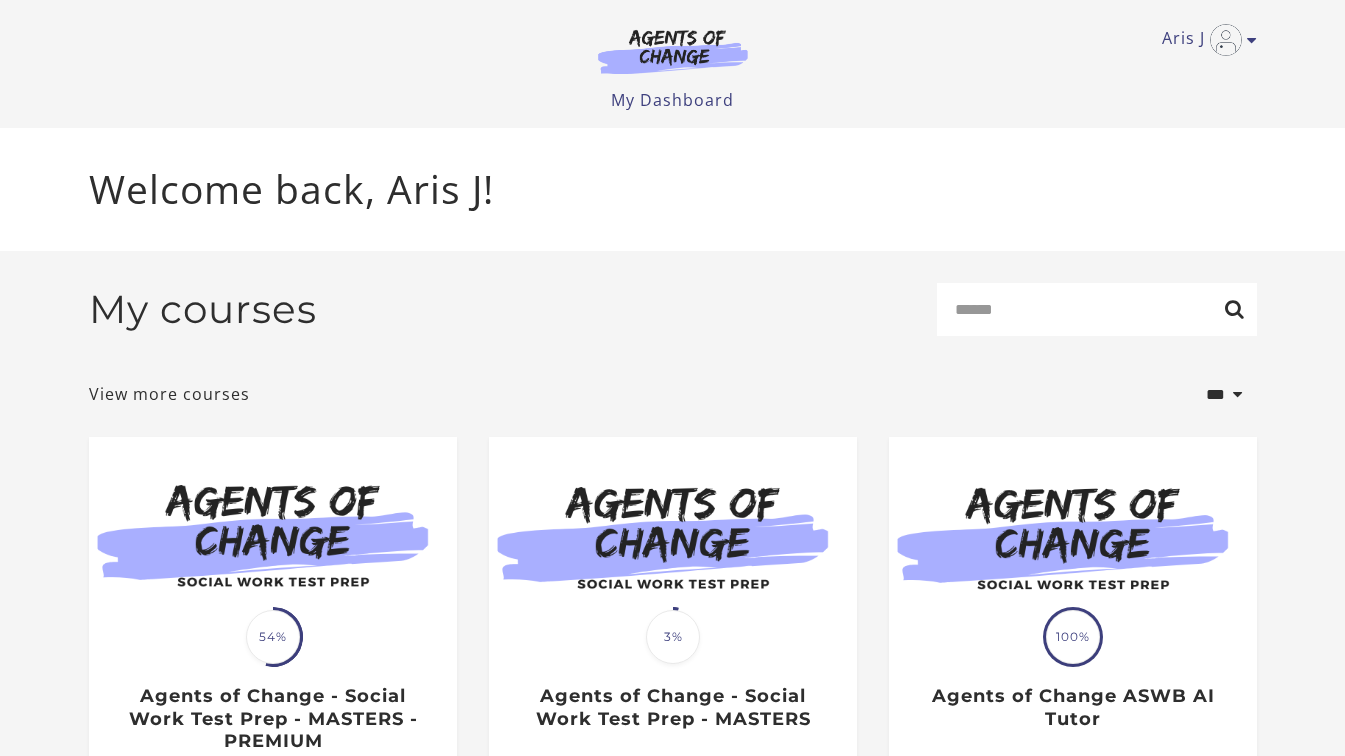 scroll, scrollTop: 0, scrollLeft: 0, axis: both 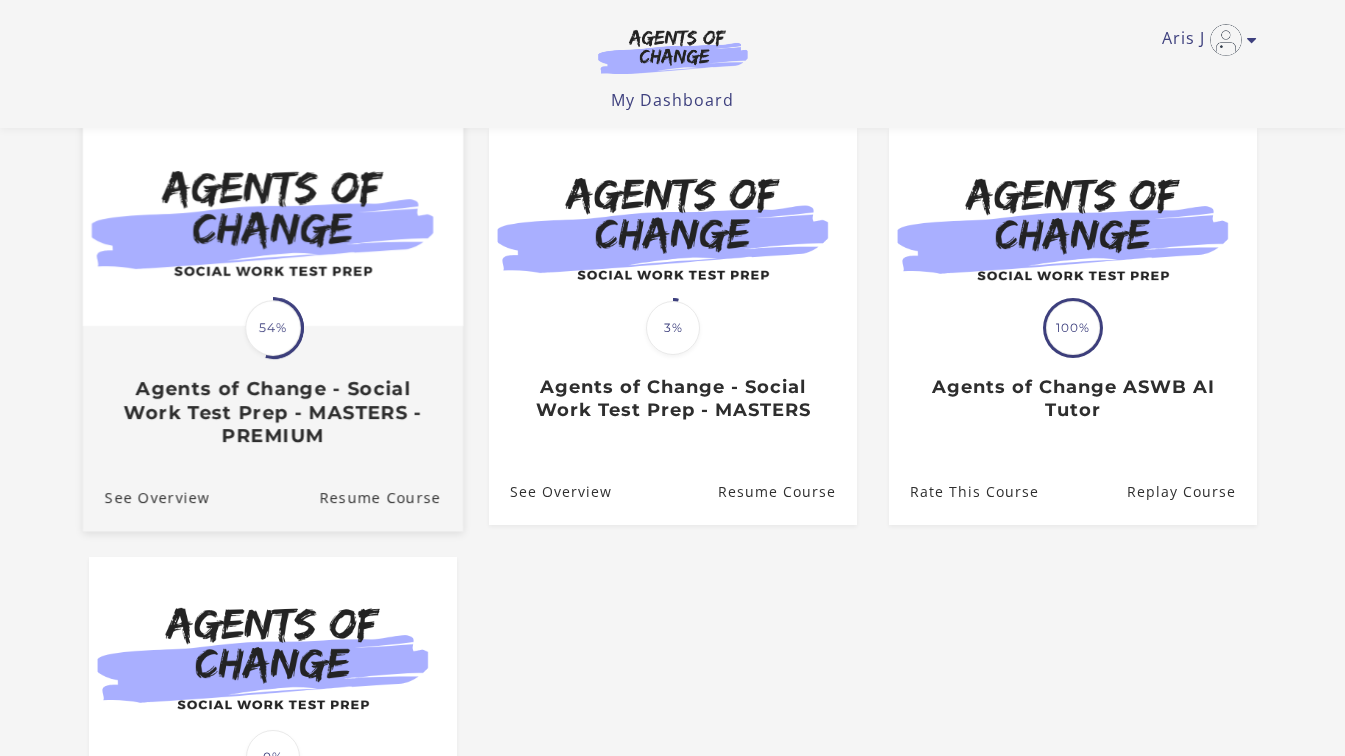 click on "Agents of Change - Social Work Test Prep - MASTERS - PREMIUM" 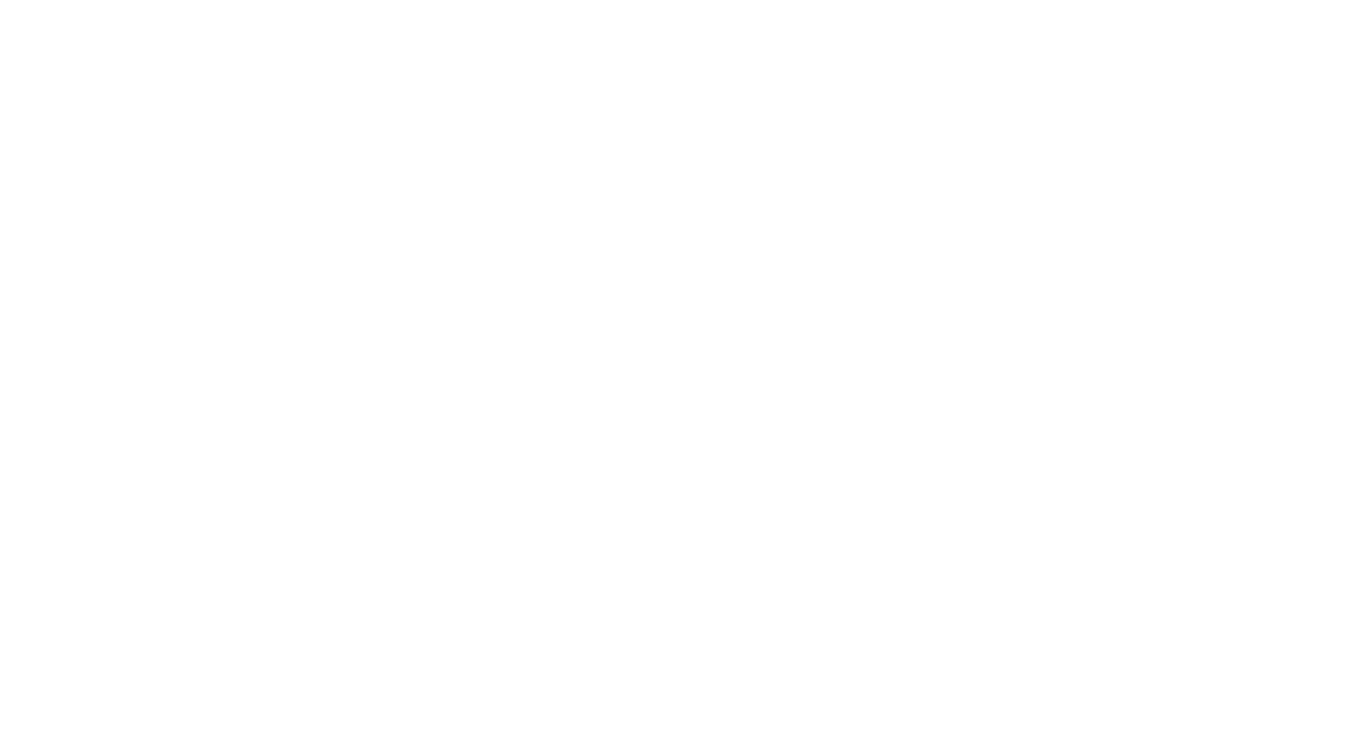scroll, scrollTop: 0, scrollLeft: 0, axis: both 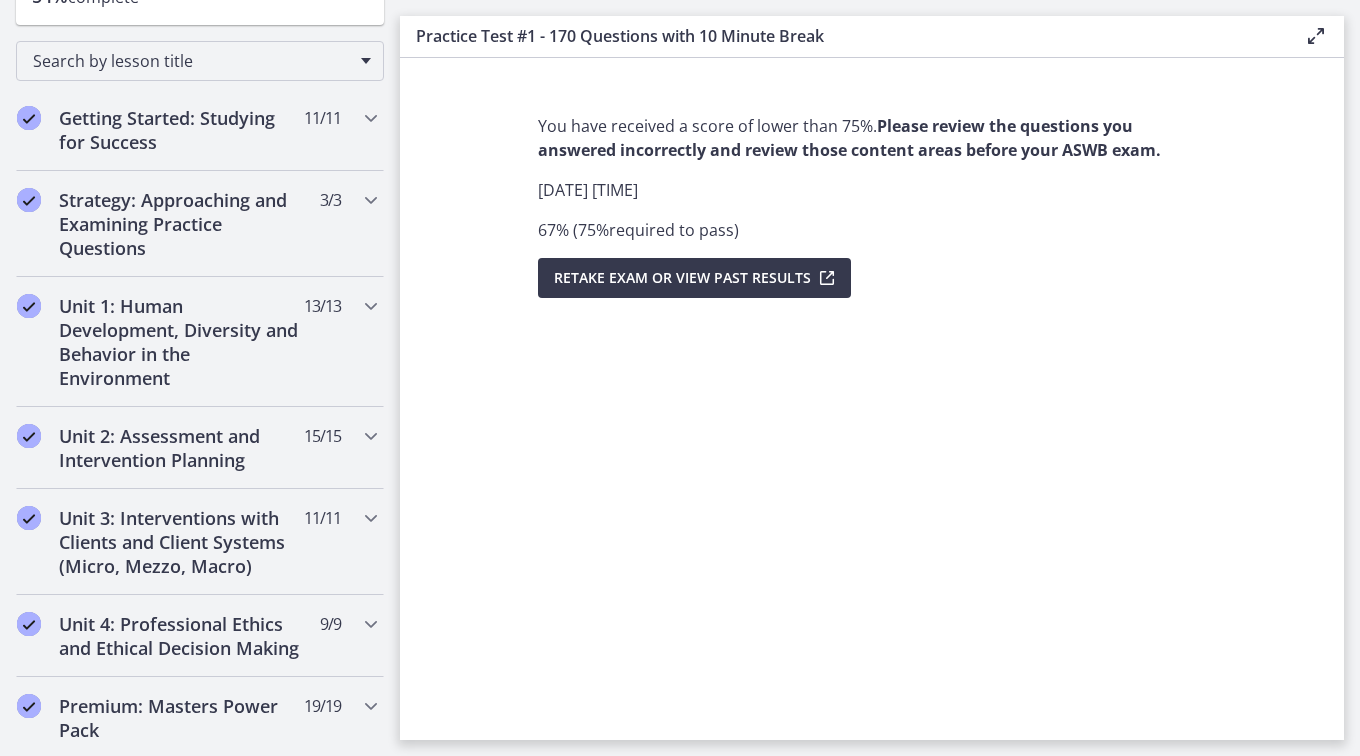 click on "You have received a score of lower than 75%.  Please review the questions you answered incorrectly and review those content areas before your ASWB exam.
Thursday, July 10, 2025 9:35 PM
67 % ( 75 %  required to pass )
Retake Exam OR View Past Results" 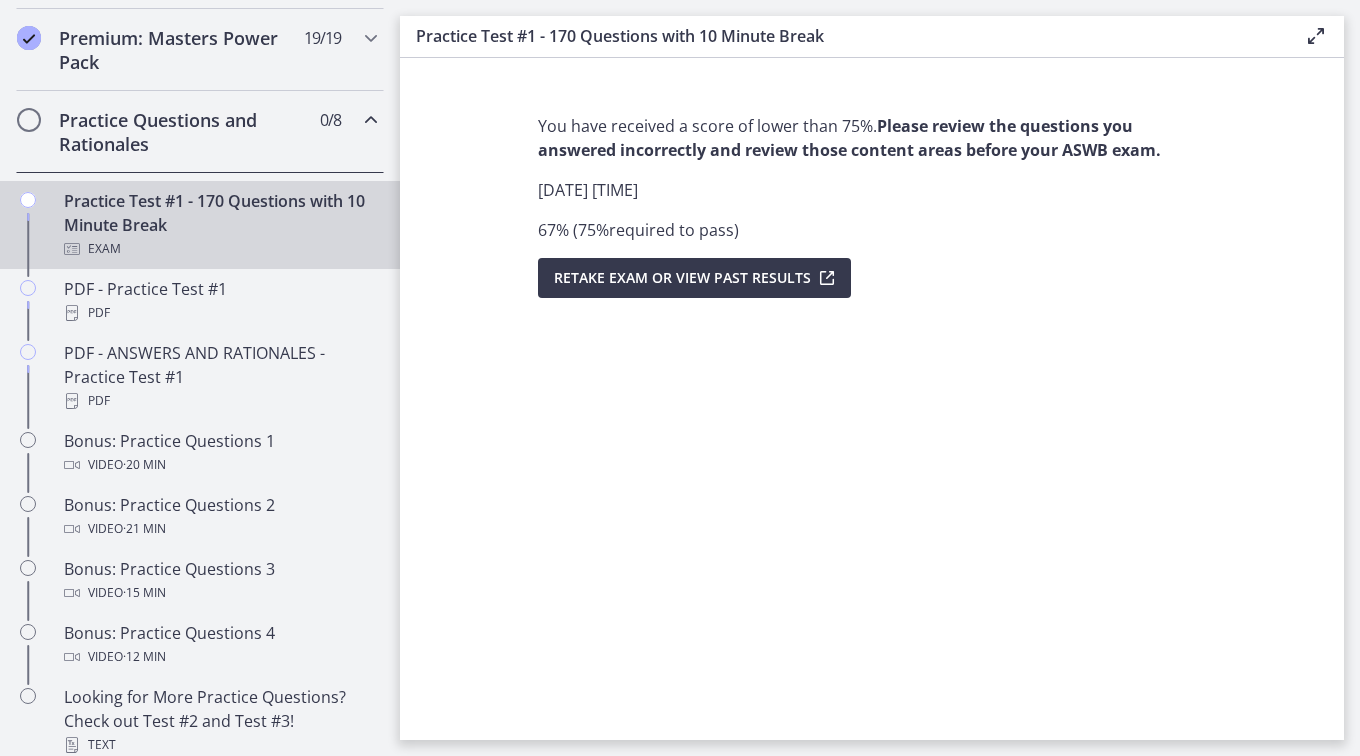 scroll, scrollTop: 962, scrollLeft: 0, axis: vertical 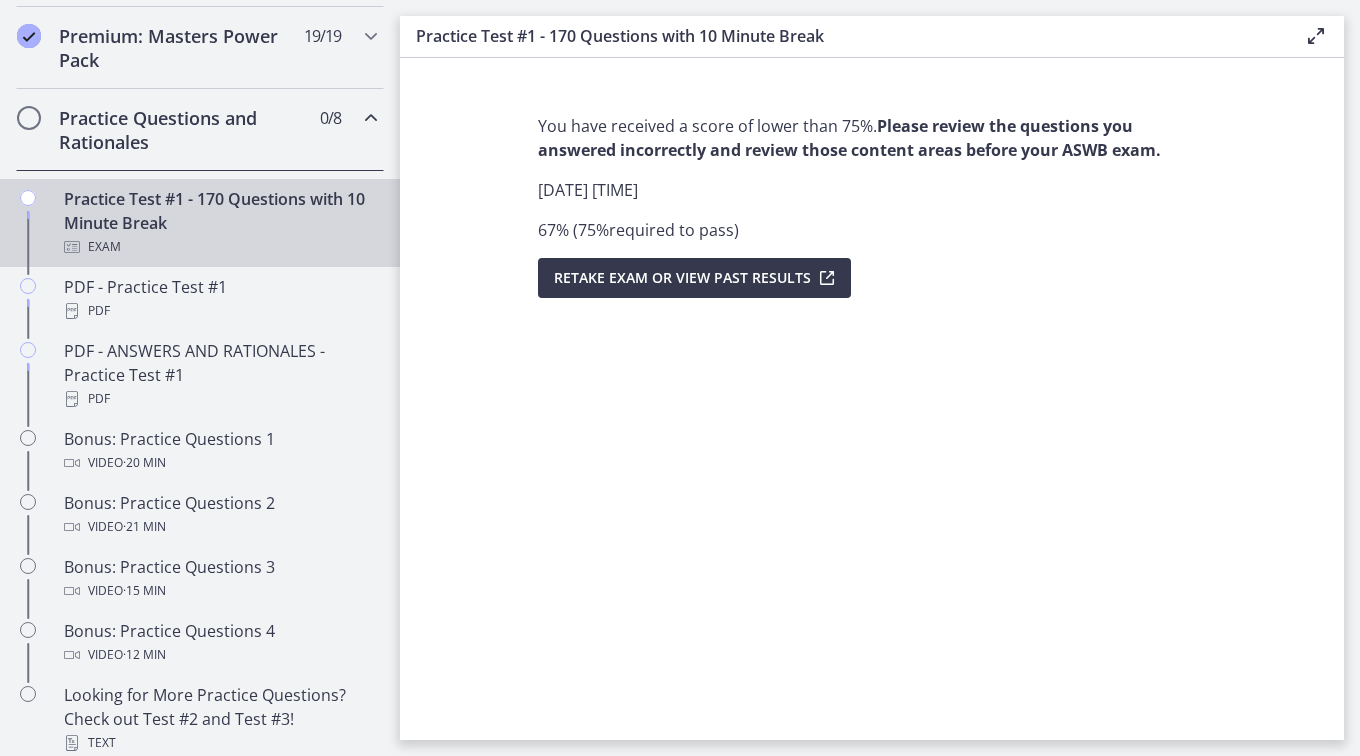 click on "Exam" at bounding box center (220, 247) 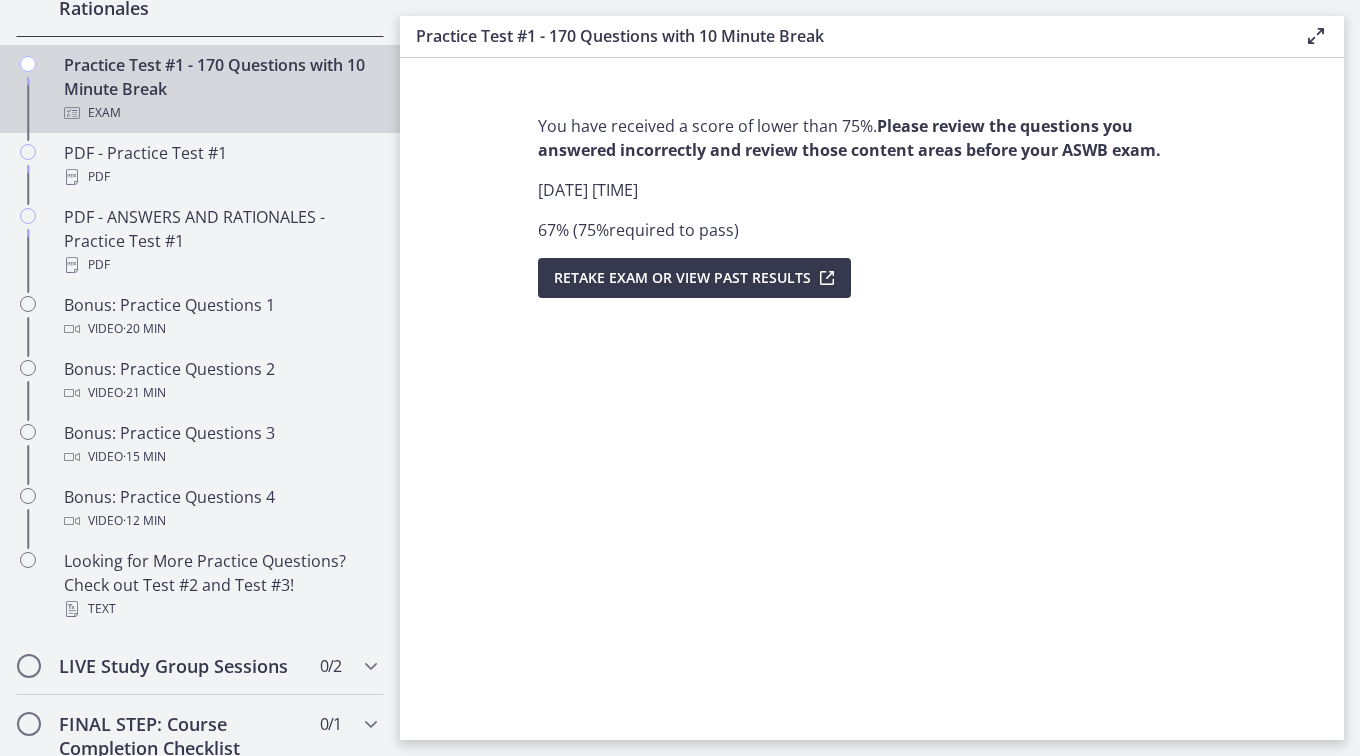 scroll, scrollTop: 1098, scrollLeft: 0, axis: vertical 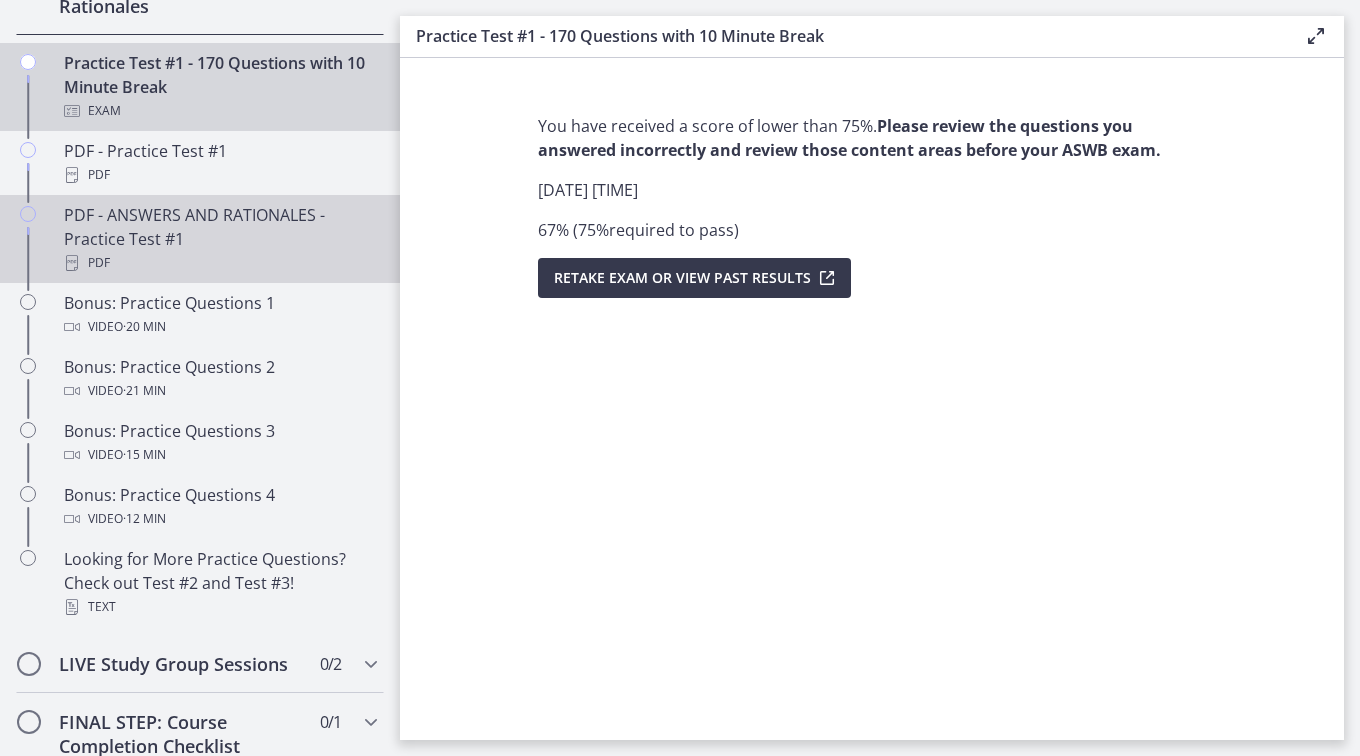 click on "PDF - ANSWERS AND RATIONALES - Practice Test #1
PDF" at bounding box center [220, 239] 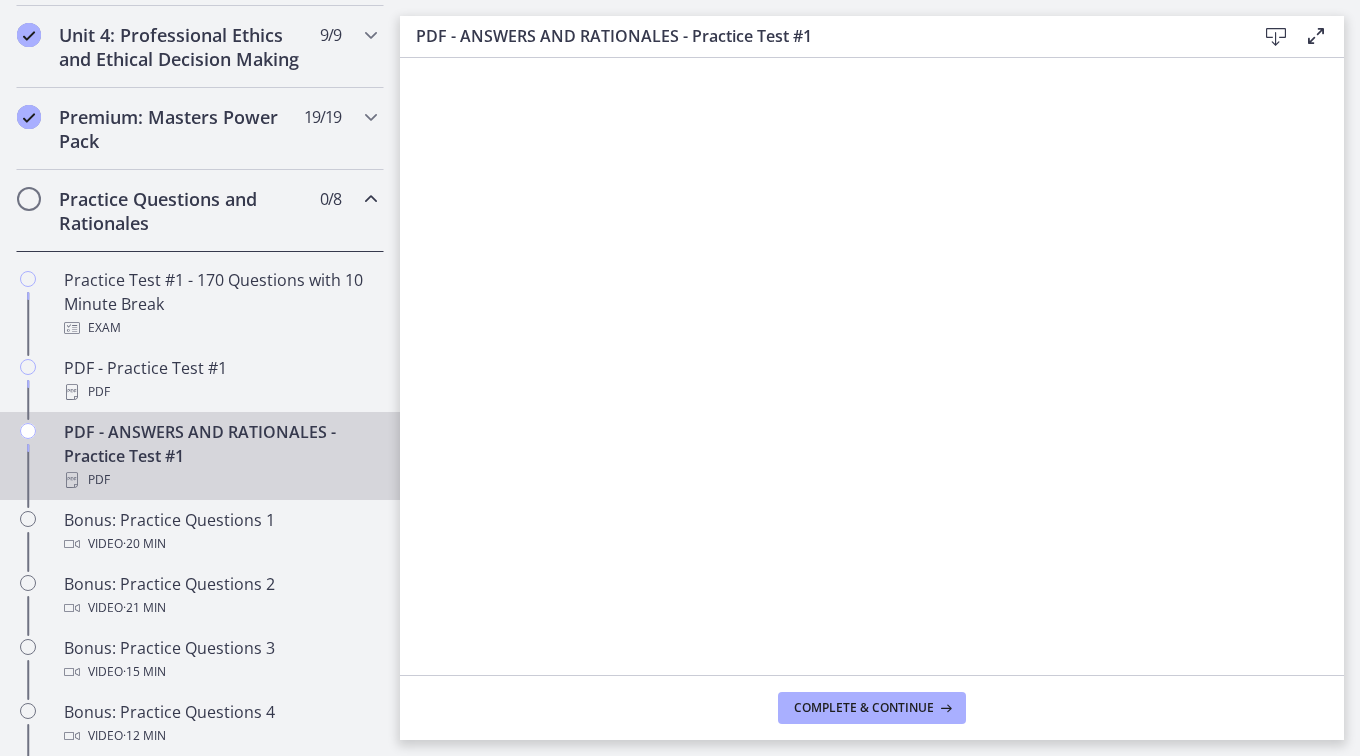 scroll, scrollTop: 881, scrollLeft: 0, axis: vertical 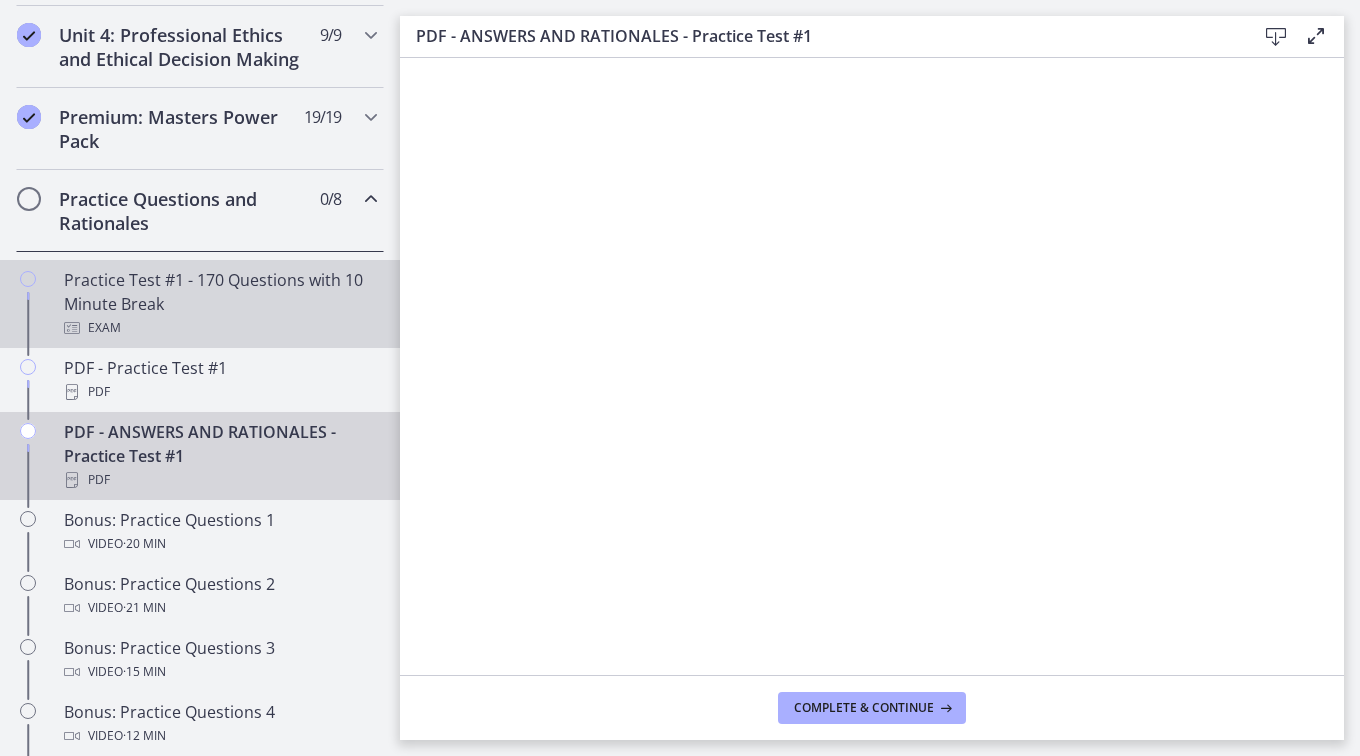 click on "Practice Test #1 - 170 Questions with 10 Minute Break
Exam" at bounding box center [220, 304] 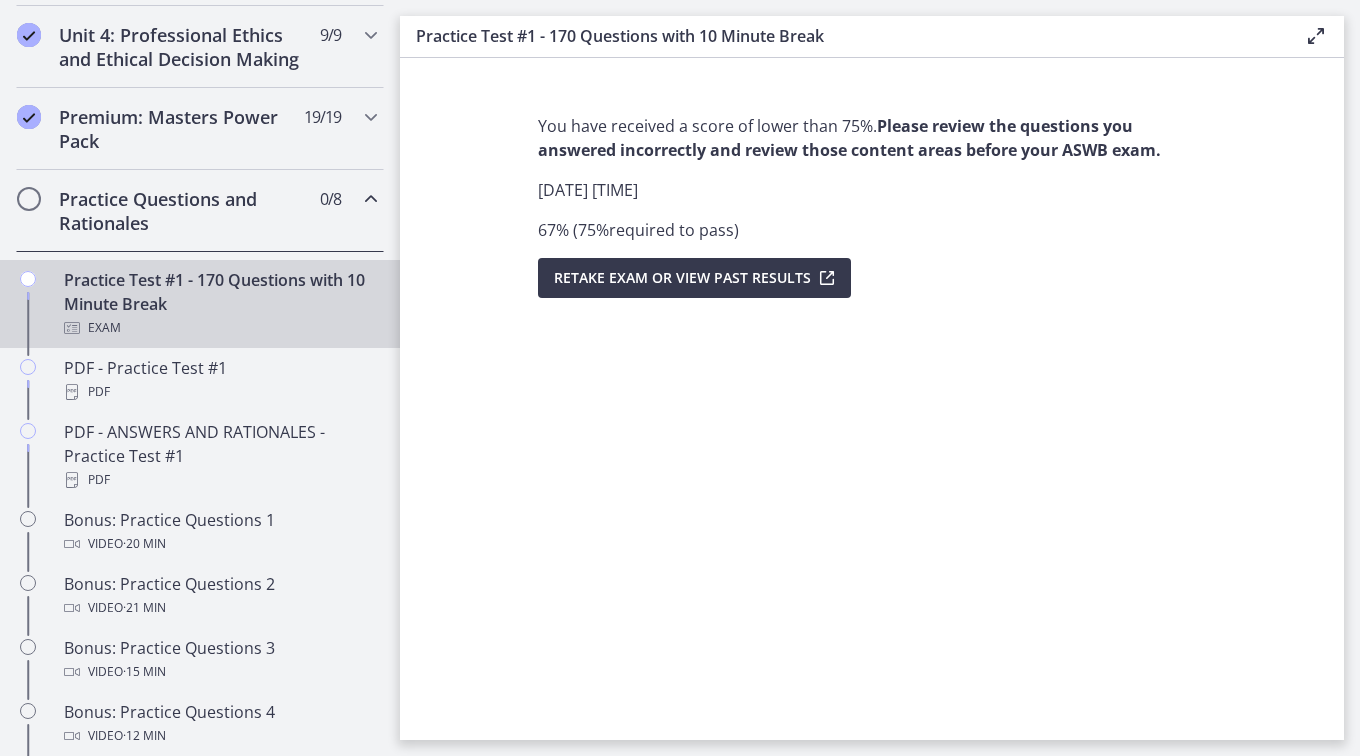 click on "Practice Test #1 - 170 Questions with 10 Minute Break
Exam" at bounding box center [220, 304] 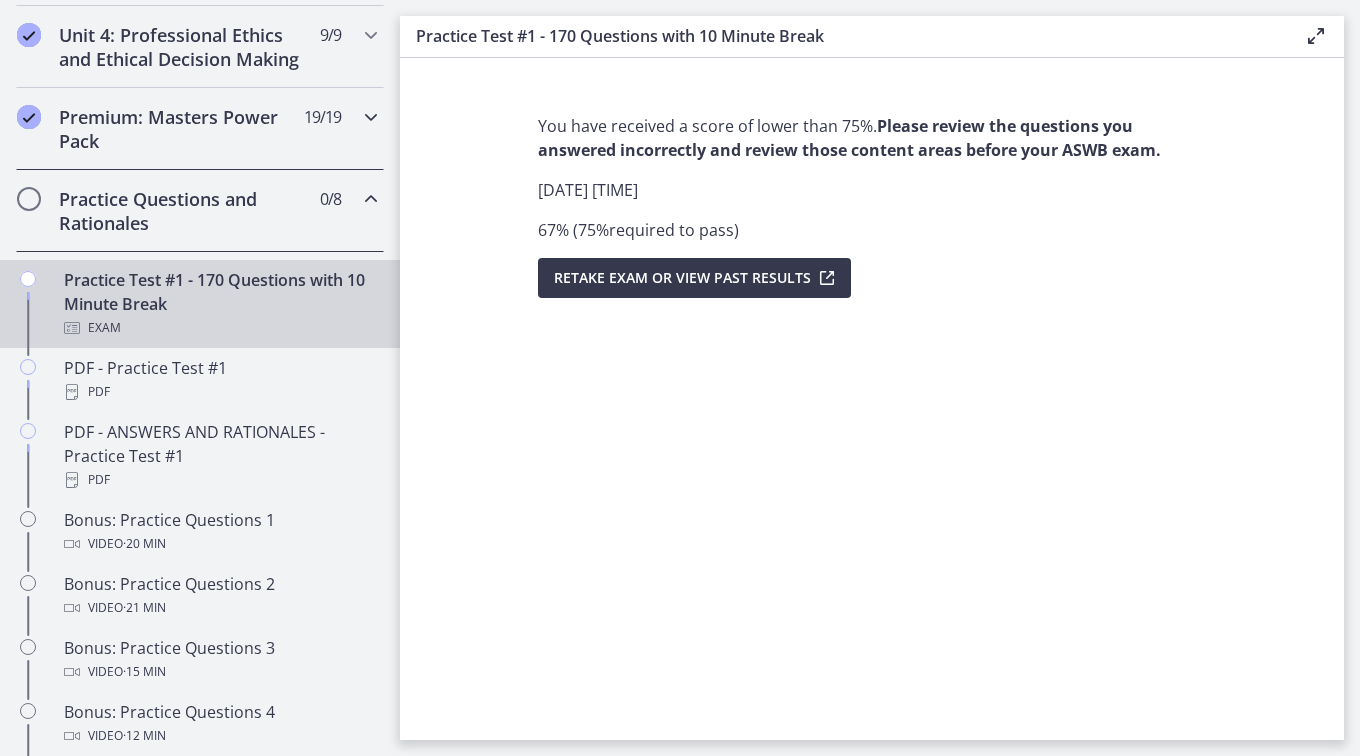 click on "Premium: Masters Power Pack" at bounding box center (181, 129) 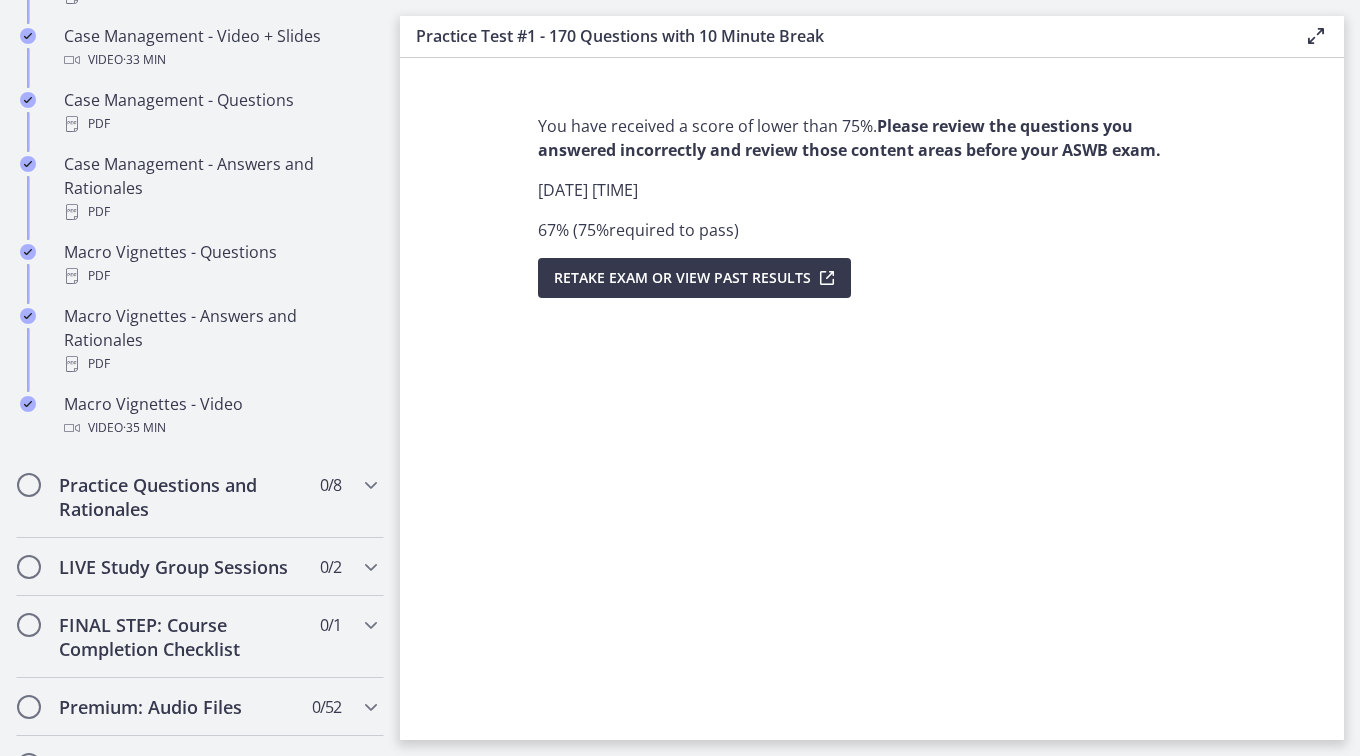 scroll, scrollTop: 1947, scrollLeft: 0, axis: vertical 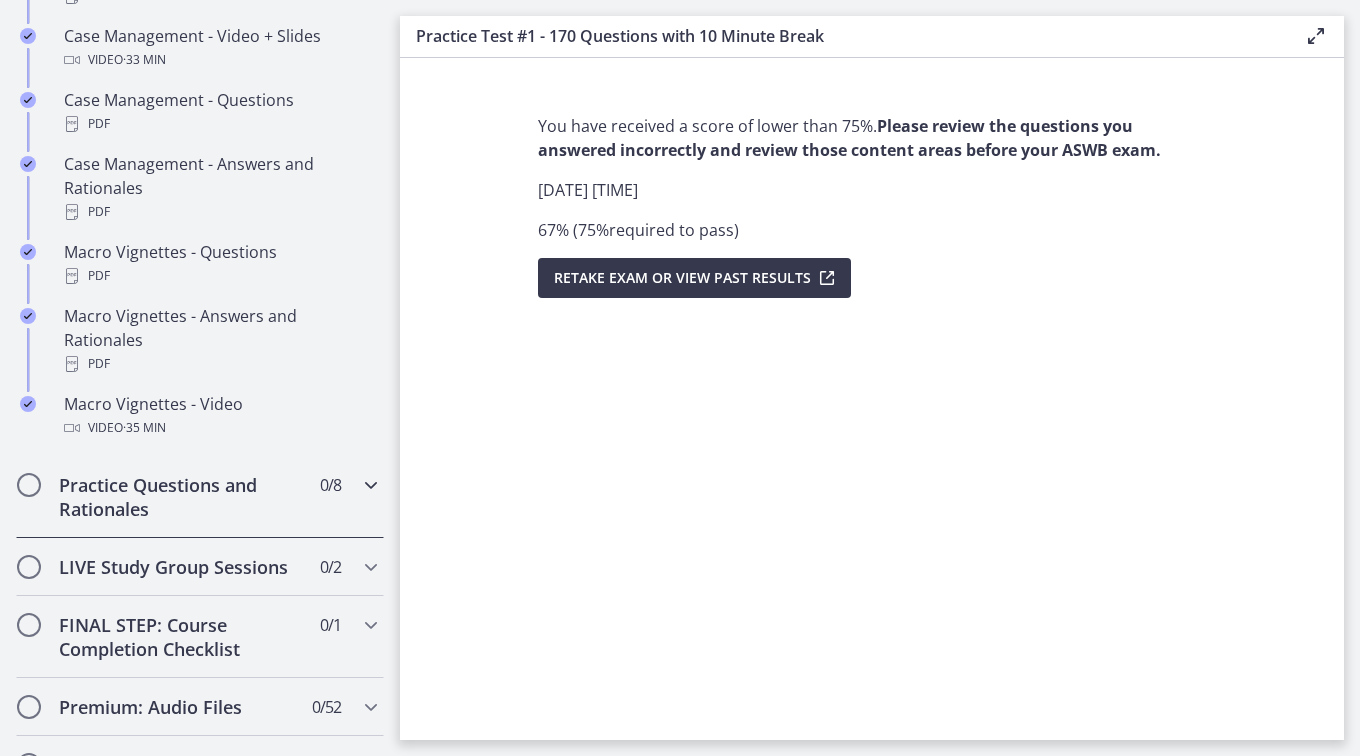 click on "Practice Questions and Rationales" at bounding box center (181, 497) 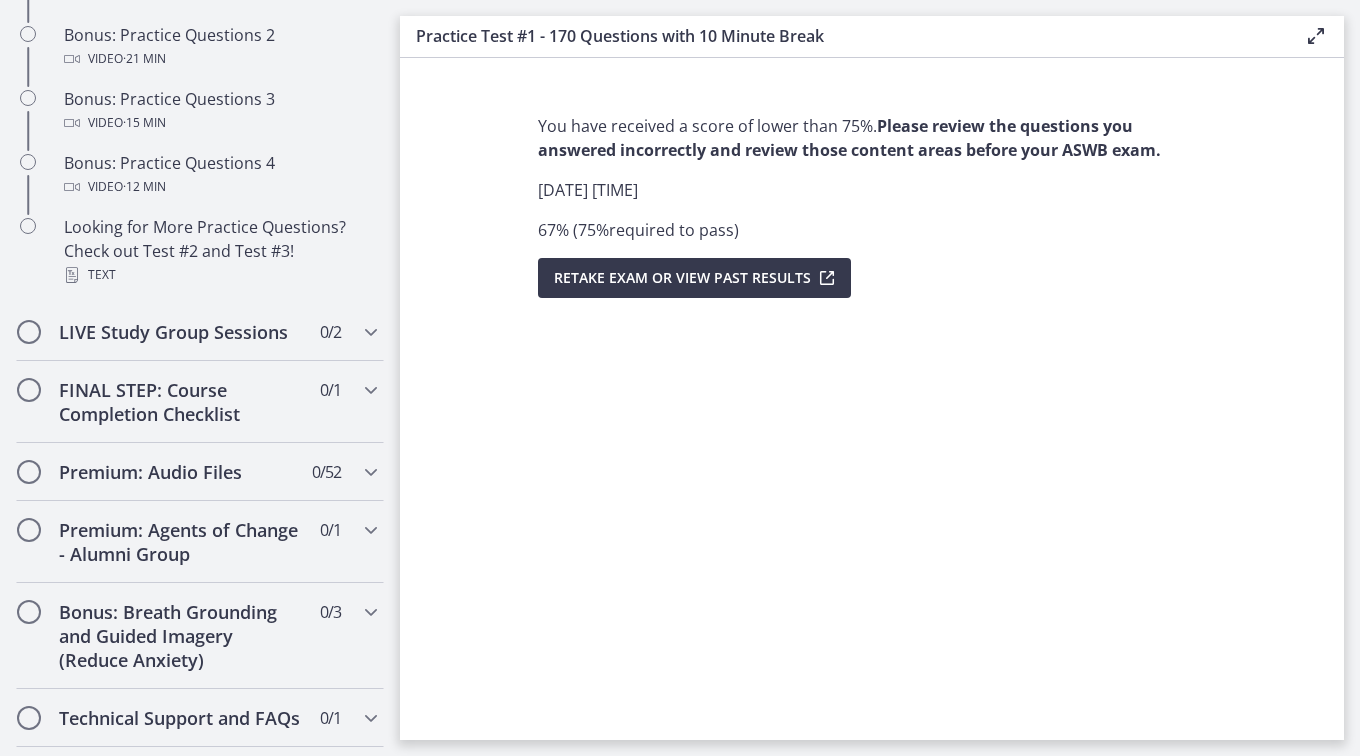scroll, scrollTop: 1404, scrollLeft: 0, axis: vertical 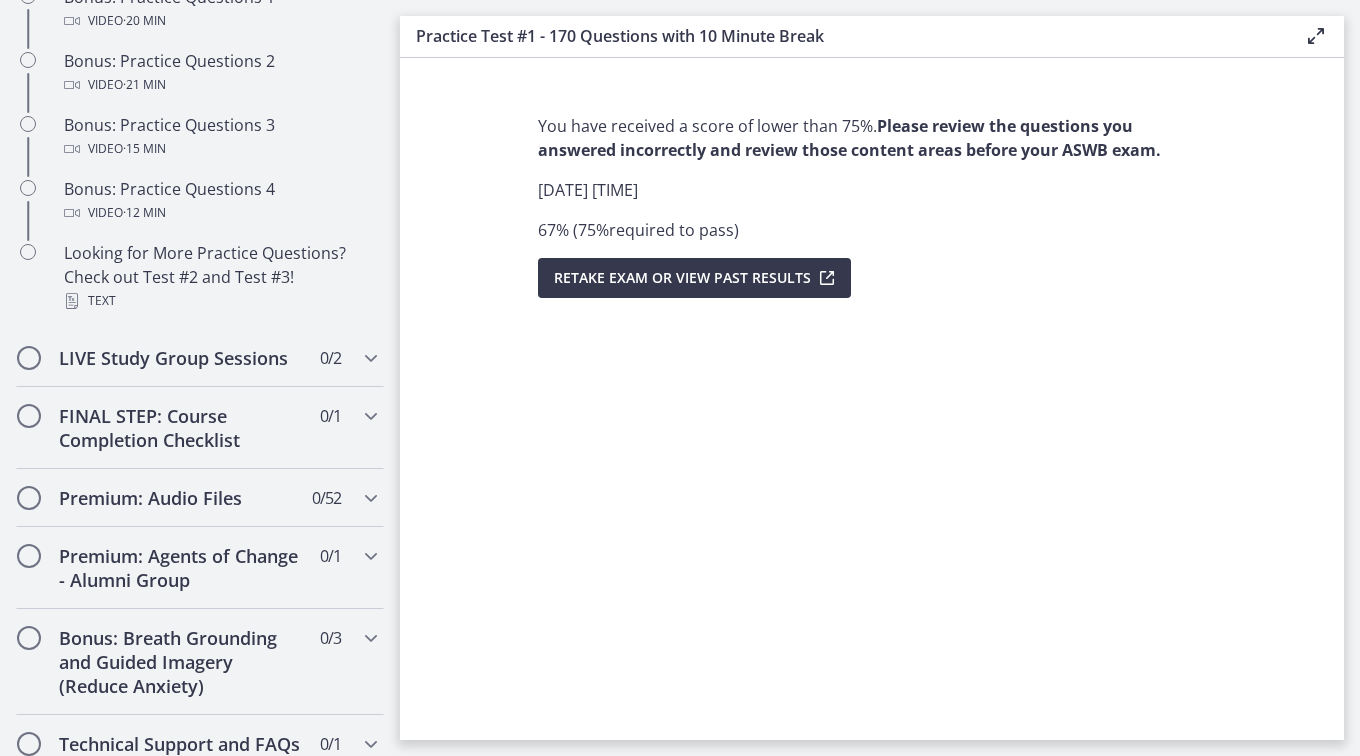 click on "You have received a score of lower than 75%.  Please review the questions you answered incorrectly and review those content areas before your ASWB exam.
Thursday, July 10, 2025 9:35 PM
67 % ( 75 %  required to pass )
Retake Exam OR View Past Results" at bounding box center [872, 399] 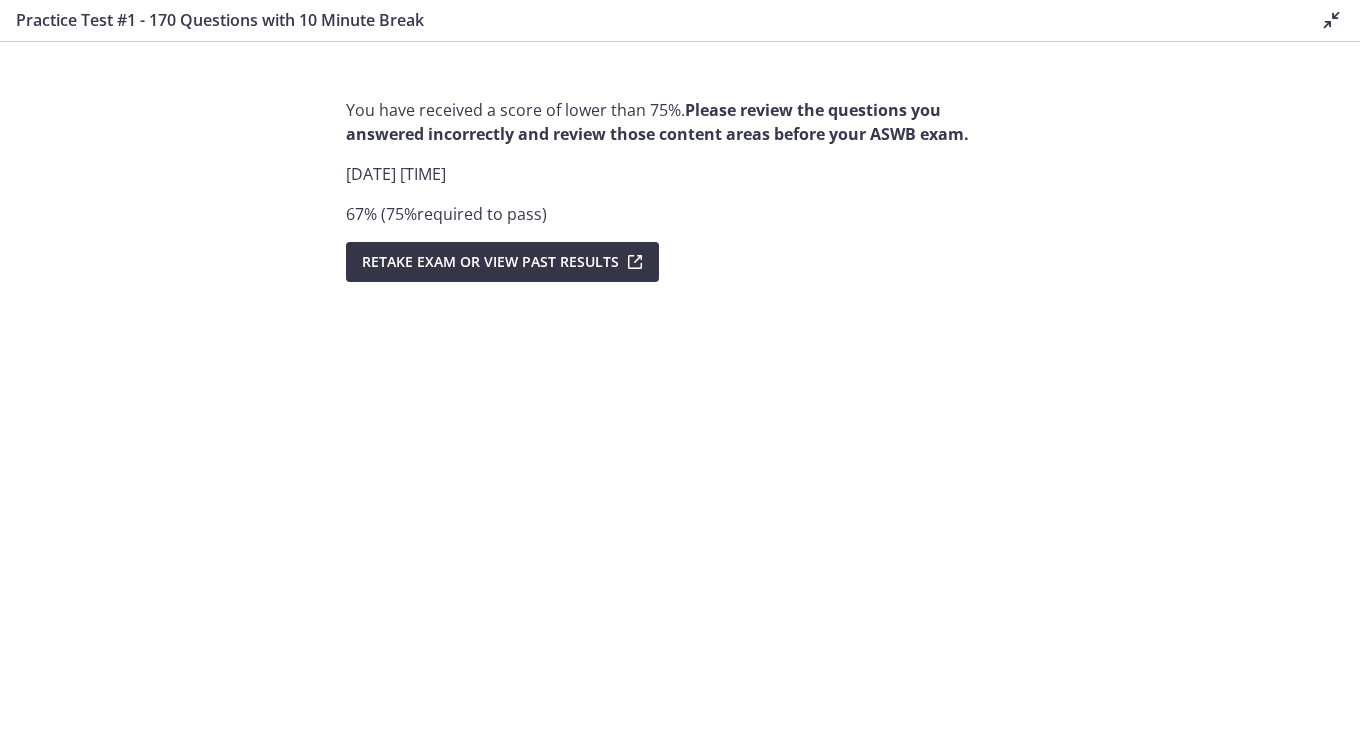 click at bounding box center [633, 262] 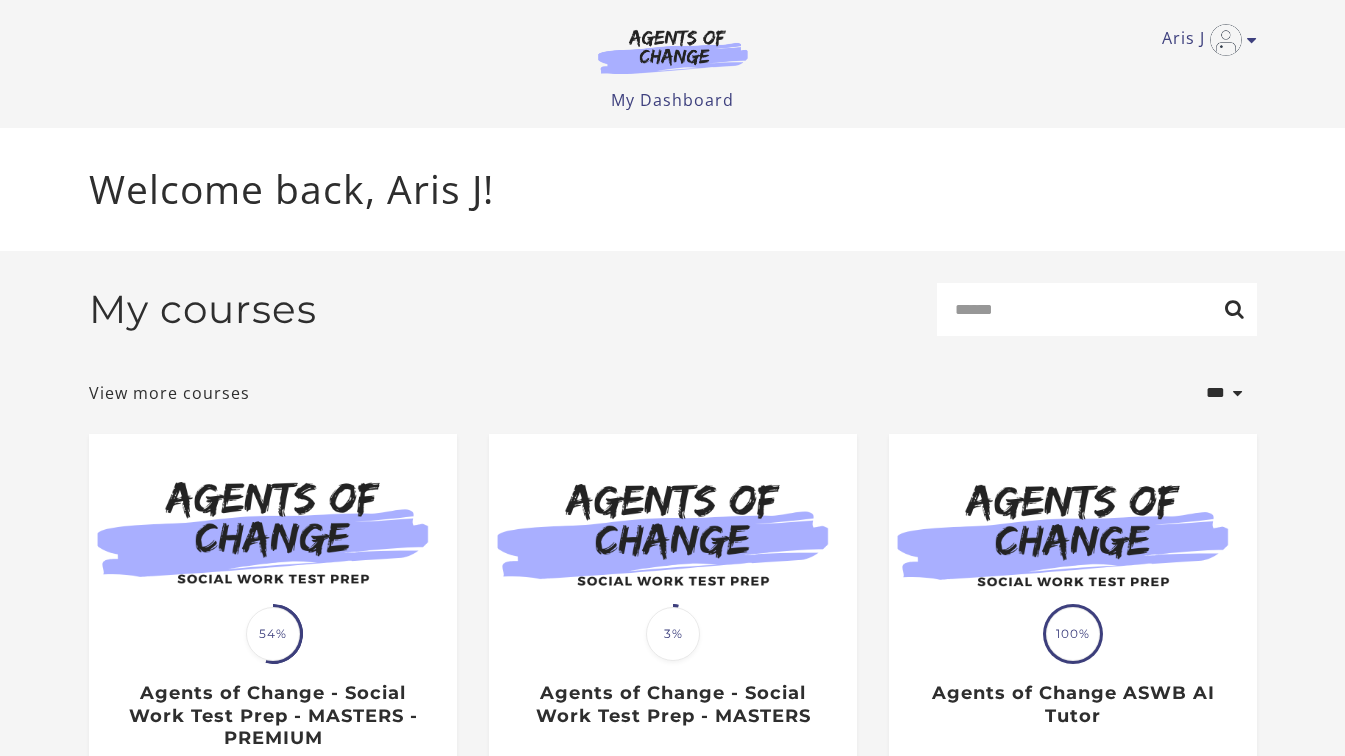 scroll, scrollTop: 0, scrollLeft: 0, axis: both 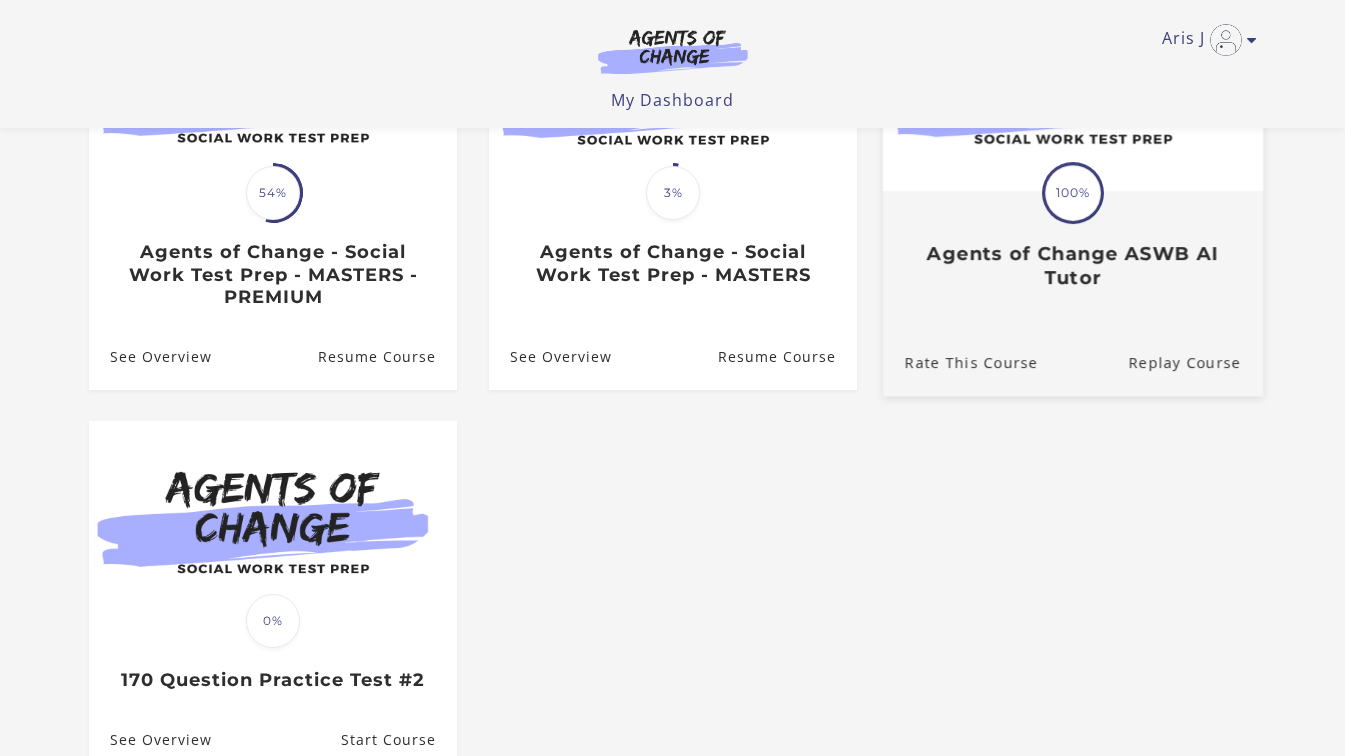 click on "Translation missing: en.liquid.partials.dashboard_course_card.progress_description: 100%
100%
Agents of Change ASWB AI Tutor" at bounding box center [1072, 241] 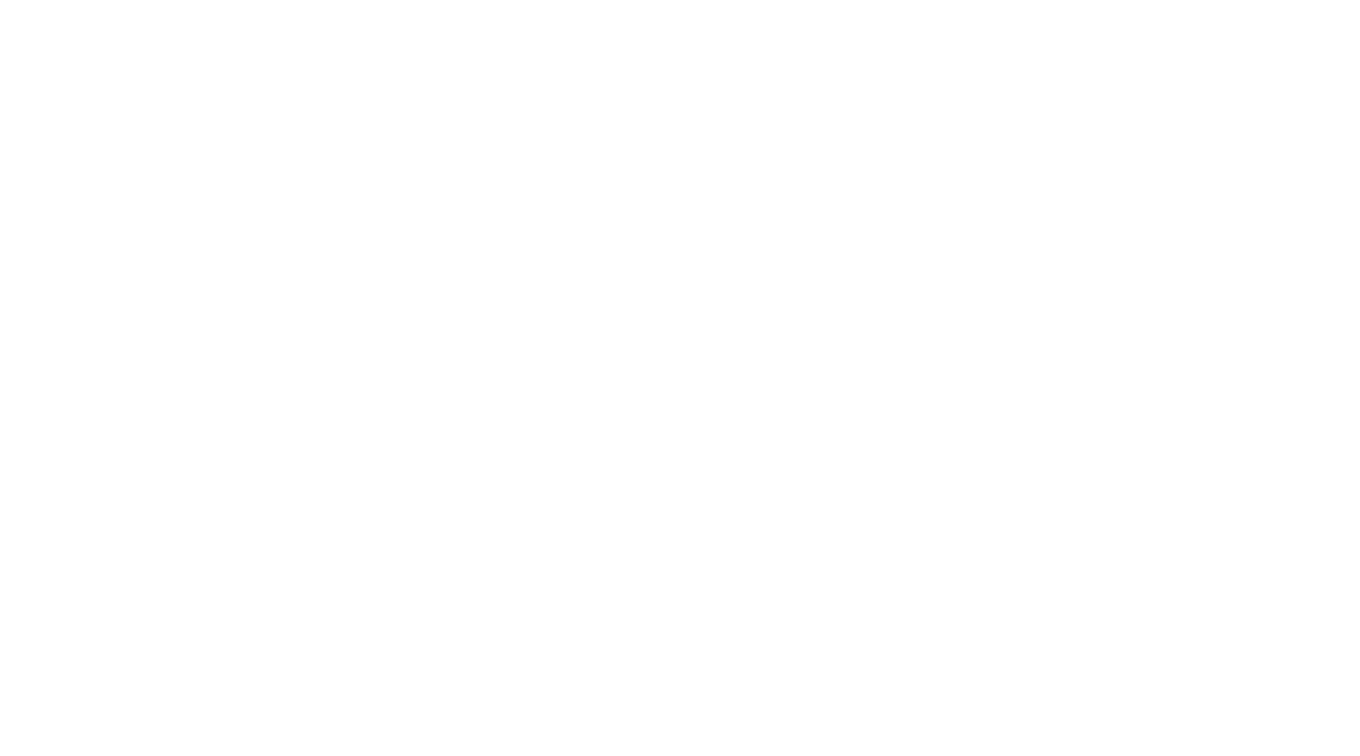 scroll, scrollTop: 0, scrollLeft: 0, axis: both 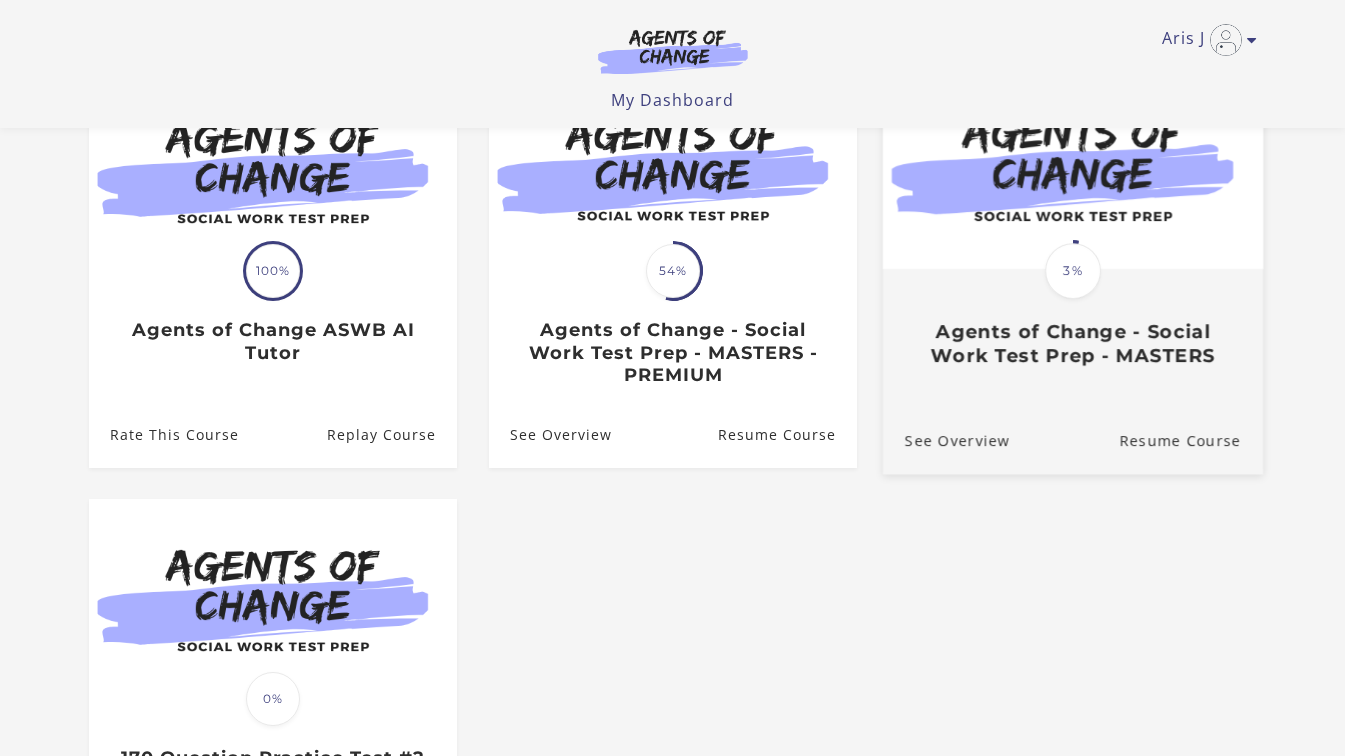 click on "Agents of Change - Social Work Test Prep - MASTERS" at bounding box center [1072, 343] 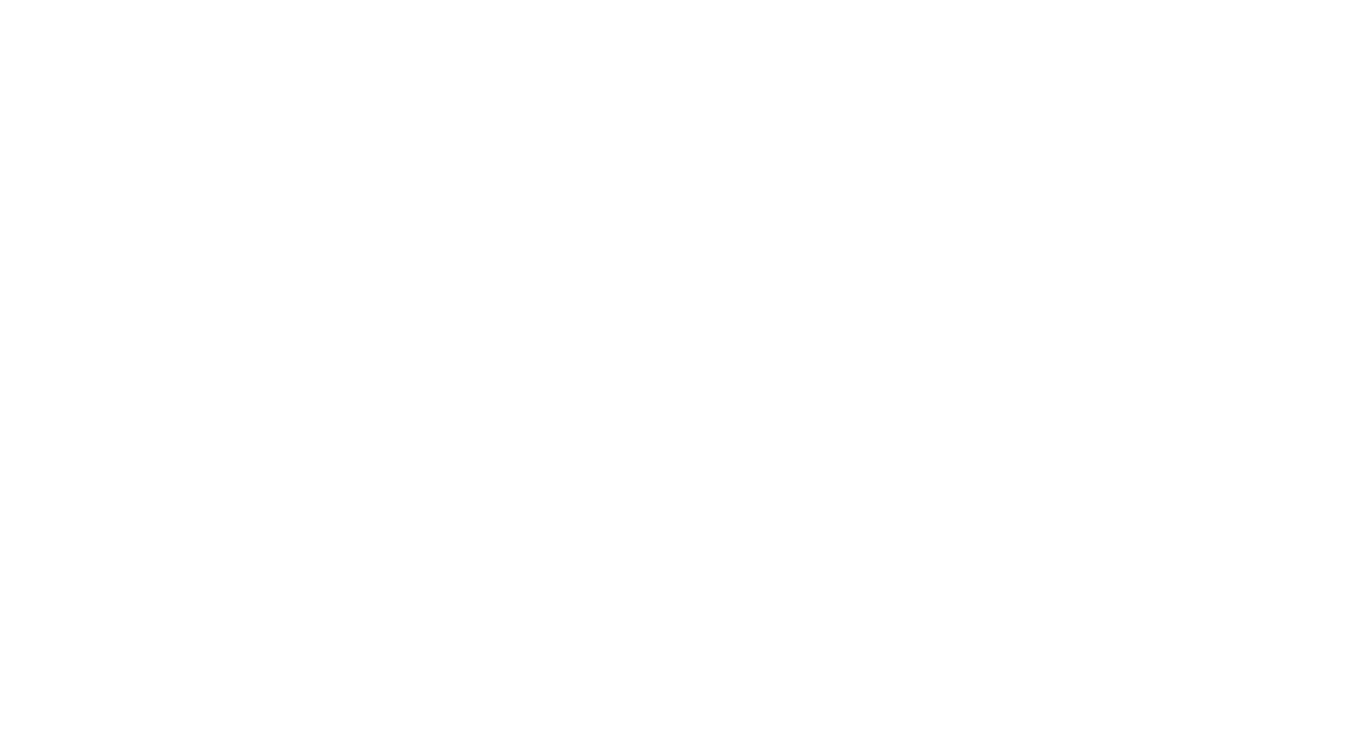 scroll, scrollTop: 0, scrollLeft: 0, axis: both 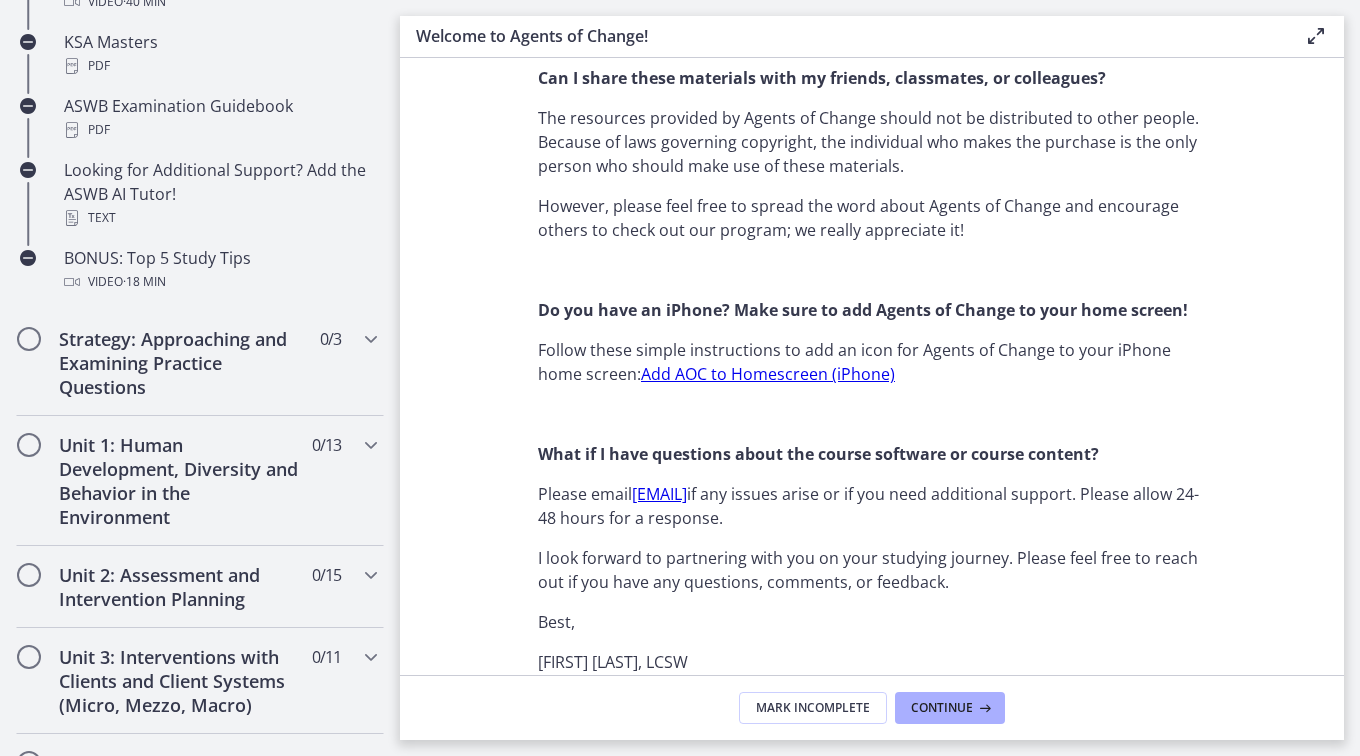 click on "agentsofchangeprep@gmail.com" at bounding box center [659, 494] 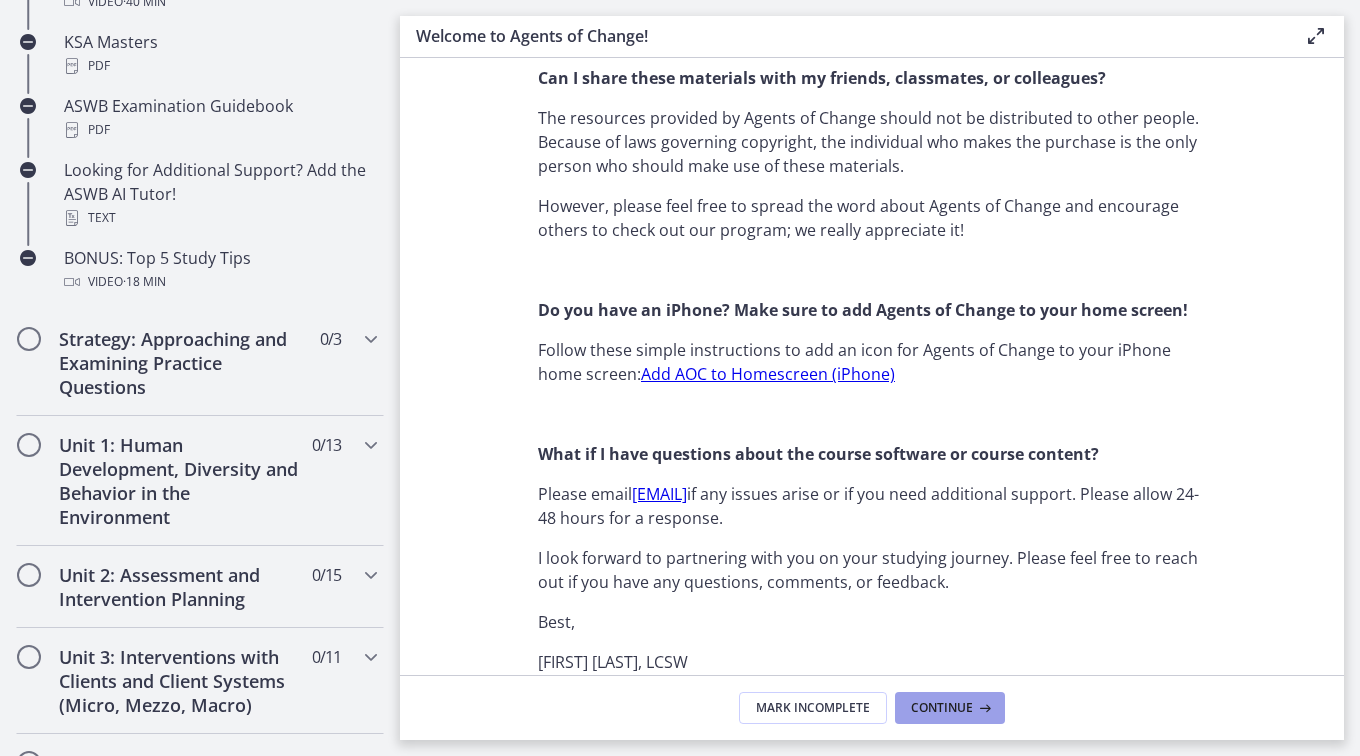 click on "Continue" at bounding box center (942, 708) 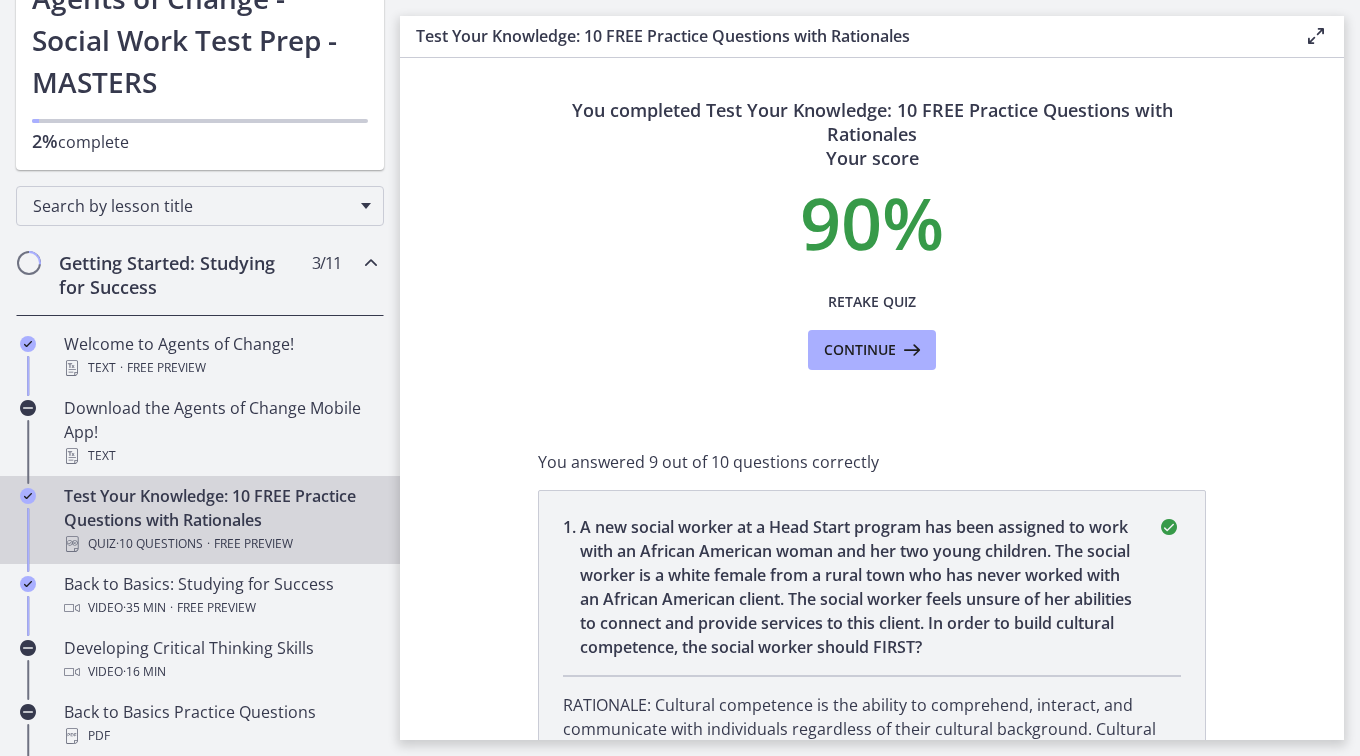 scroll, scrollTop: 138, scrollLeft: 0, axis: vertical 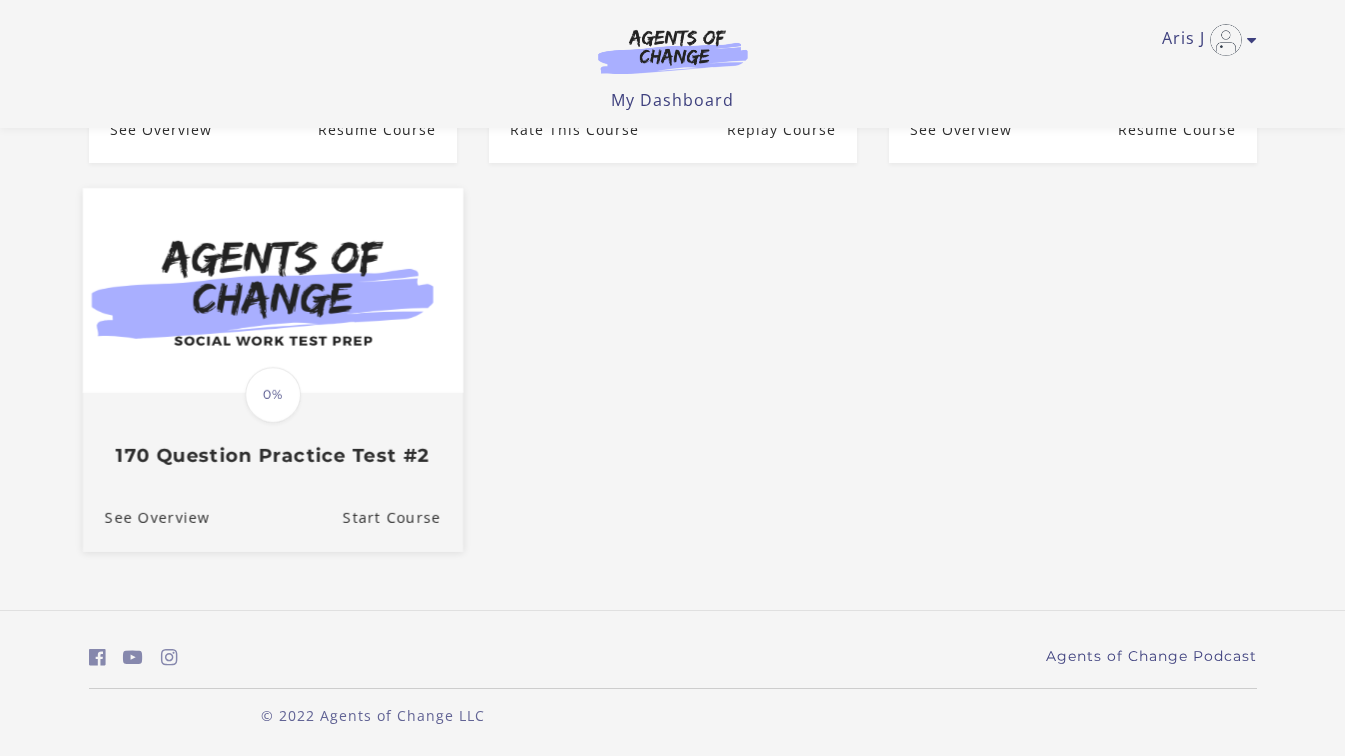click at bounding box center [272, 290] 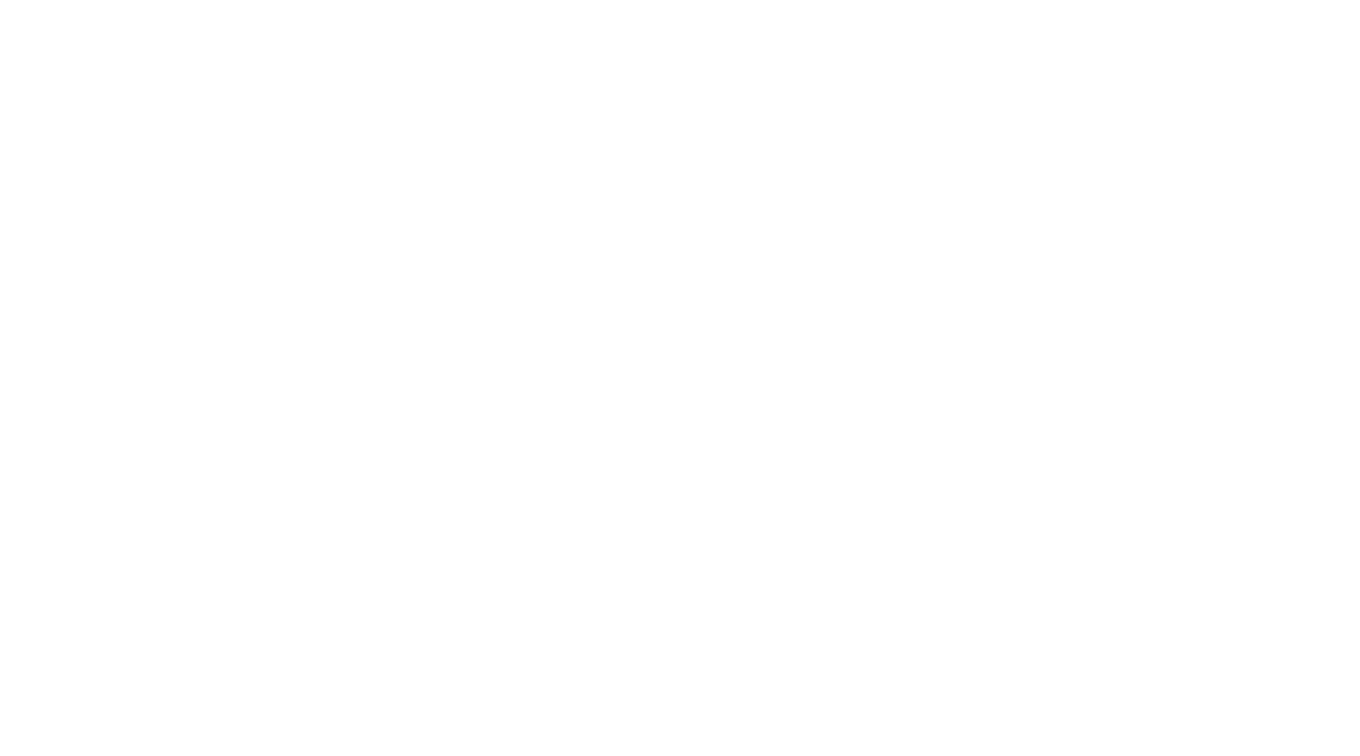scroll, scrollTop: 0, scrollLeft: 0, axis: both 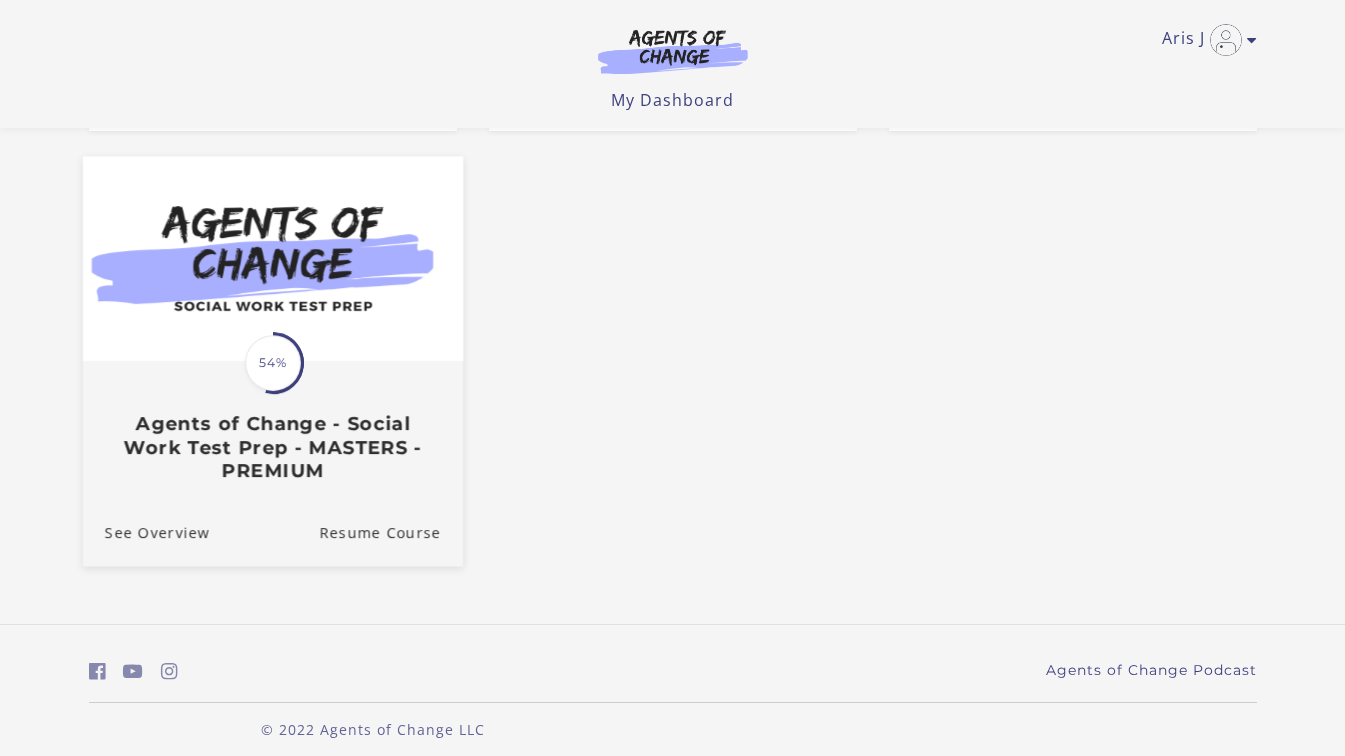 click on "Agents of Change - Social Work Test Prep - MASTERS - PREMIUM" at bounding box center (272, 448) 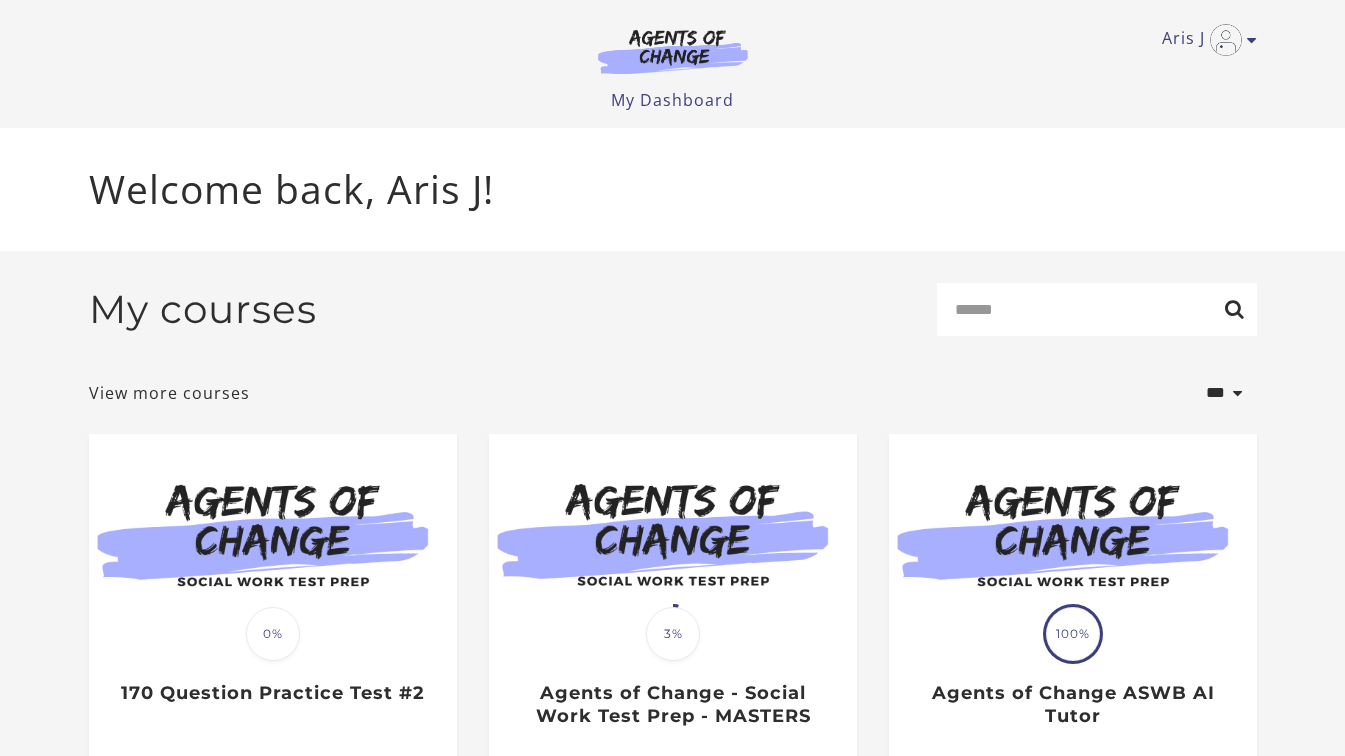 scroll, scrollTop: 0, scrollLeft: 0, axis: both 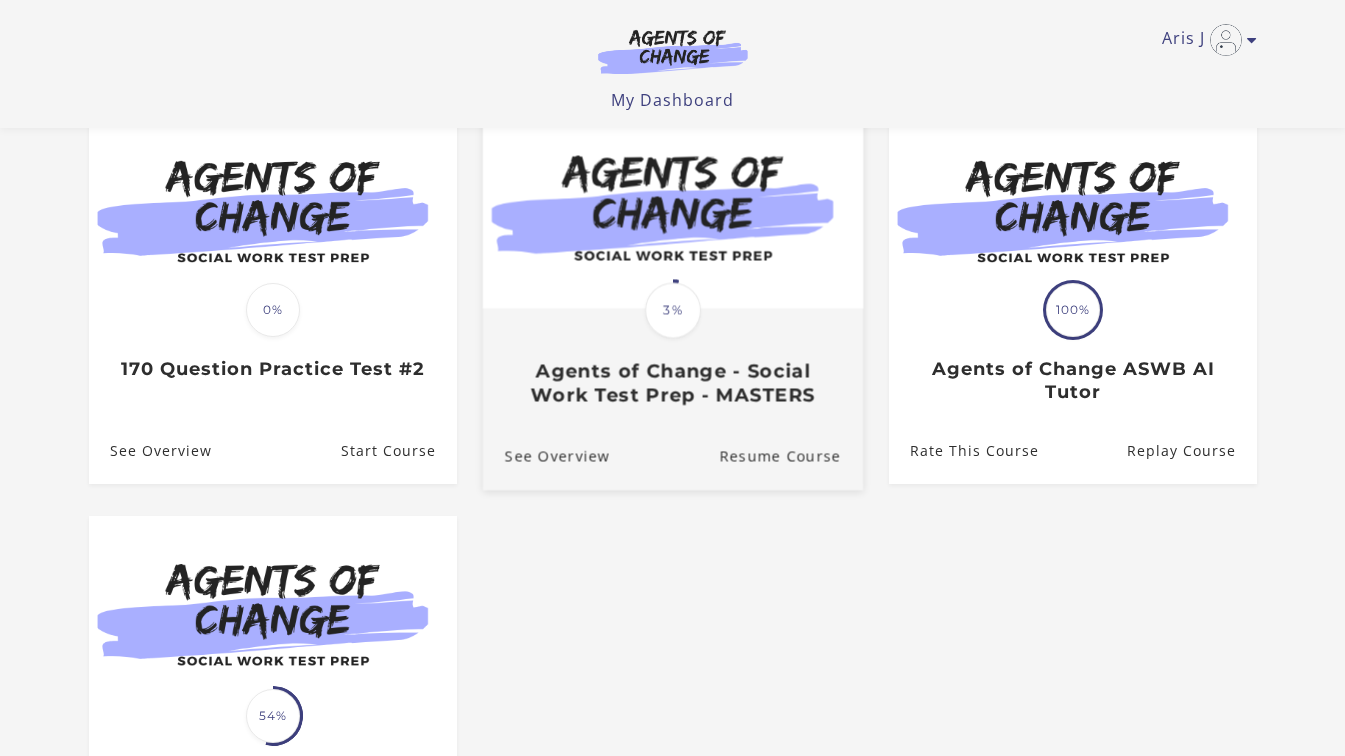 click on "Translation missing: en.liquid.partials.dashboard_course_card.progress_description: 3%
3%
Agents of Change - Social Work Test Prep - MASTERS" at bounding box center (672, 262) 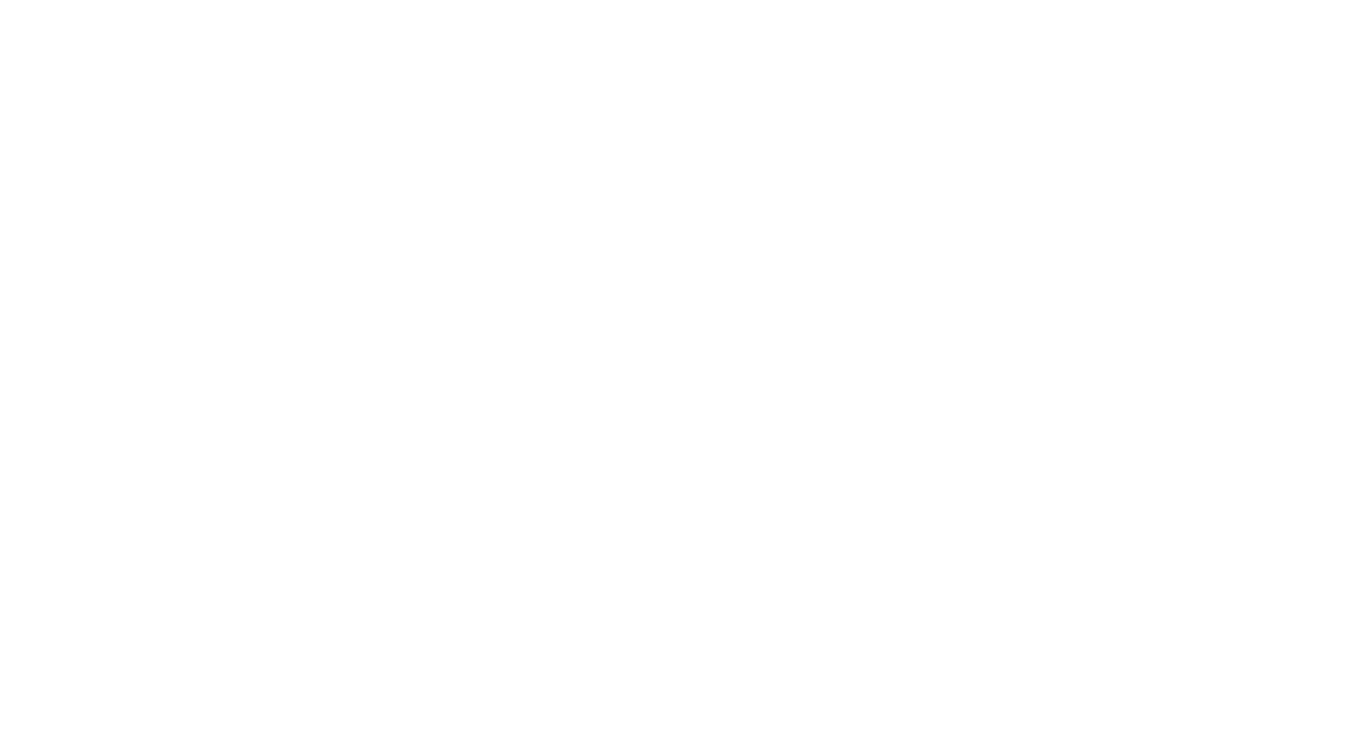 scroll, scrollTop: 0, scrollLeft: 0, axis: both 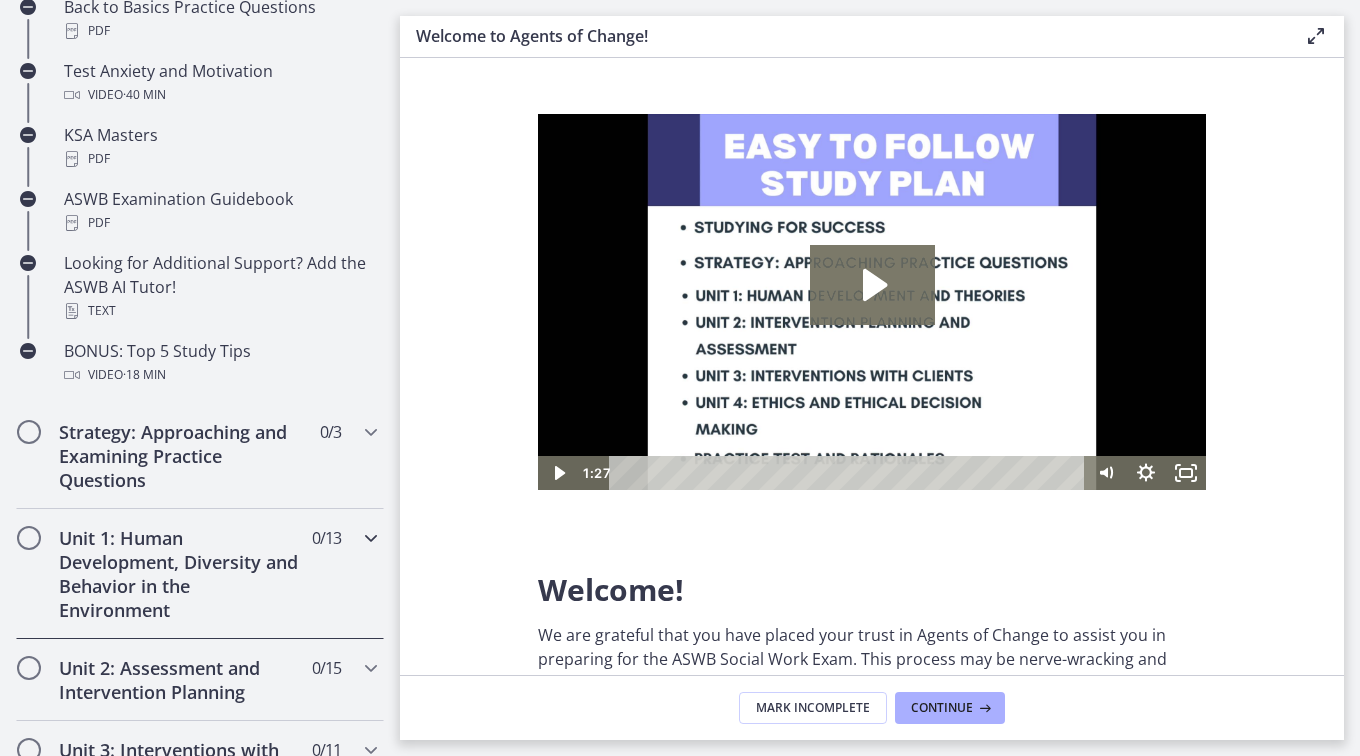click on "Unit 1: Human Development, Diversity and Behavior in the Environment
0  /  13
Completed" at bounding box center [200, 574] 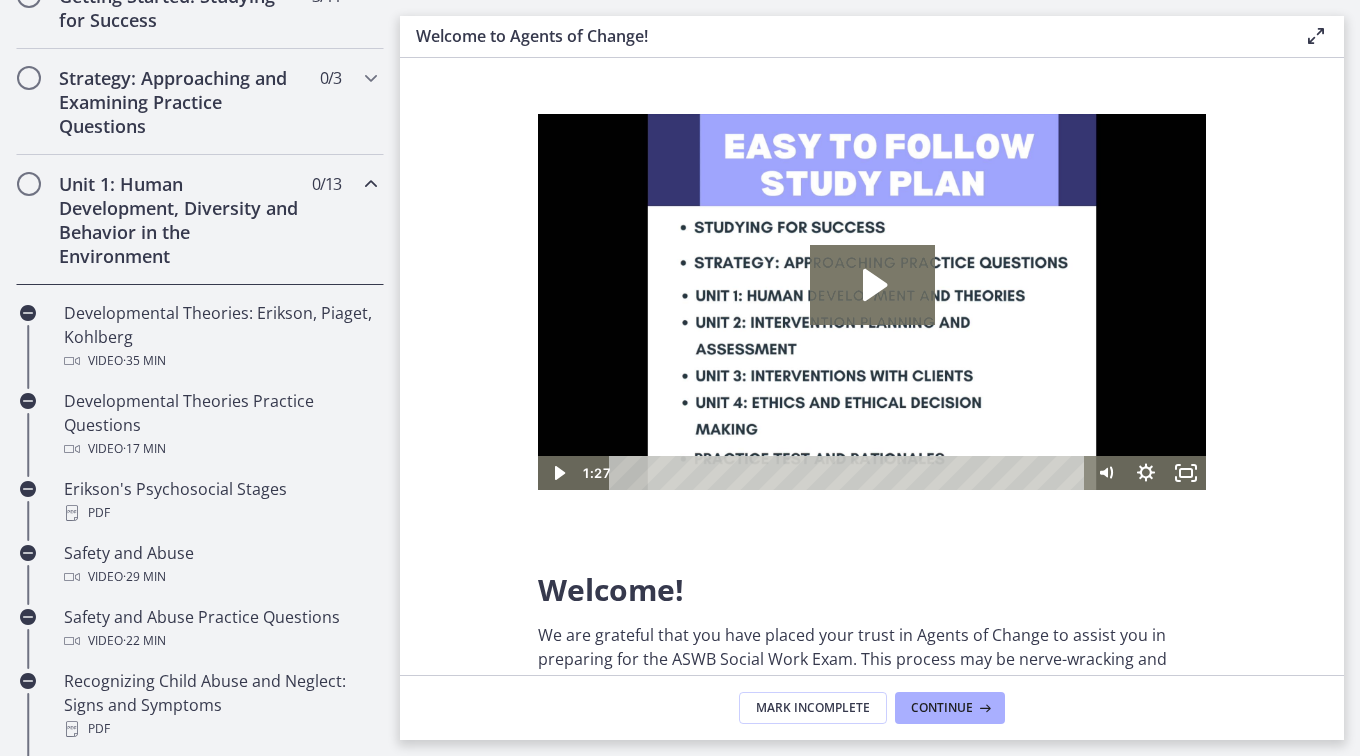 scroll, scrollTop: 416, scrollLeft: 0, axis: vertical 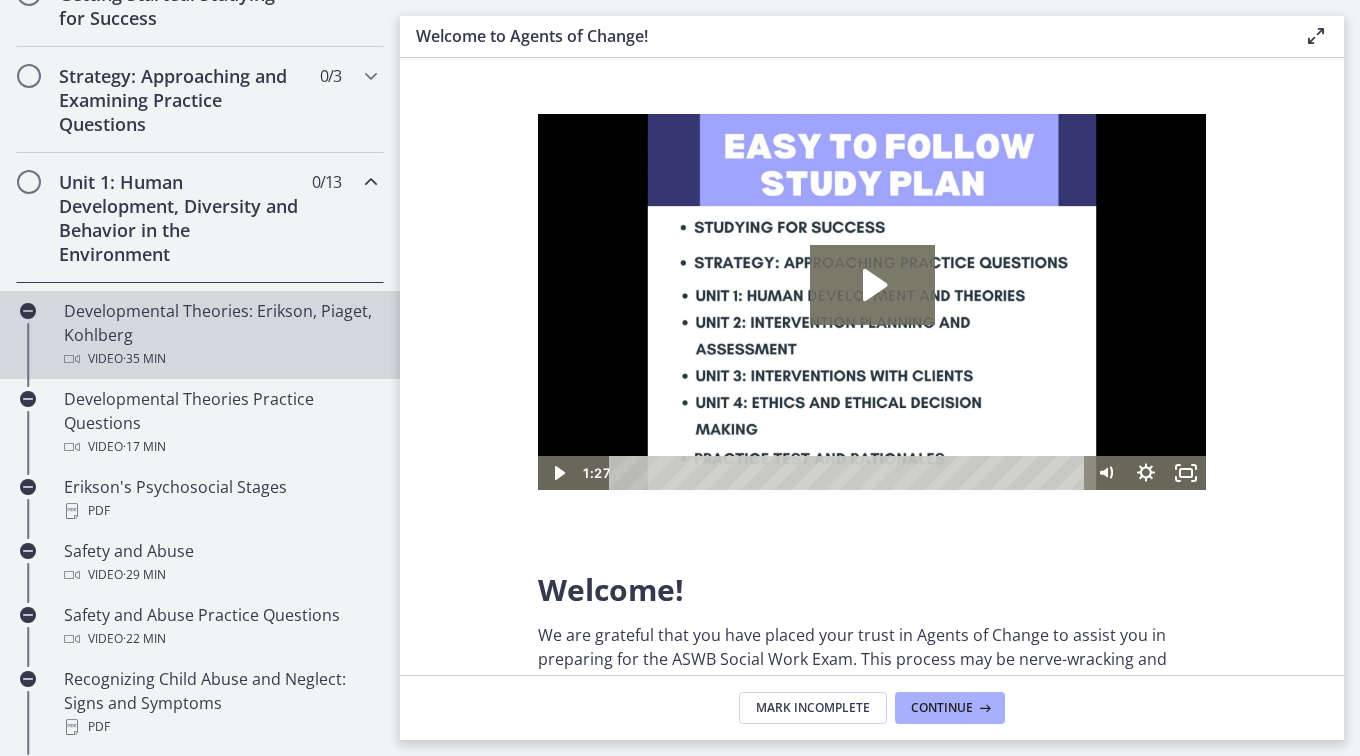 click on "Video
·  35 min" at bounding box center (220, 359) 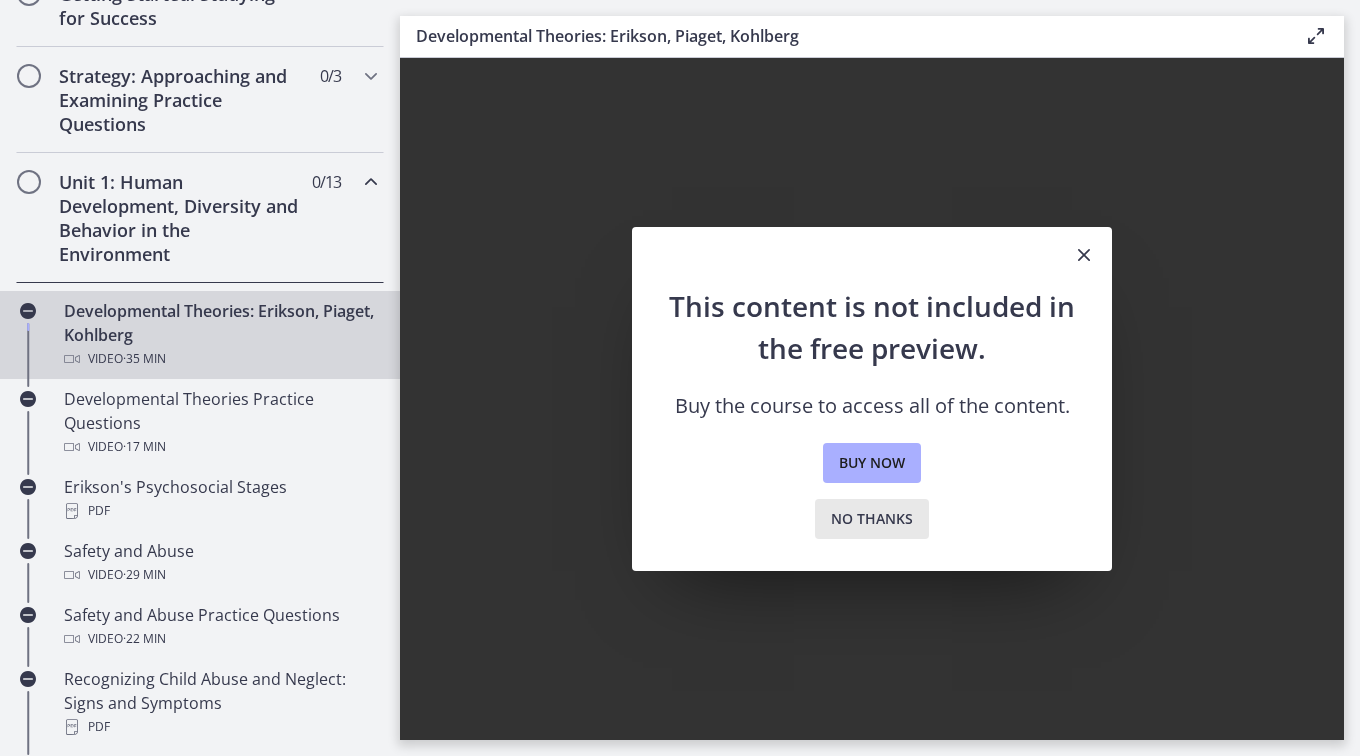 click on "No thanks" at bounding box center (872, 519) 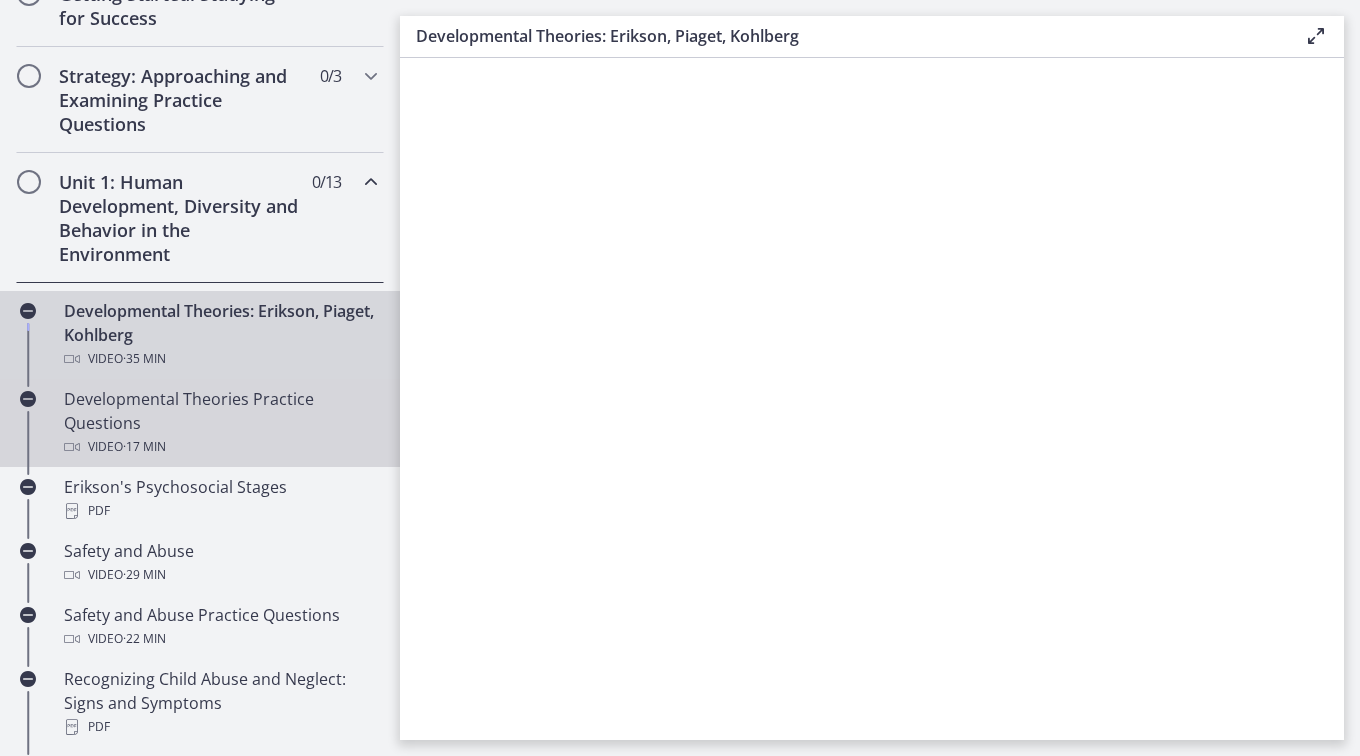 click on "Video
·  17 min" at bounding box center [220, 447] 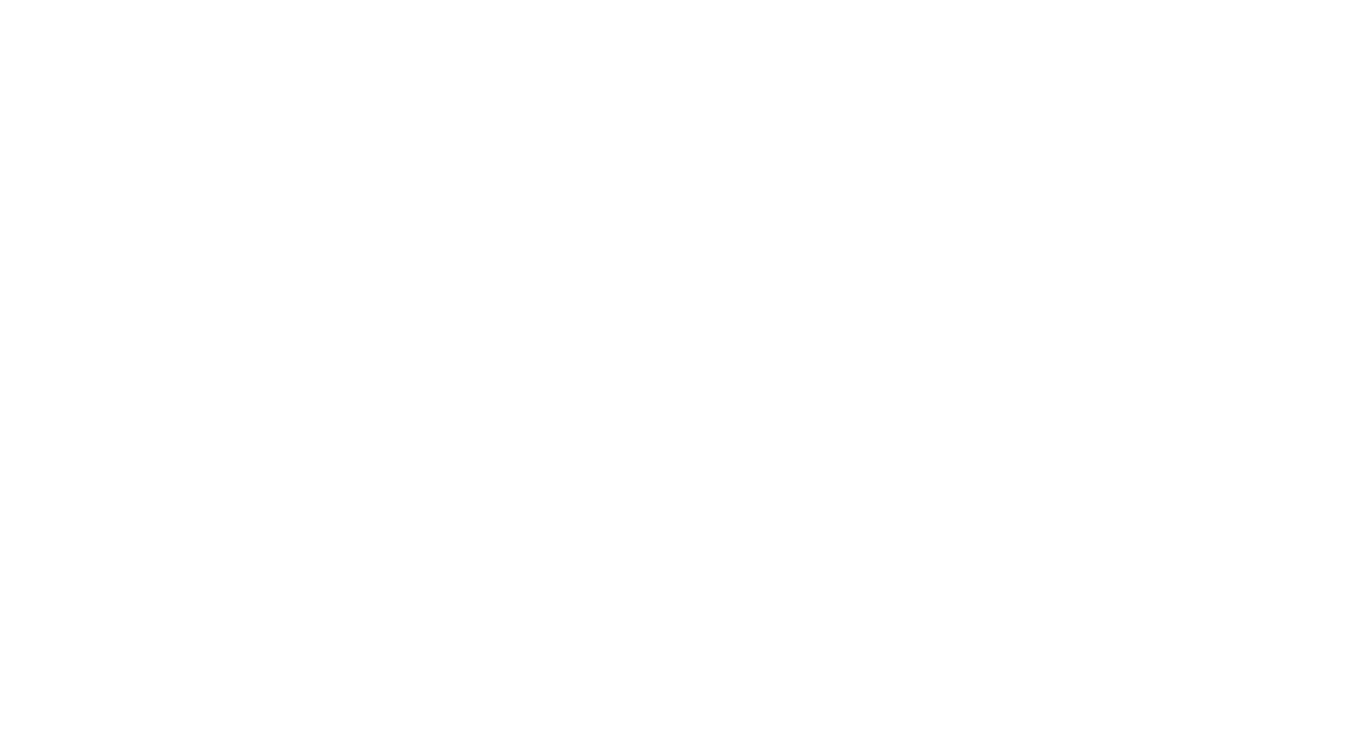 scroll, scrollTop: 0, scrollLeft: 0, axis: both 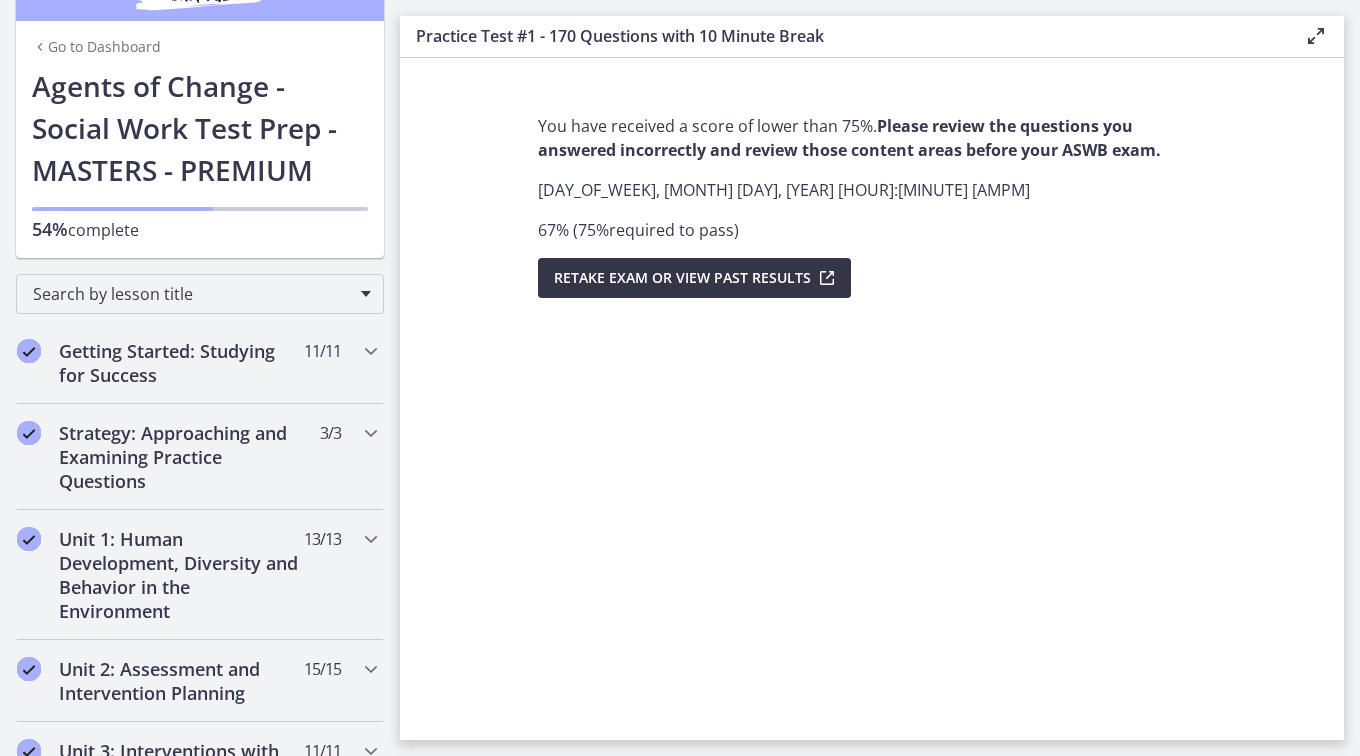 click on "Retake Exam OR View Past Results" at bounding box center [694, 278] 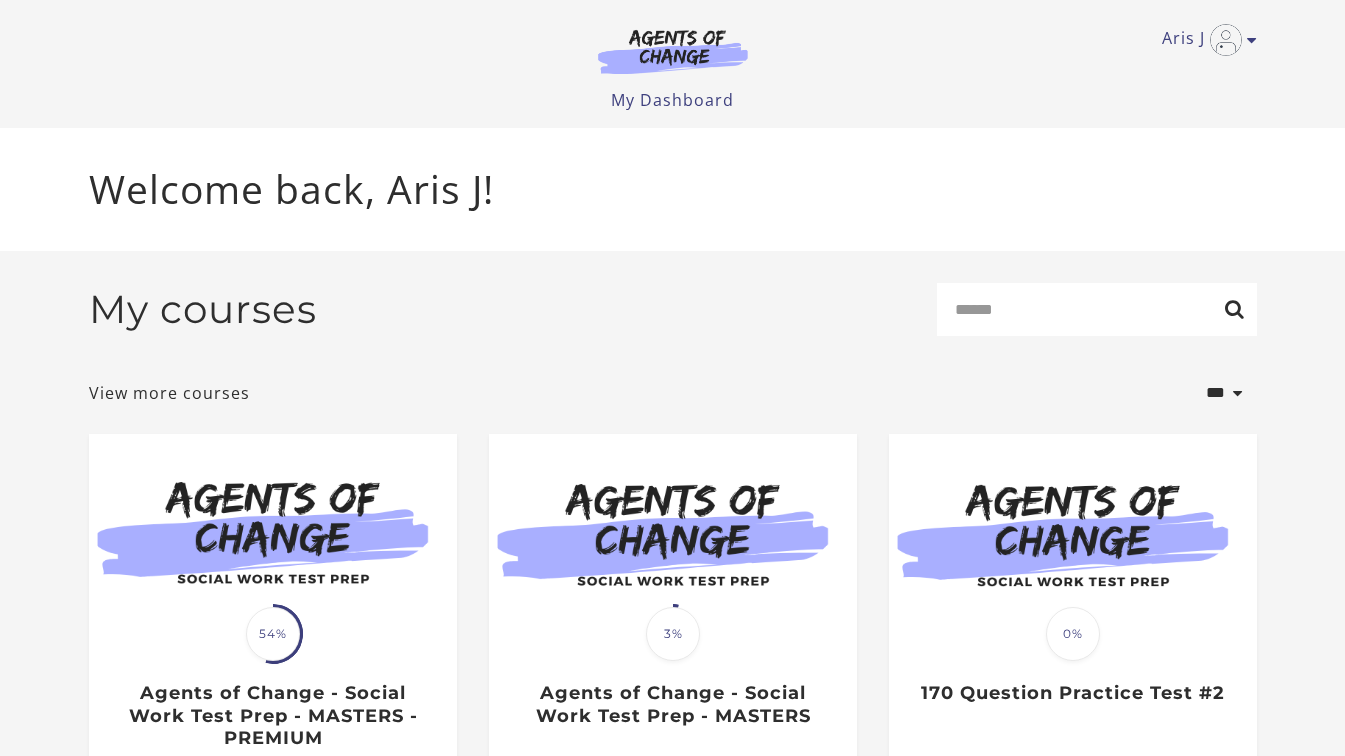 scroll, scrollTop: 0, scrollLeft: 0, axis: both 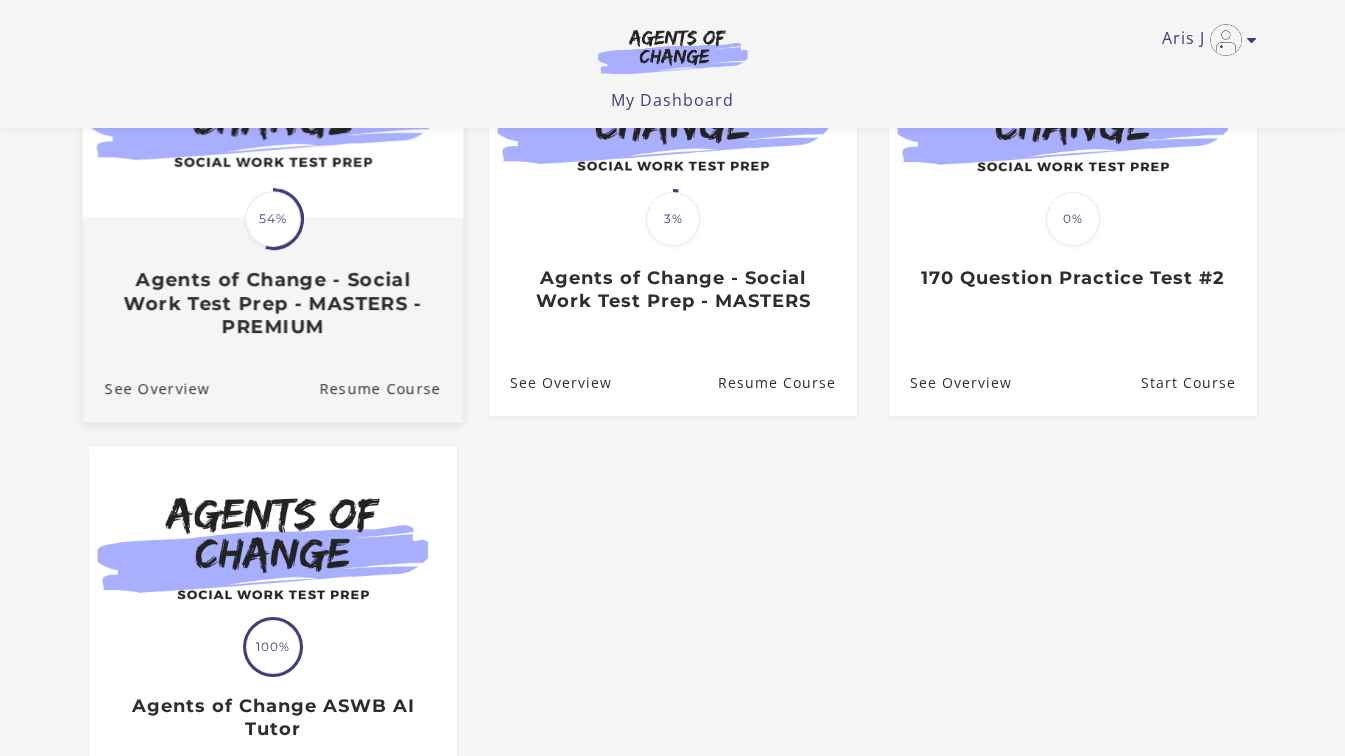 click on "54%" at bounding box center (273, 219) 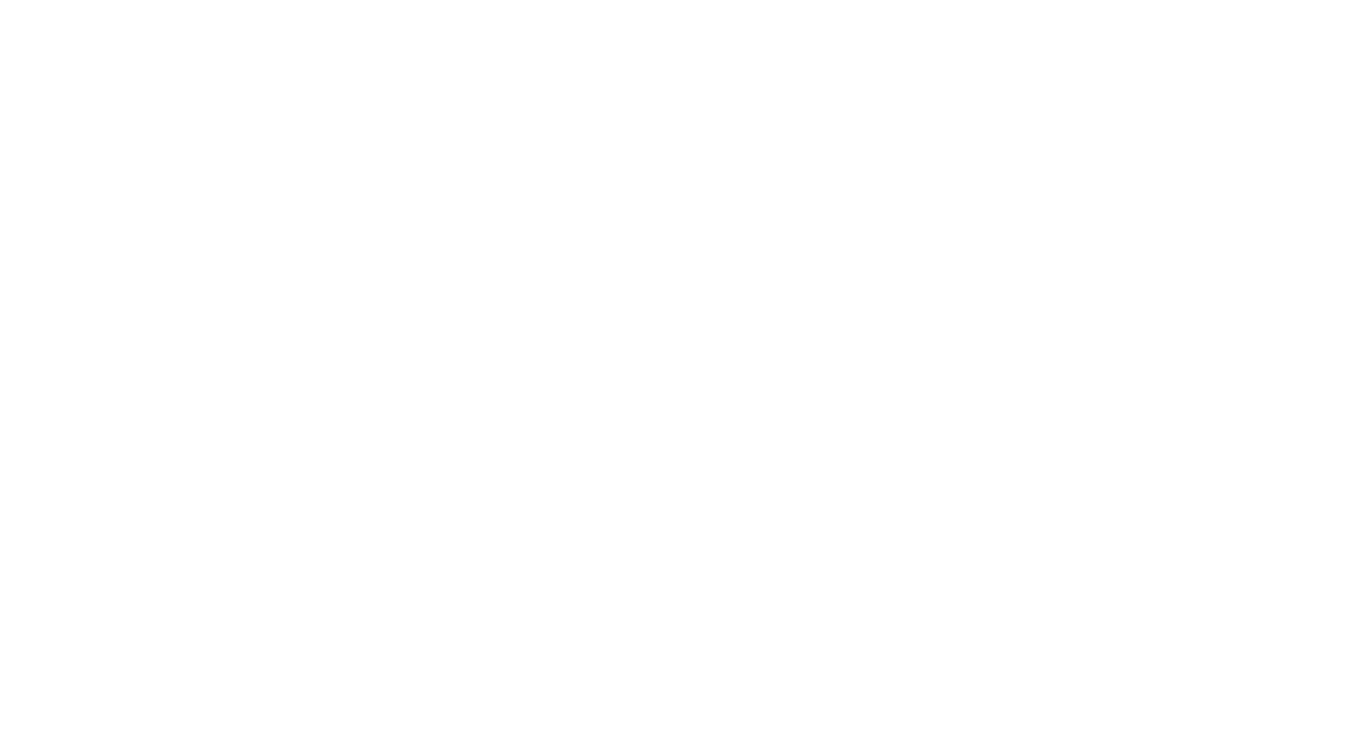 scroll, scrollTop: 0, scrollLeft: 0, axis: both 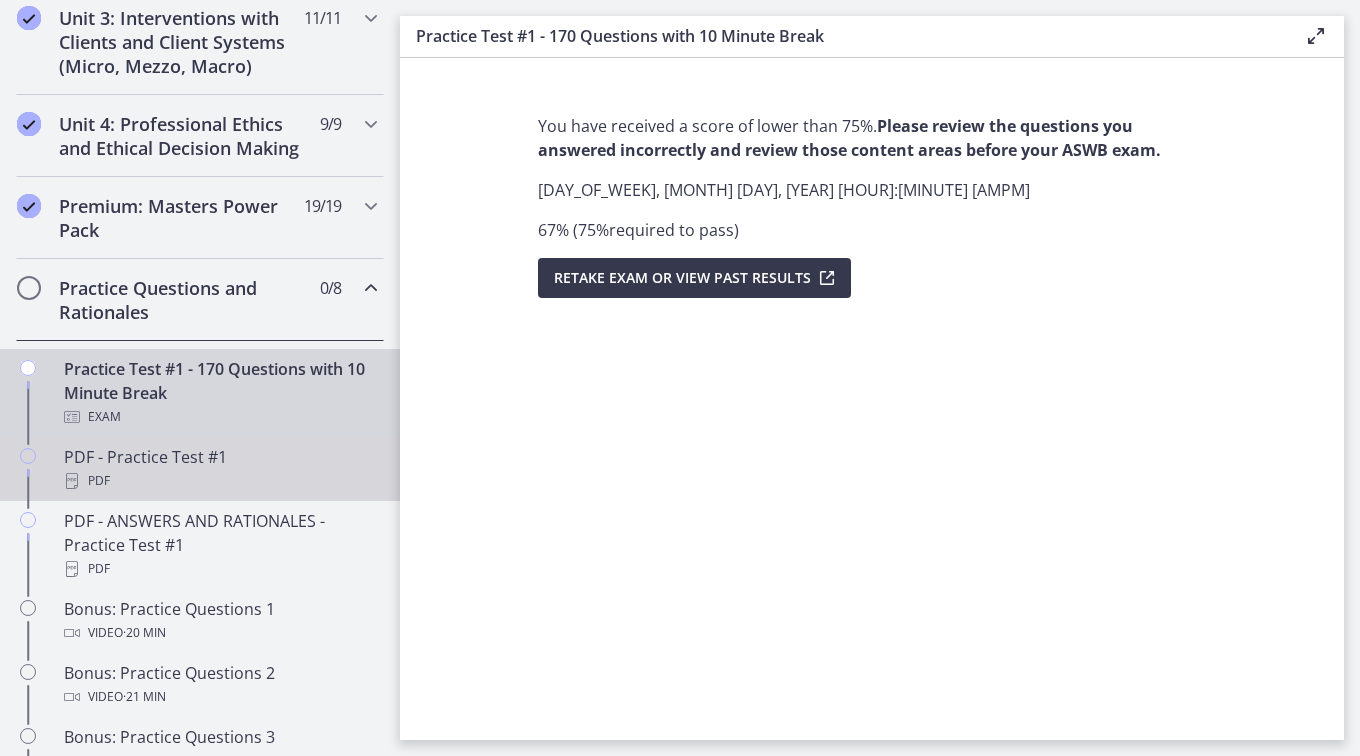 click on "PDF" at bounding box center (220, 481) 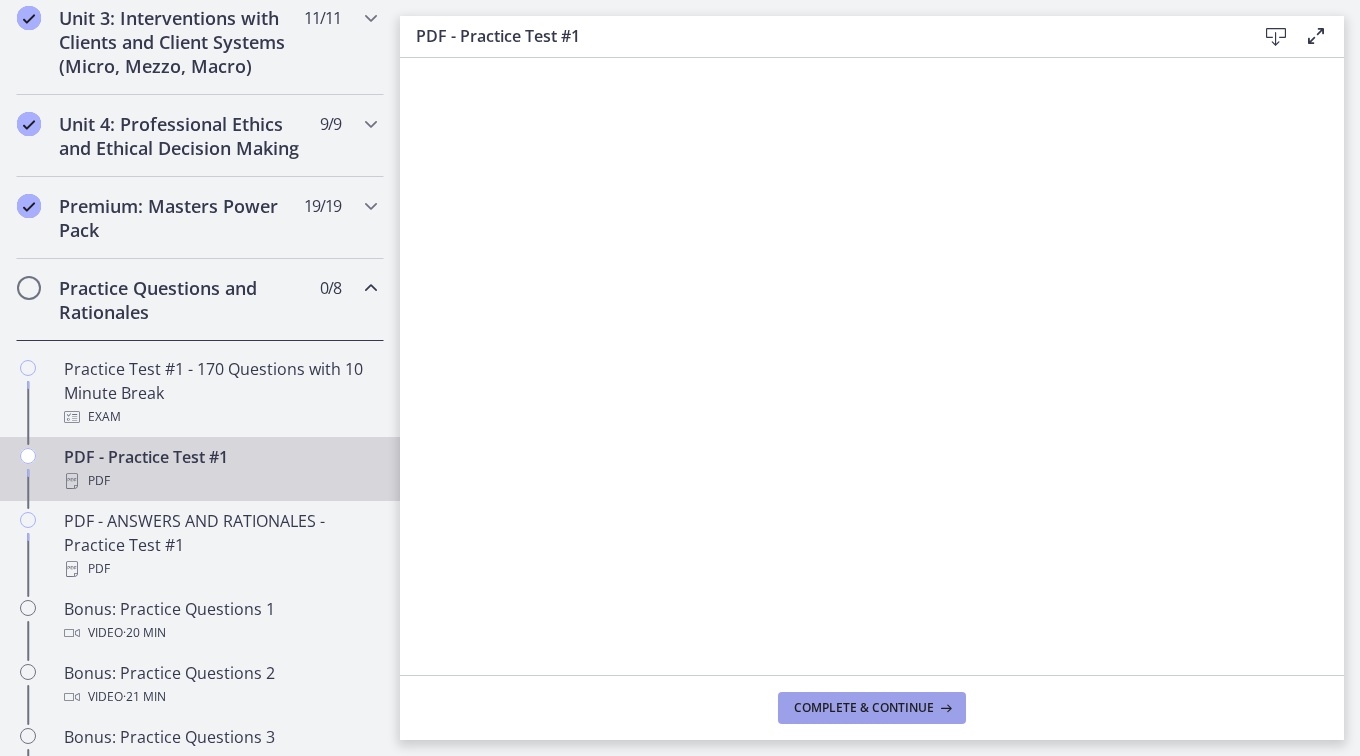 click on "Complete & continue" at bounding box center [872, 708] 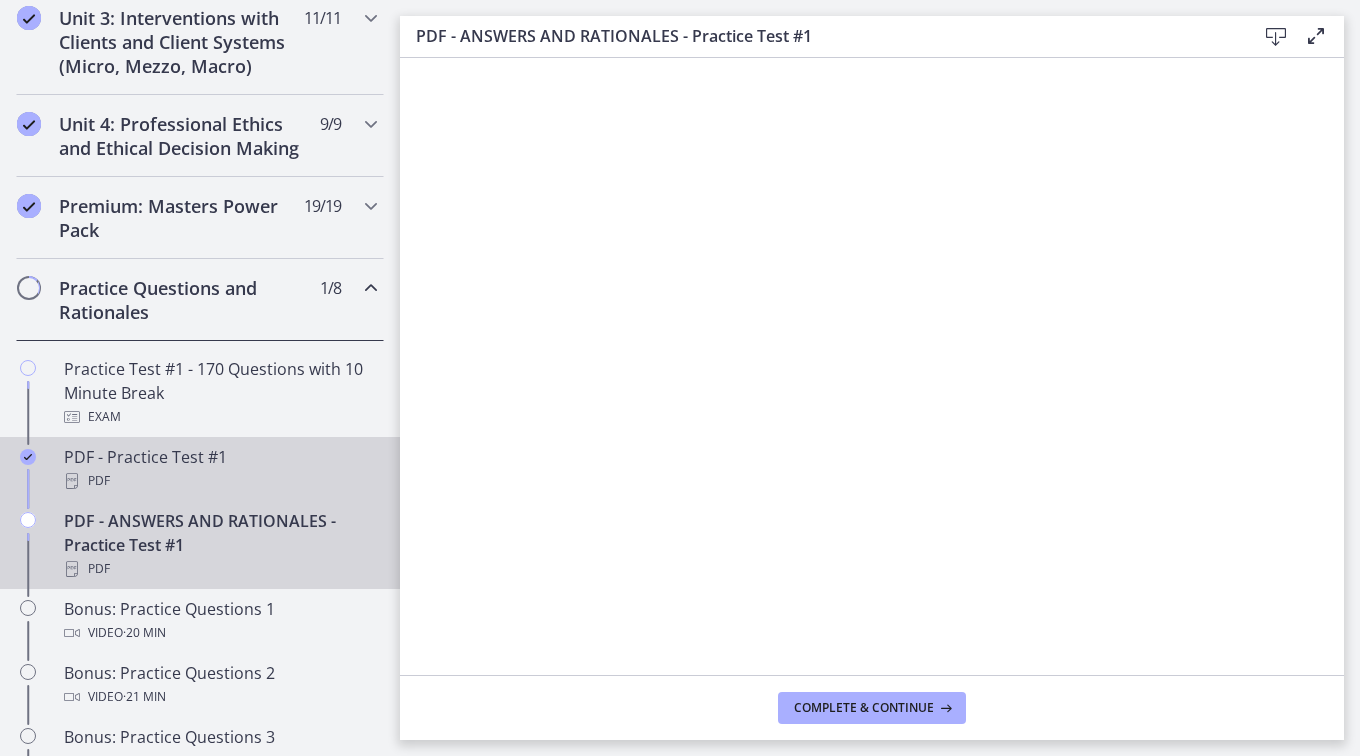 click on "PDF" at bounding box center (220, 481) 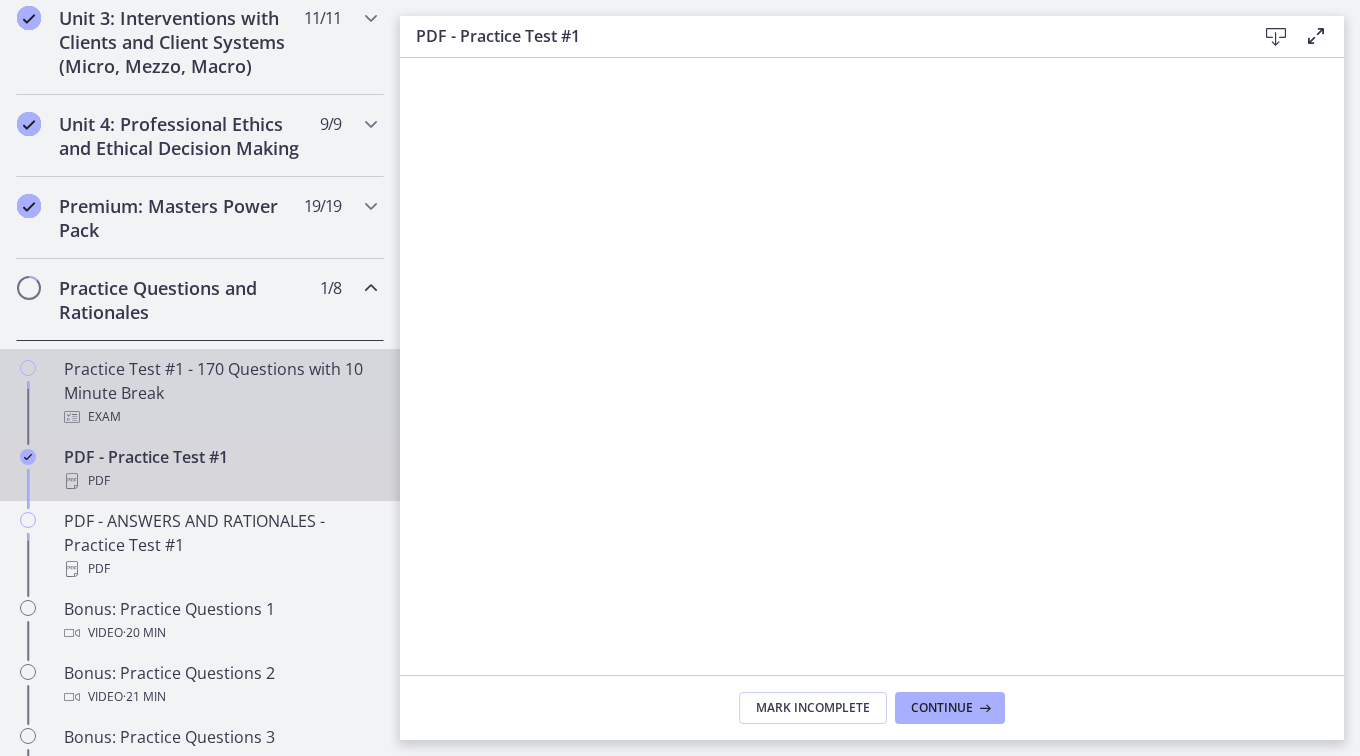 click on "Practice Test #1 - 170 Questions with 10 Minute Break
Exam" at bounding box center (200, 393) 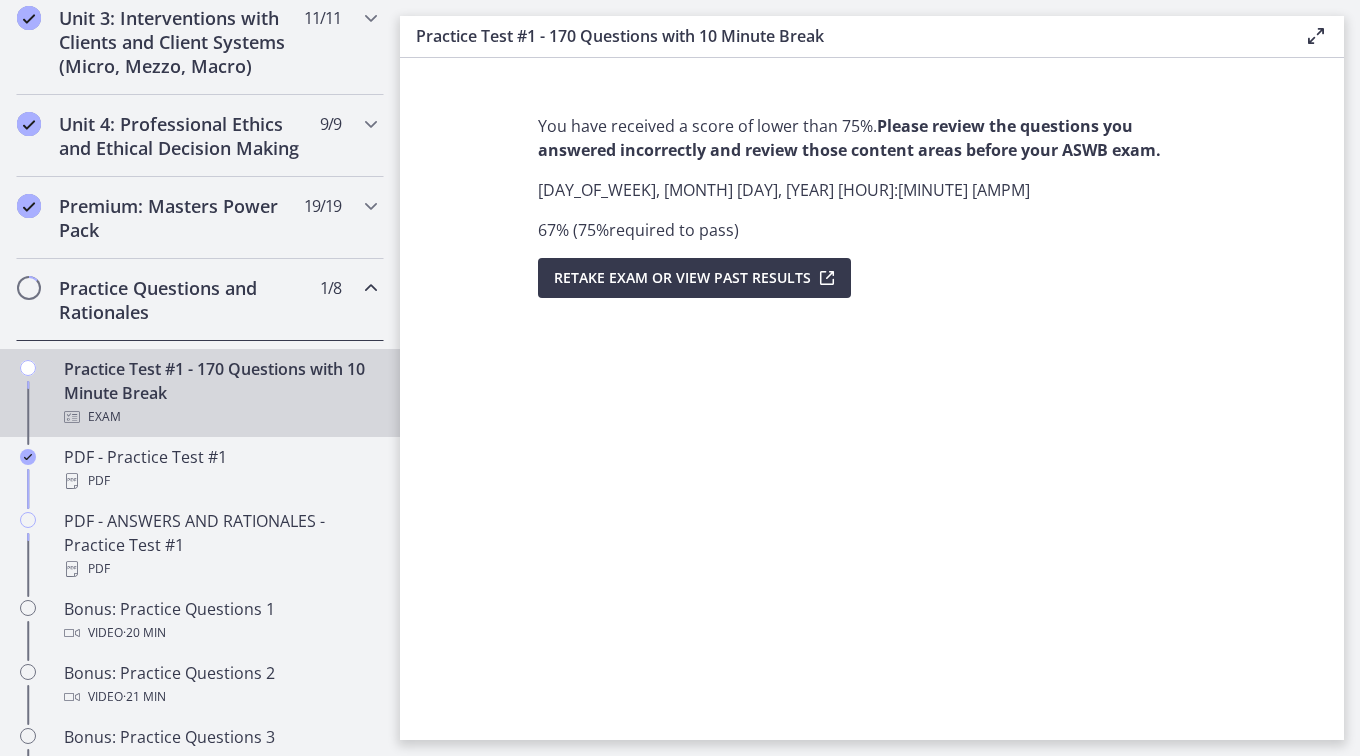click on "Practice Test #1 - 170 Questions with 10 Minute Break
Exam" at bounding box center (220, 393) 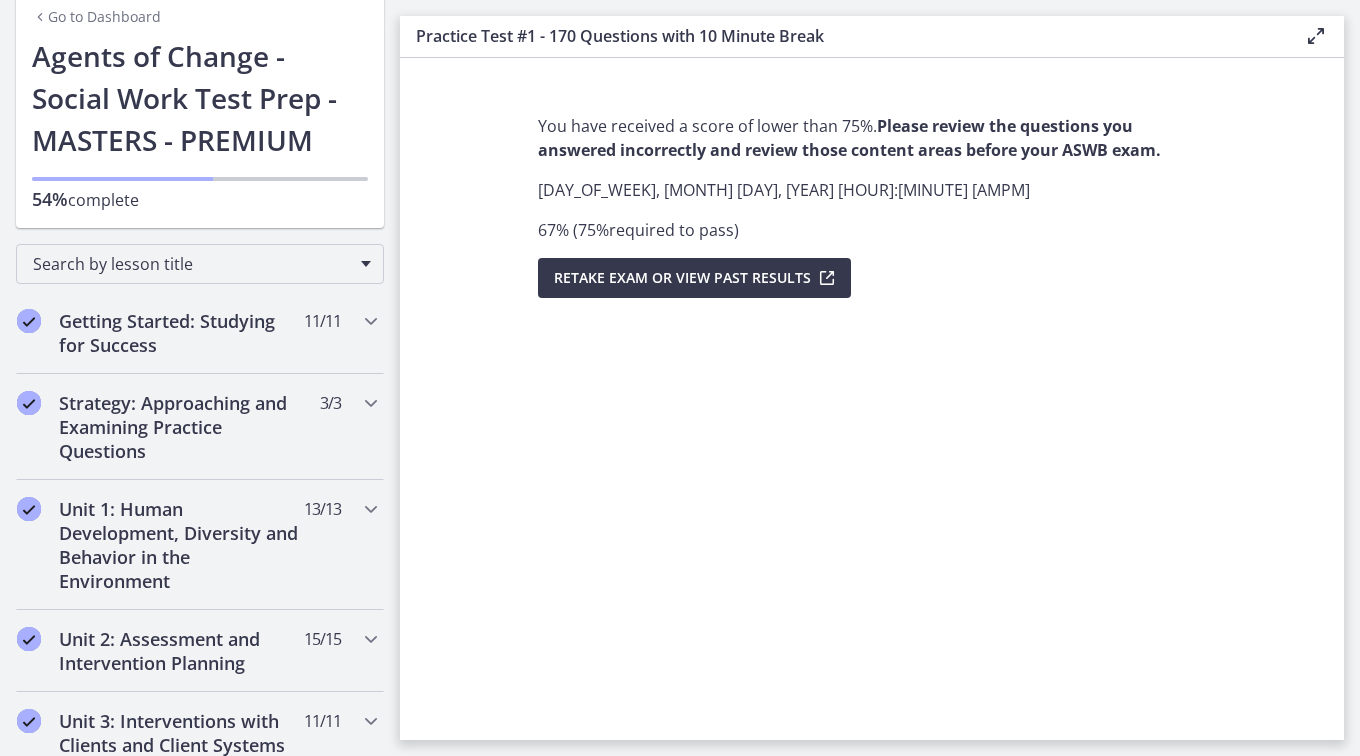 scroll, scrollTop: 0, scrollLeft: 0, axis: both 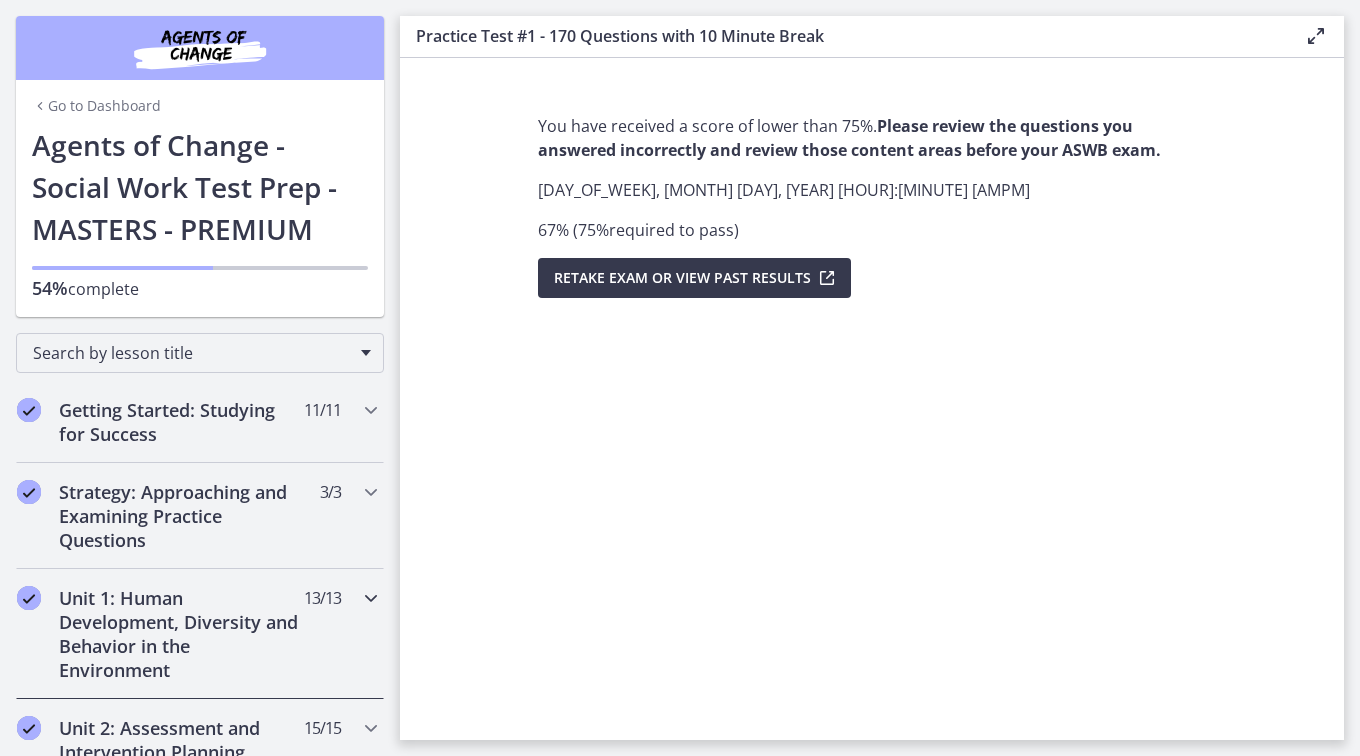 click on "Unit 1: Human Development, Diversity and Behavior in the Environment
13  /  13
Completed" at bounding box center [200, 634] 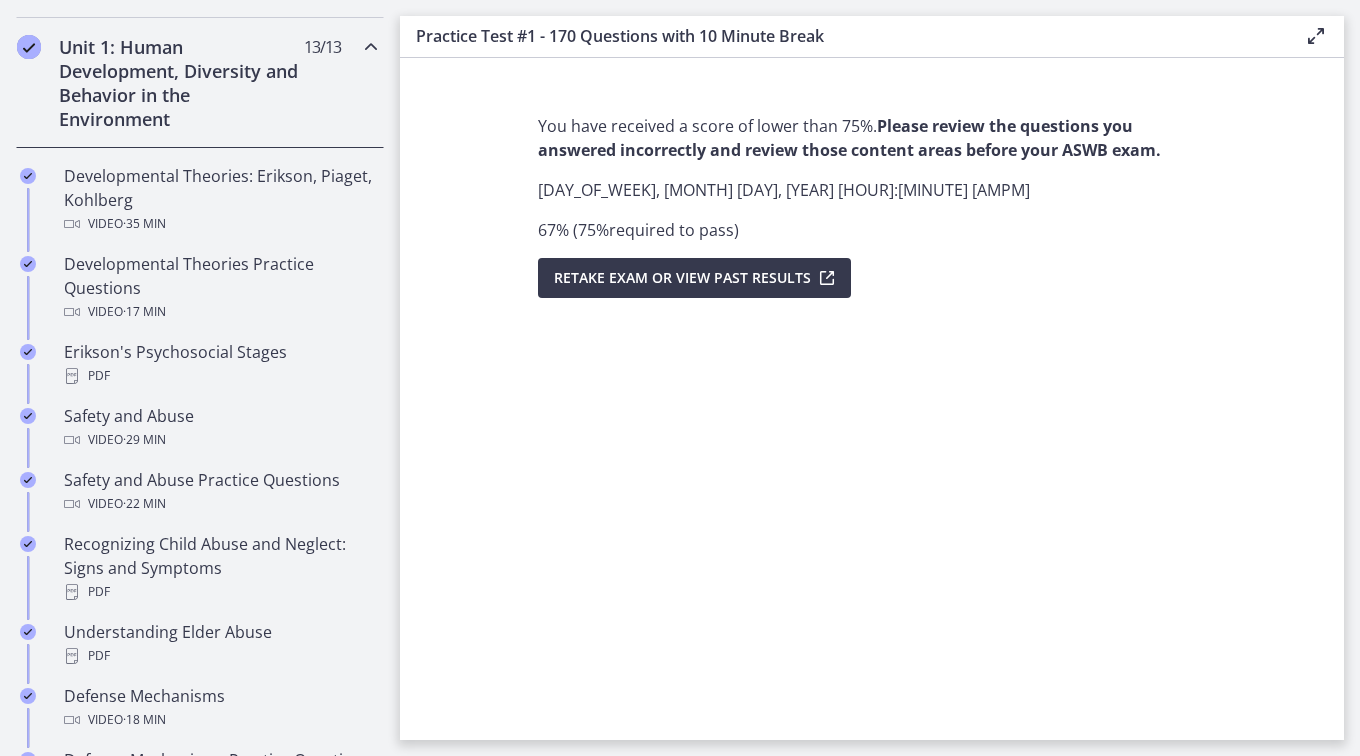 scroll, scrollTop: 578, scrollLeft: 0, axis: vertical 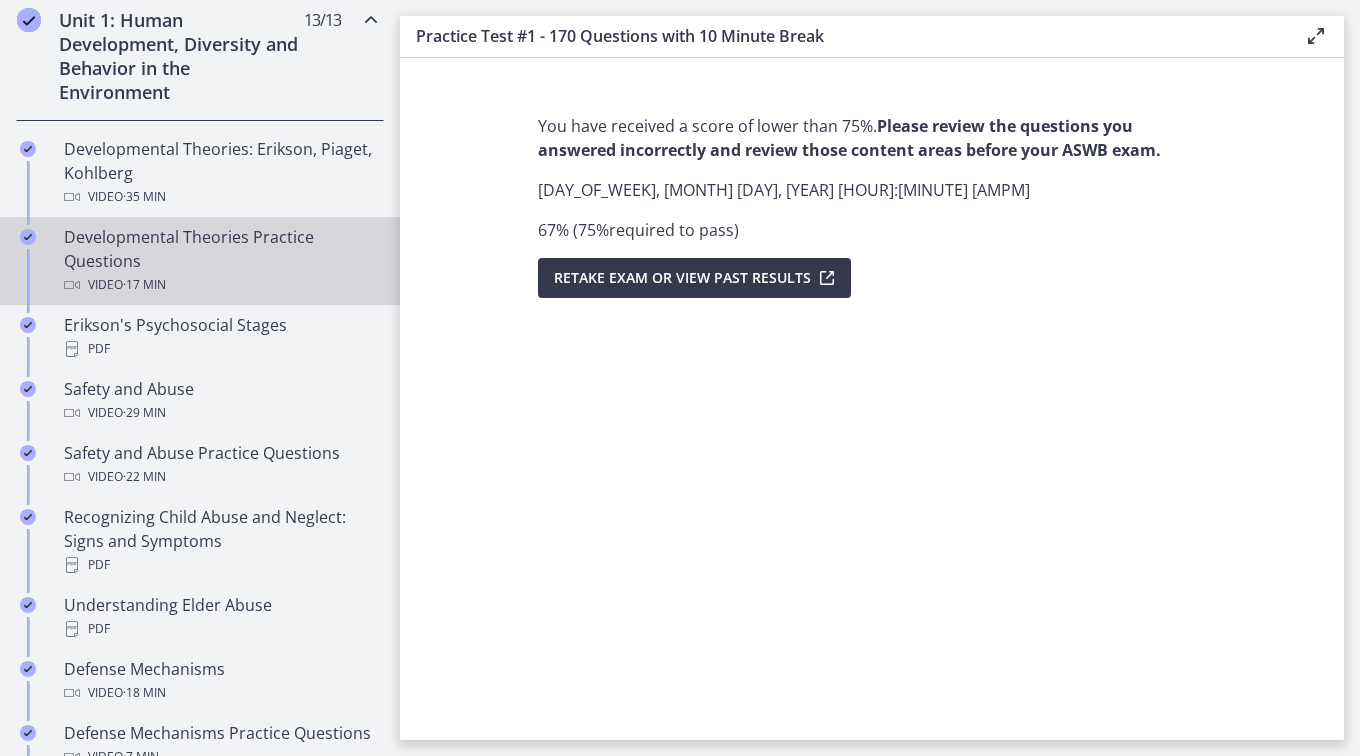 click on "Developmental Theories Practice Questions
Video
·  17 min" at bounding box center [220, 261] 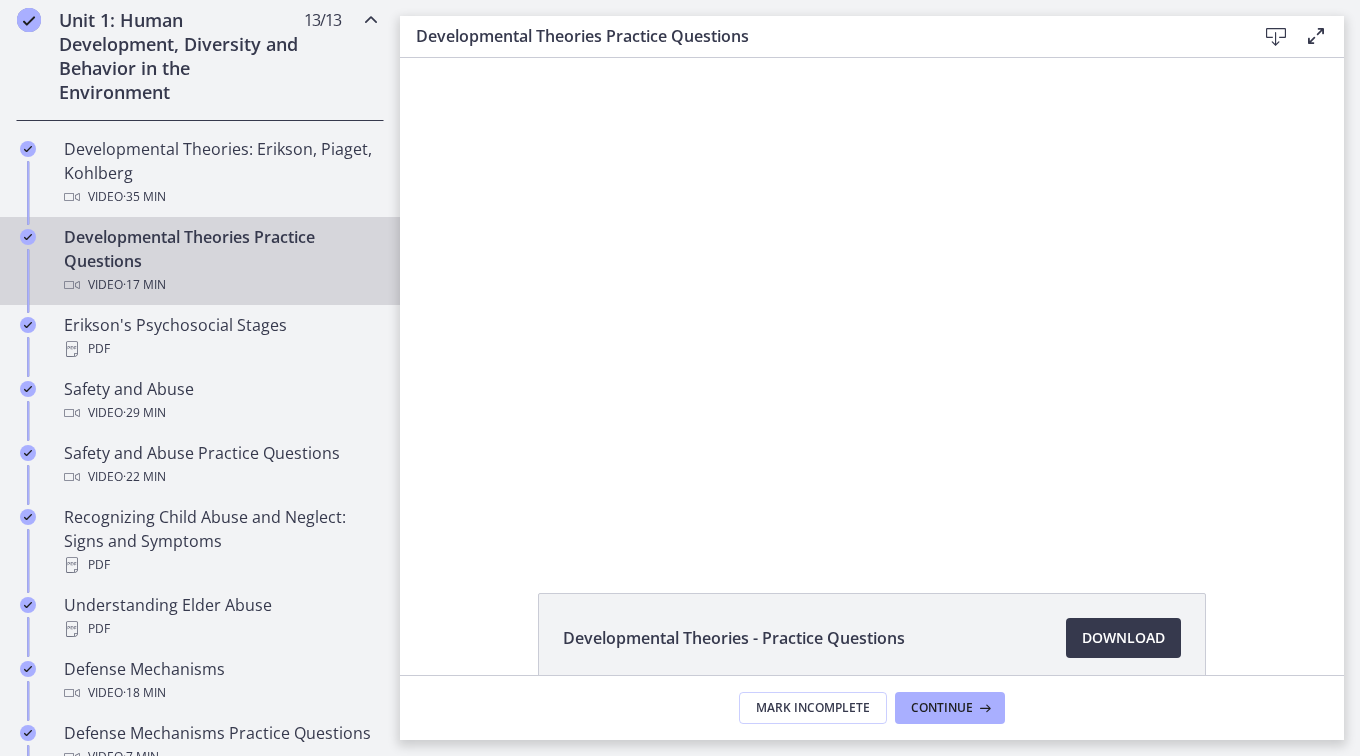 scroll, scrollTop: 0, scrollLeft: 0, axis: both 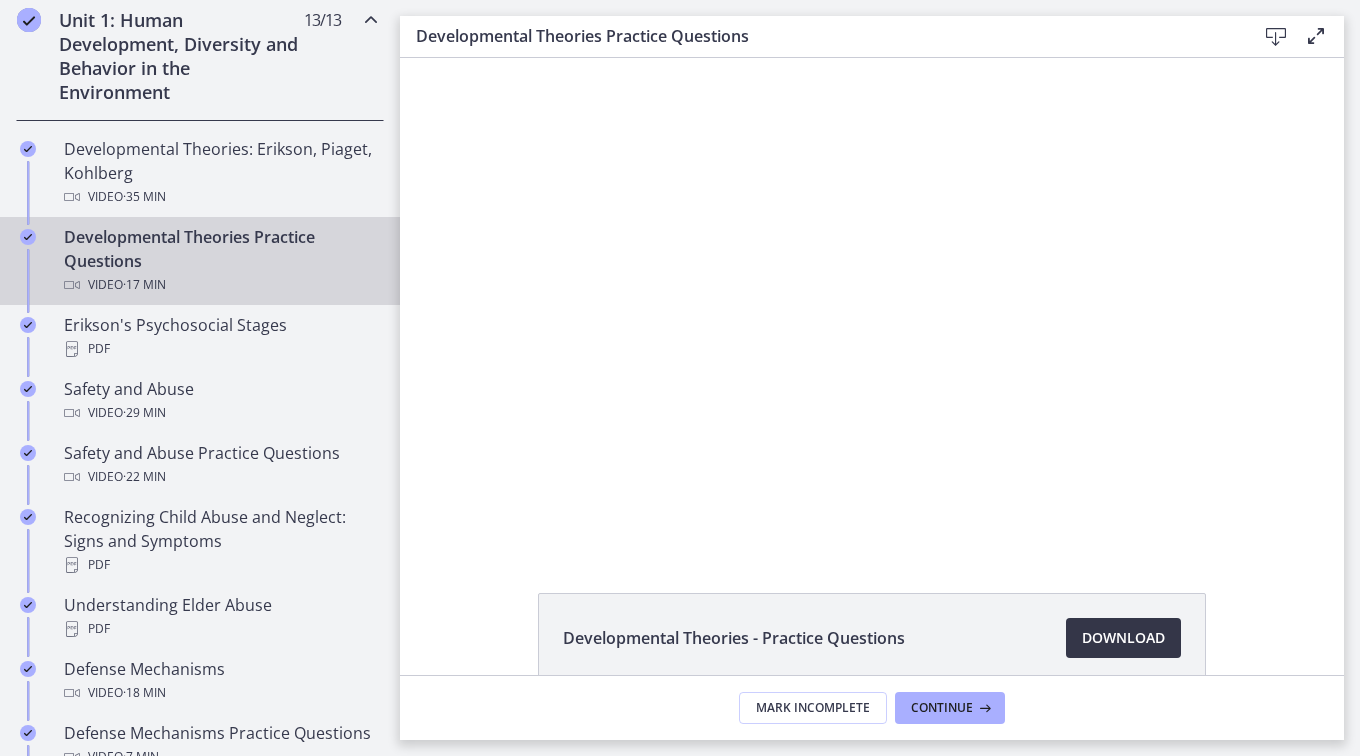 click on "Download
Opens in a new window" at bounding box center (1123, 638) 